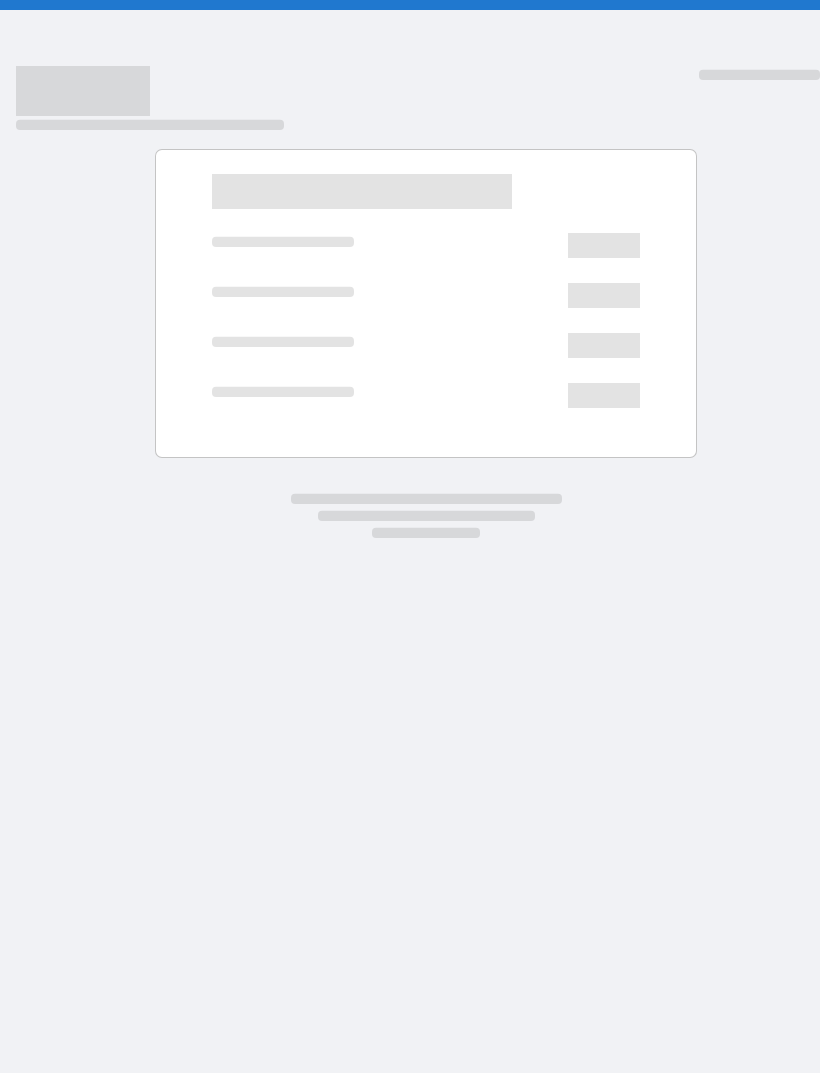 scroll, scrollTop: 0, scrollLeft: 0, axis: both 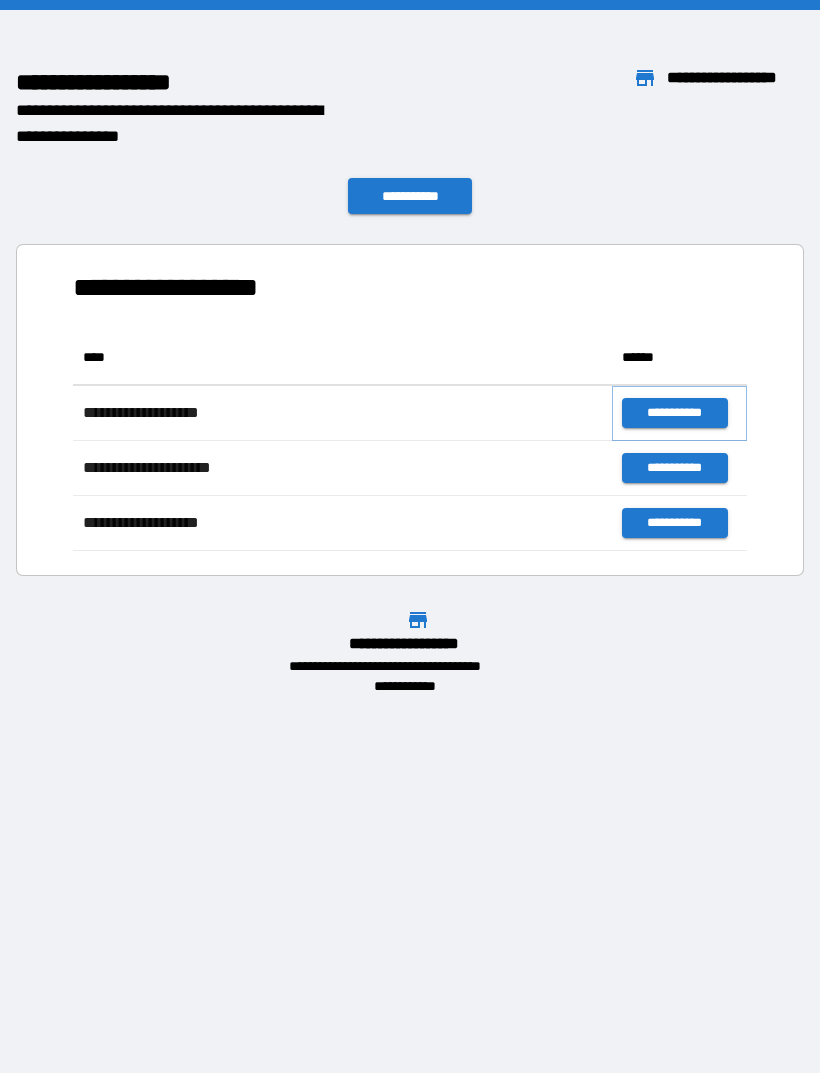 click on "**********" at bounding box center [674, 413] 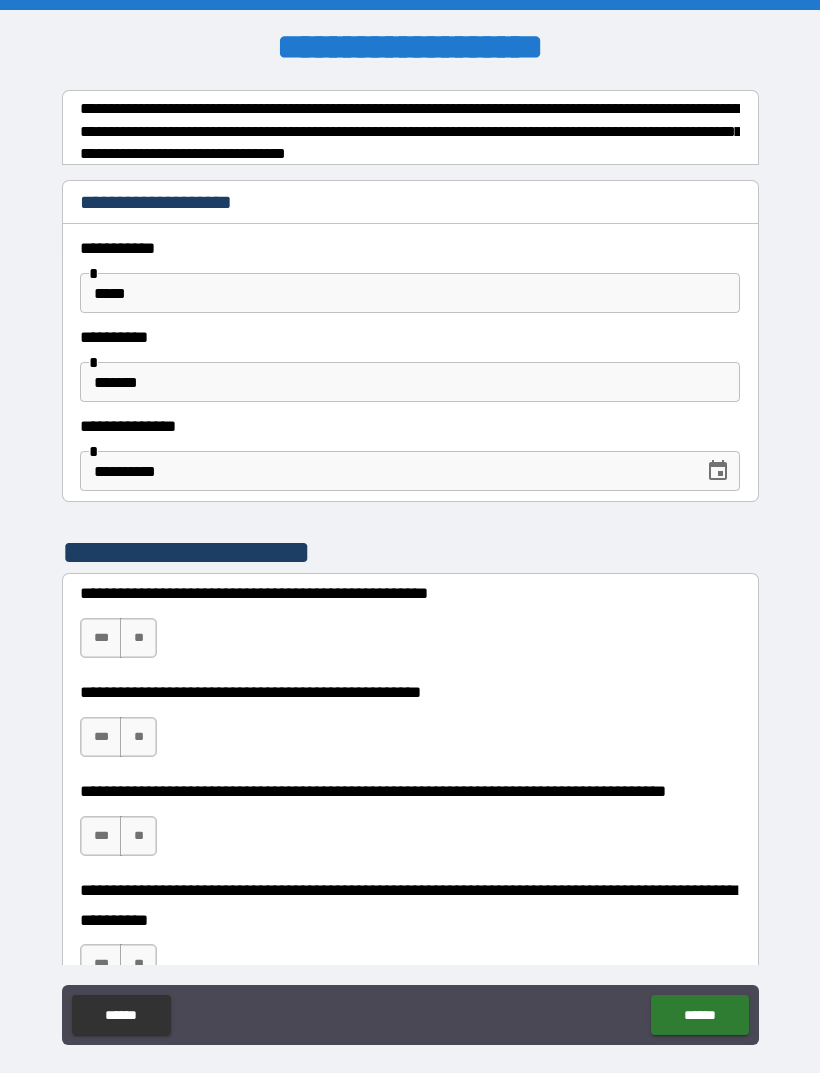 click on "***" at bounding box center [101, 638] 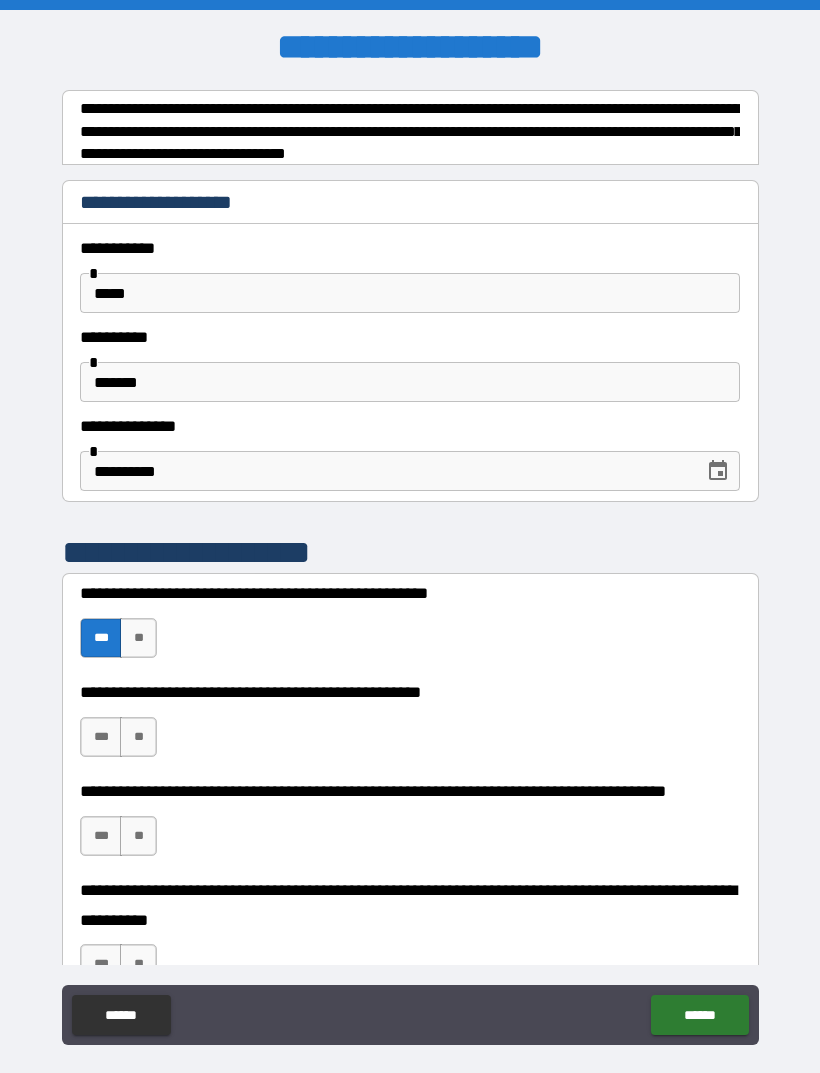 click on "**" at bounding box center [138, 737] 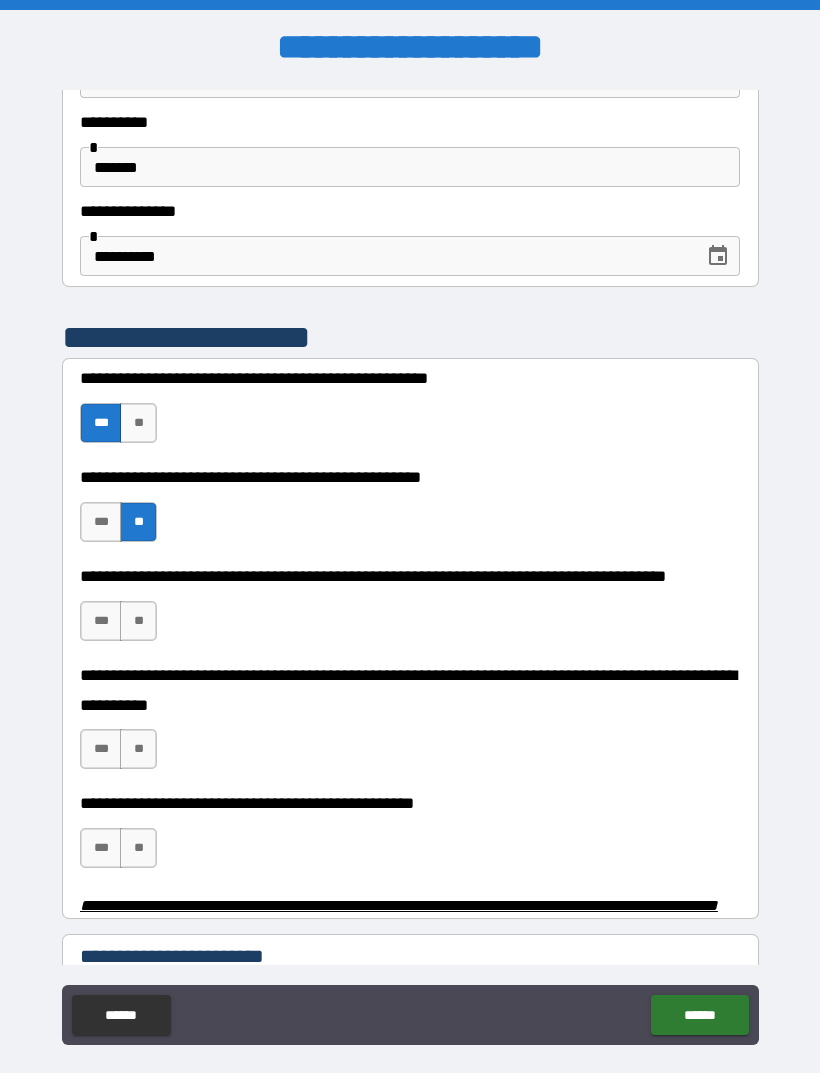 scroll, scrollTop: 246, scrollLeft: 0, axis: vertical 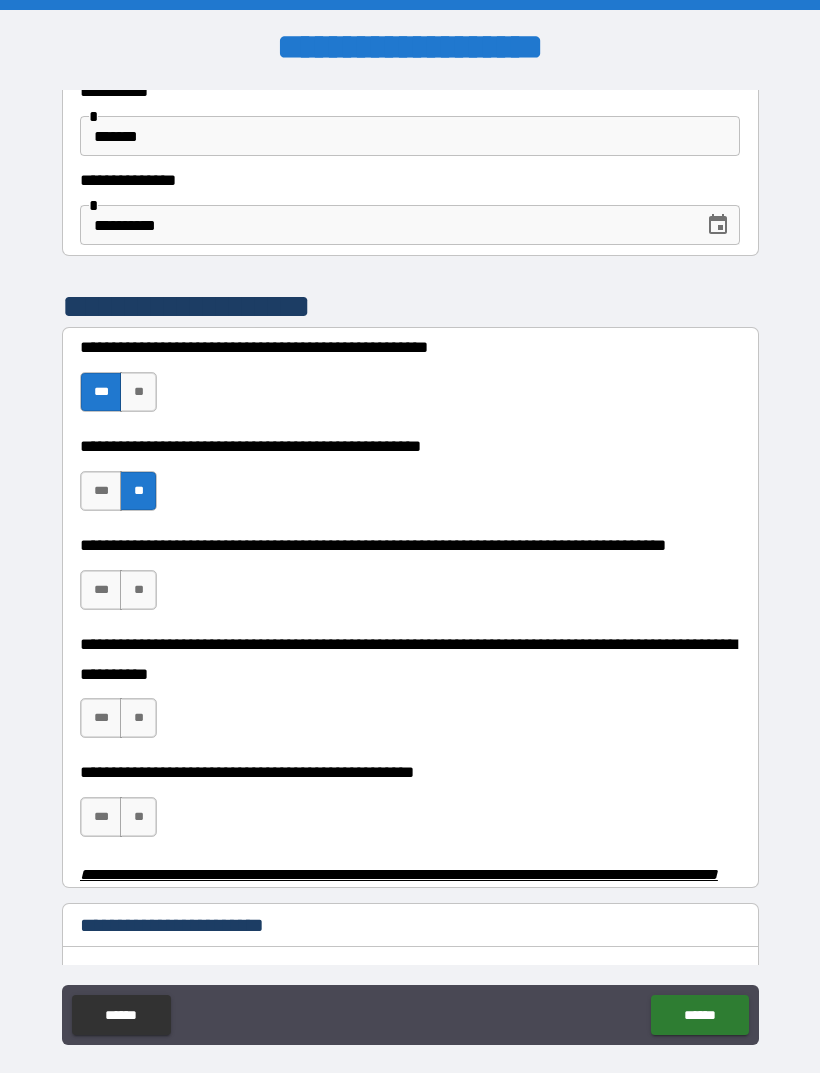 click on "**" at bounding box center (138, 590) 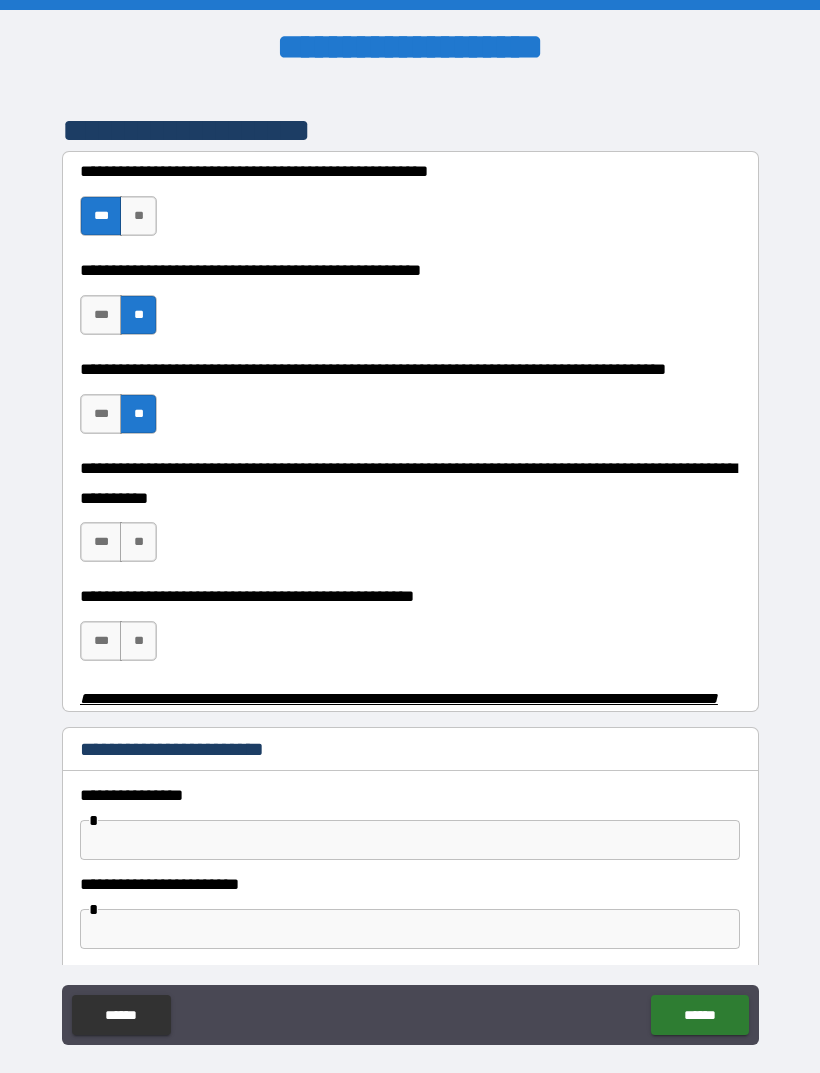 scroll, scrollTop: 450, scrollLeft: 0, axis: vertical 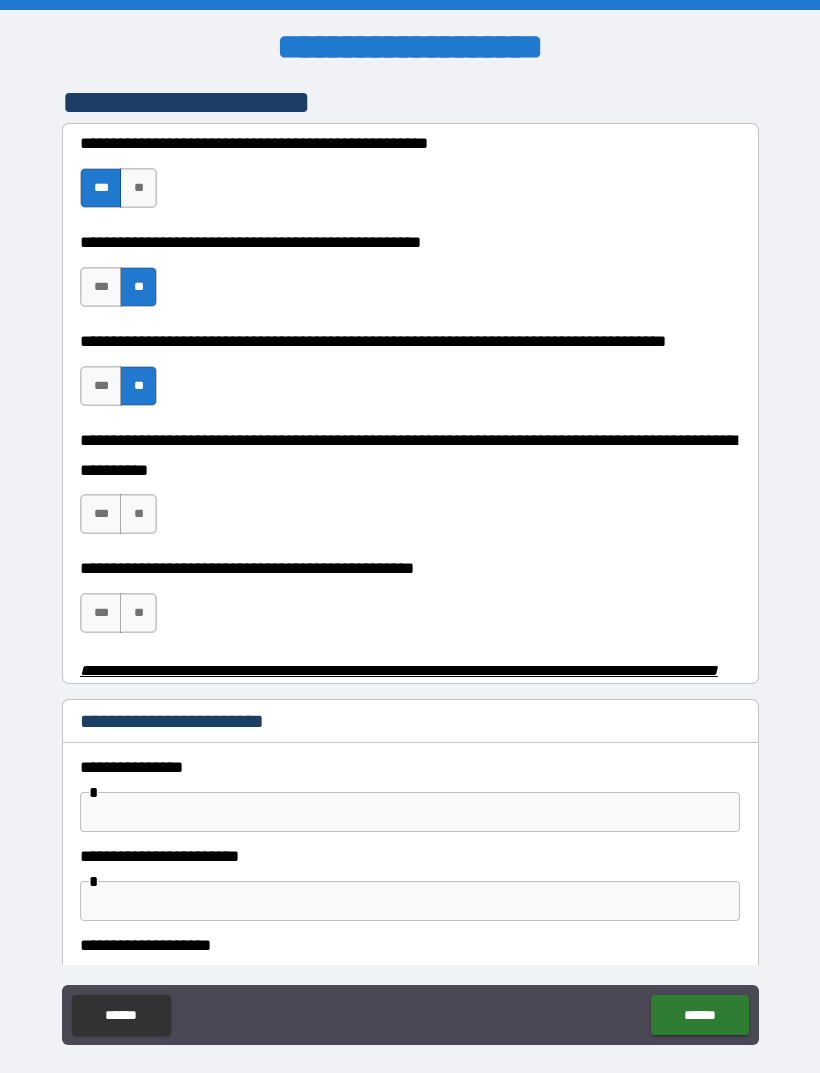 click on "**" at bounding box center (138, 514) 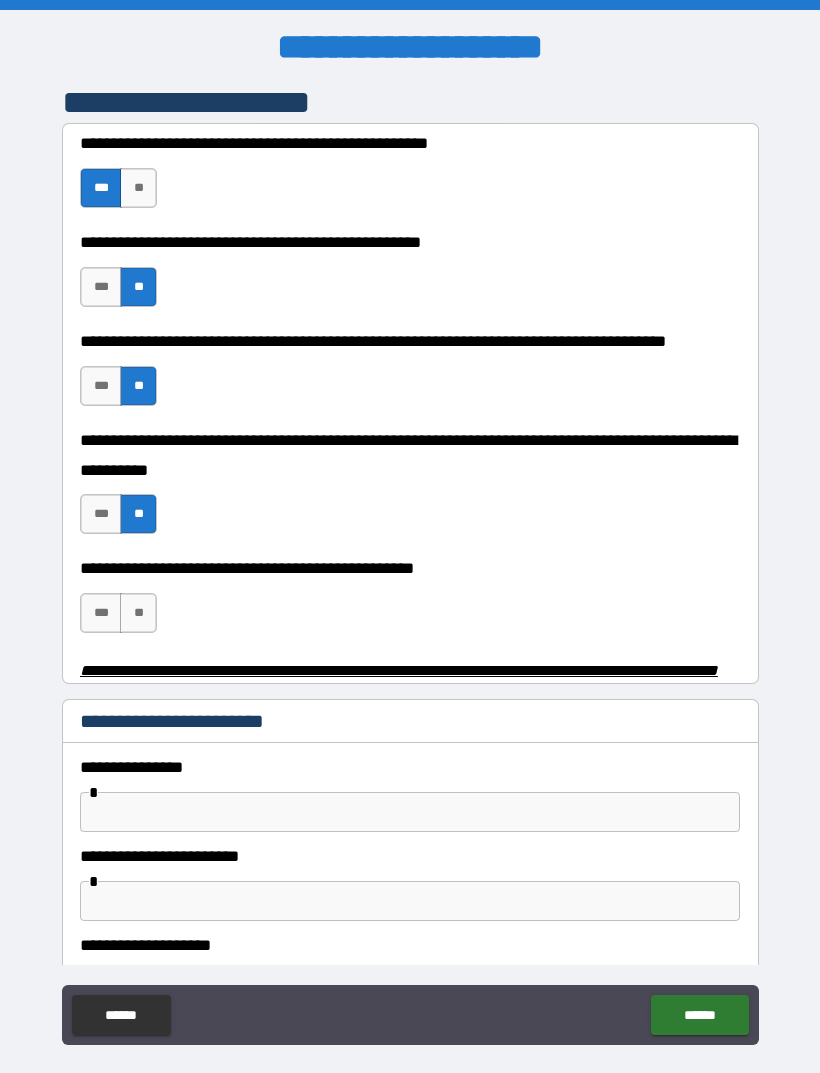 click on "**" at bounding box center (138, 613) 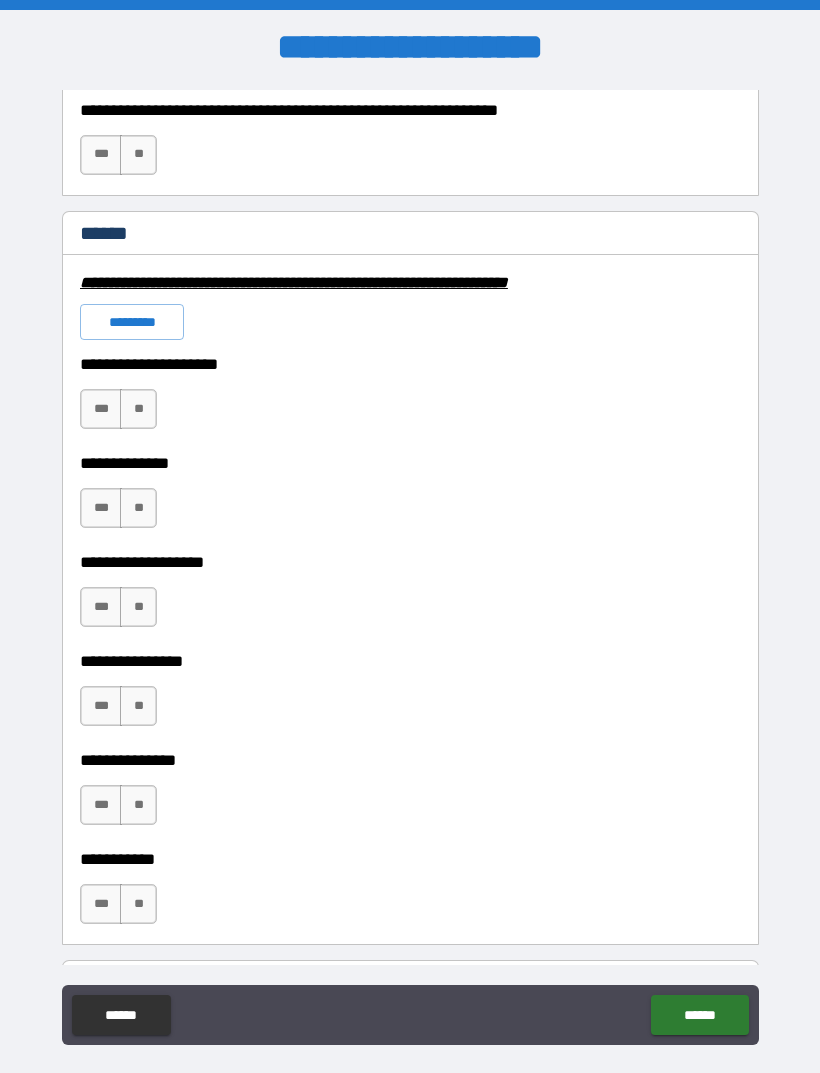 scroll, scrollTop: 1376, scrollLeft: 0, axis: vertical 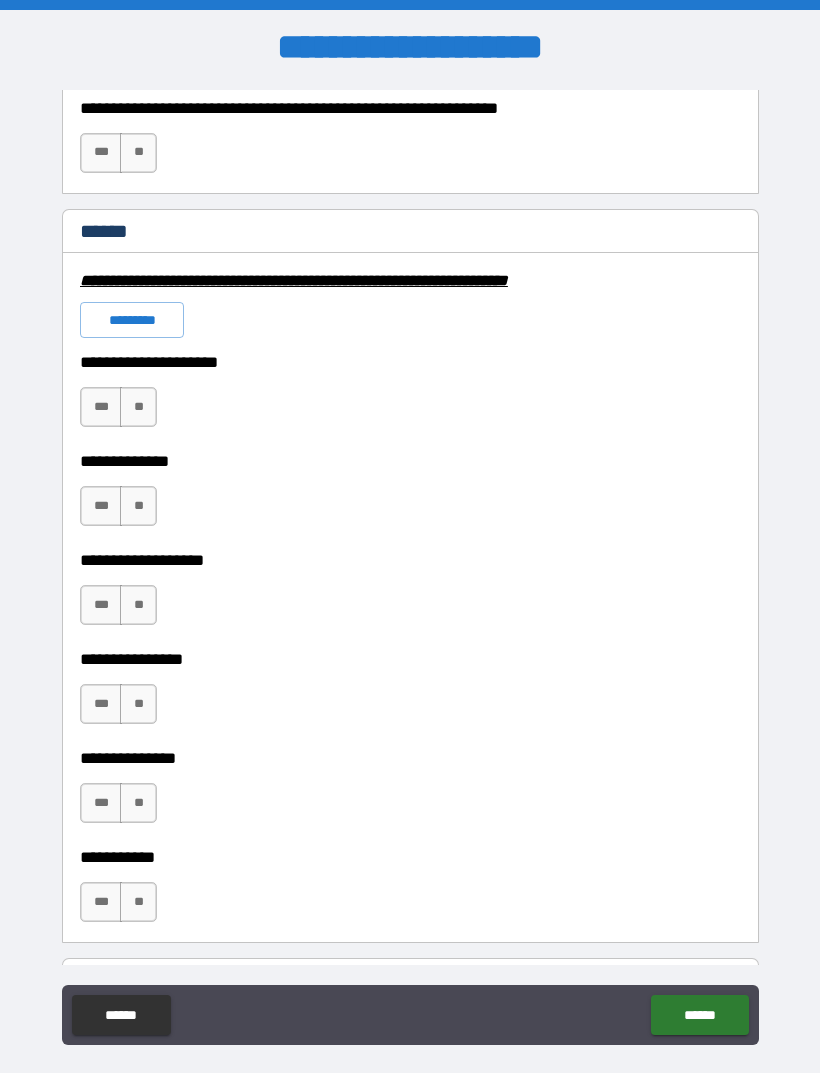 click on "**" at bounding box center [138, 407] 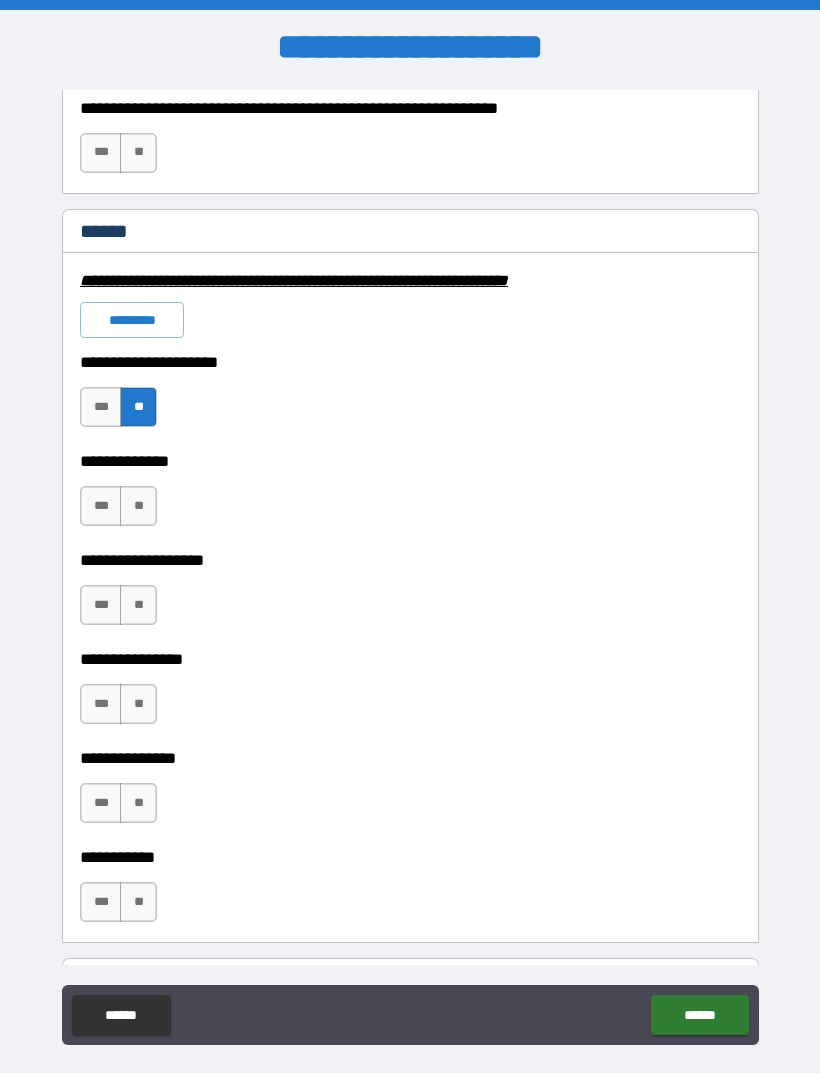 click on "**" at bounding box center (138, 506) 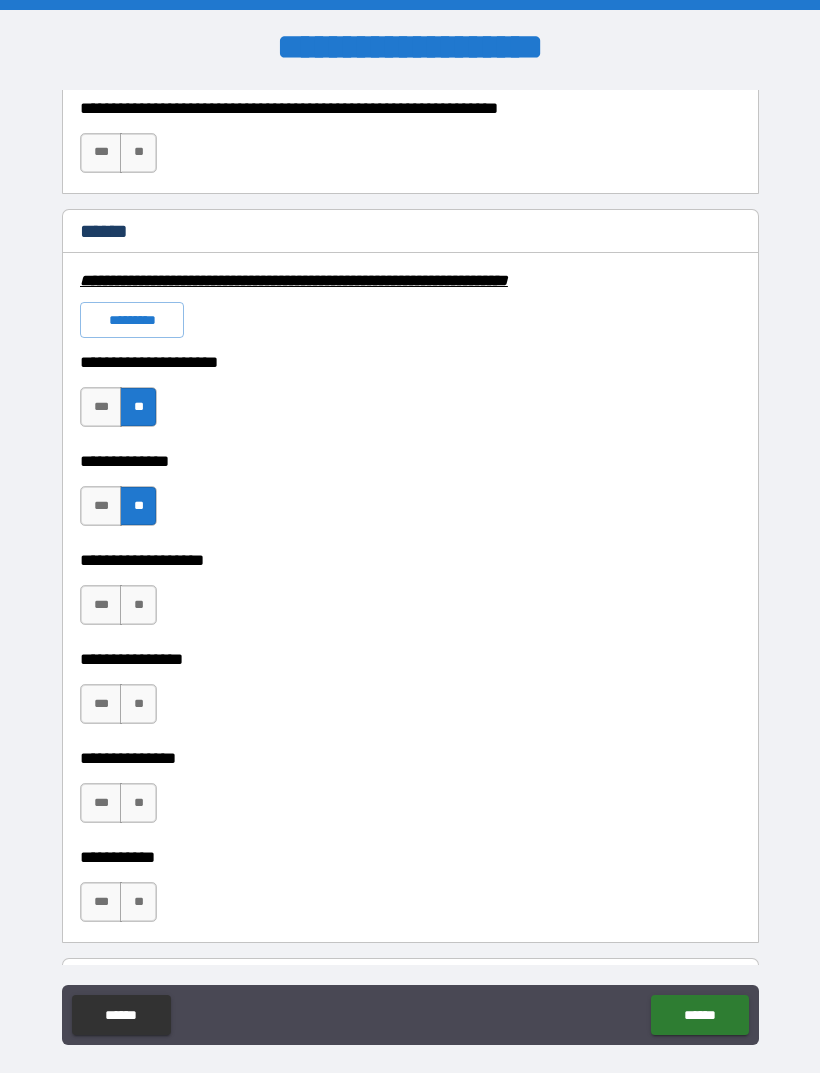 click on "**" at bounding box center [138, 605] 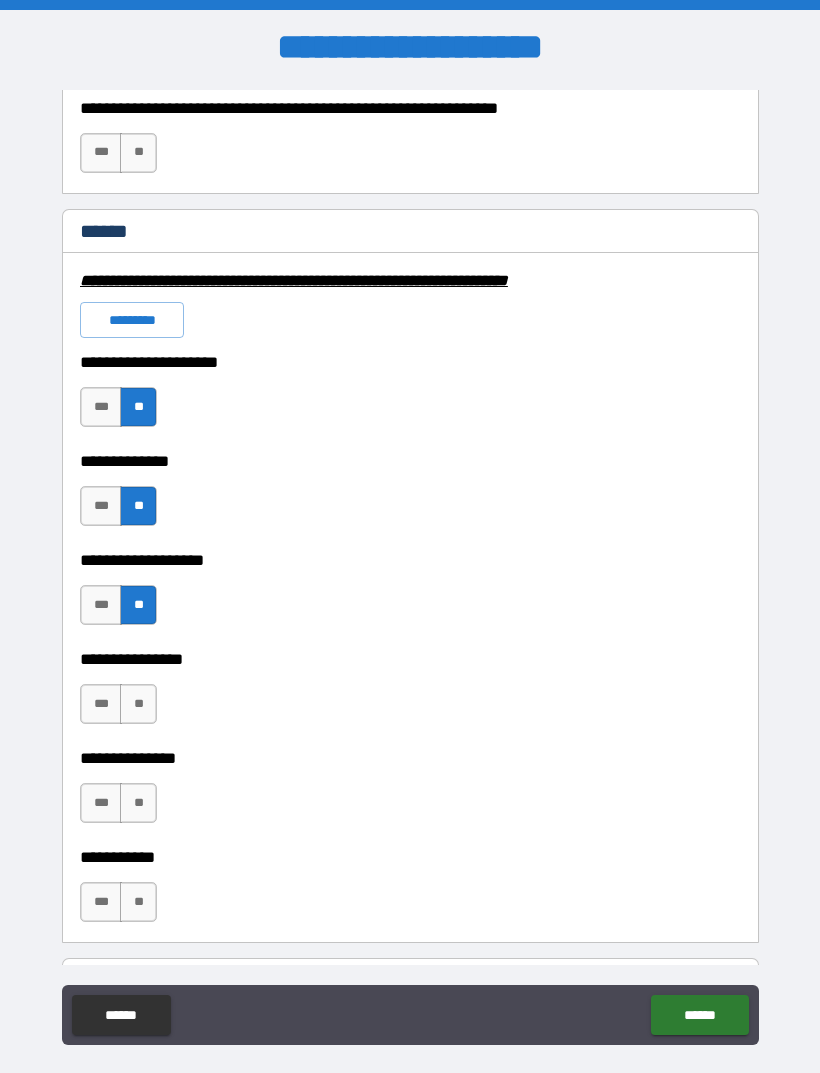 click on "**" at bounding box center (138, 704) 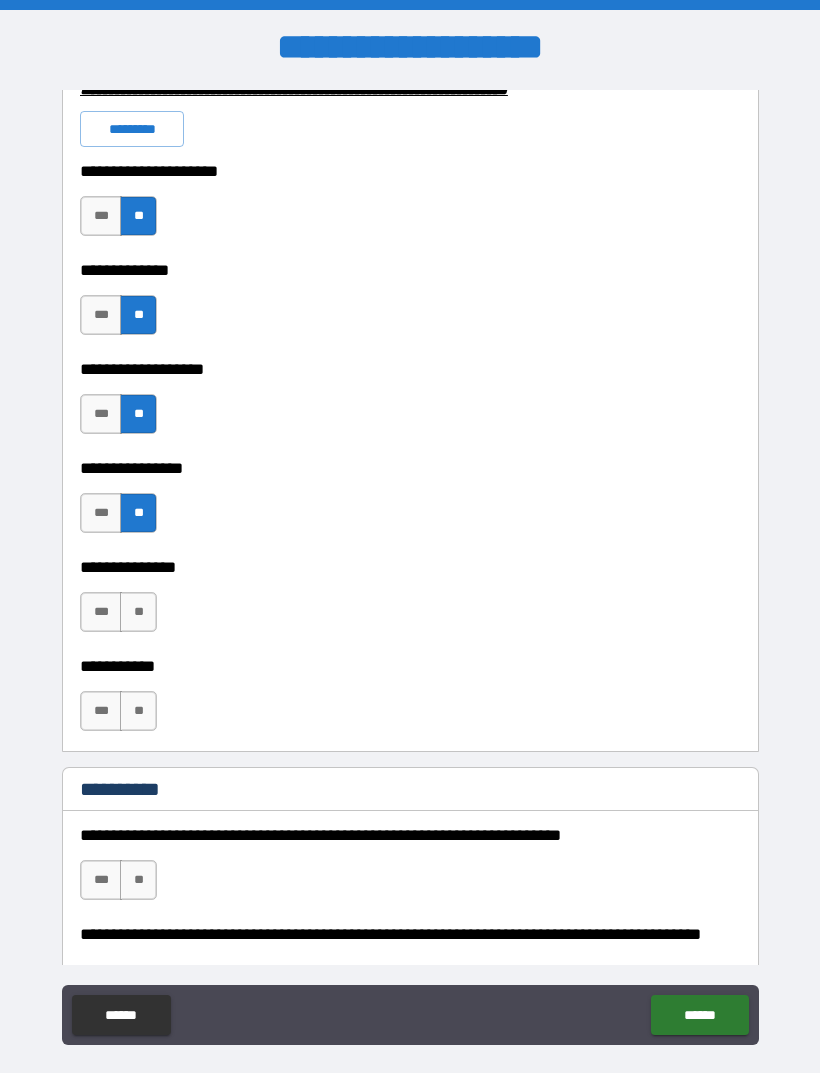 scroll, scrollTop: 1569, scrollLeft: 0, axis: vertical 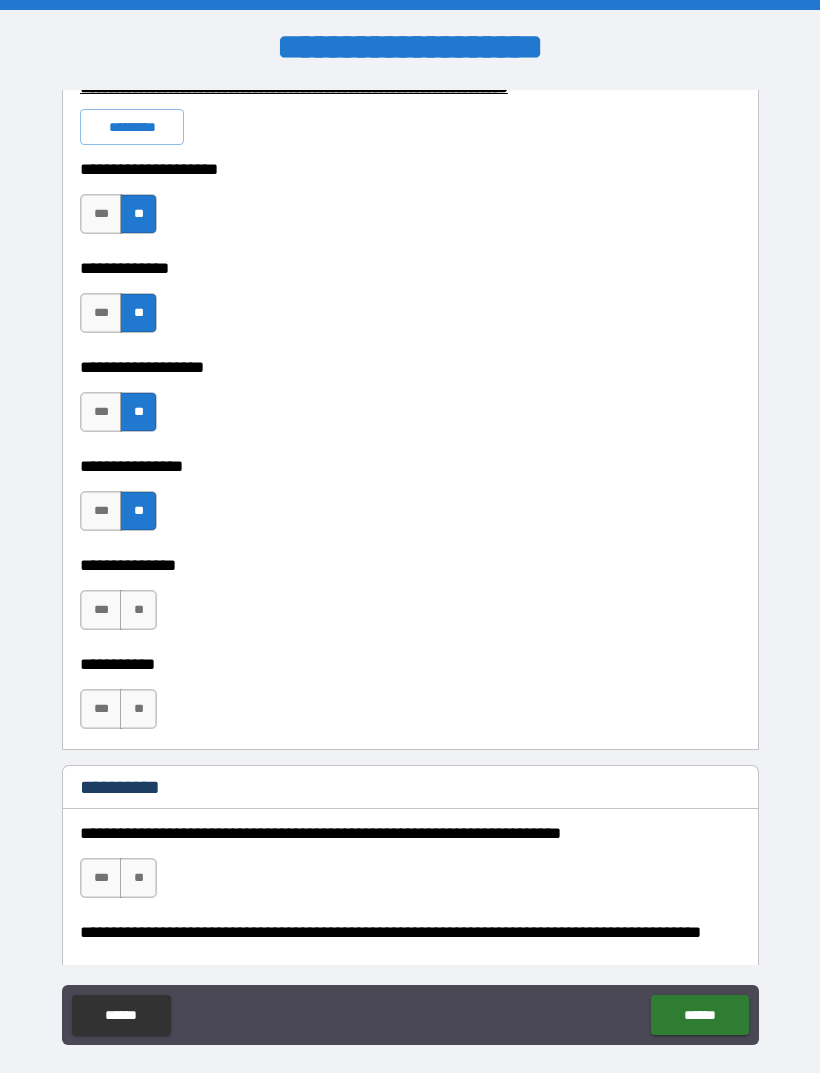 click on "***" at bounding box center (101, 610) 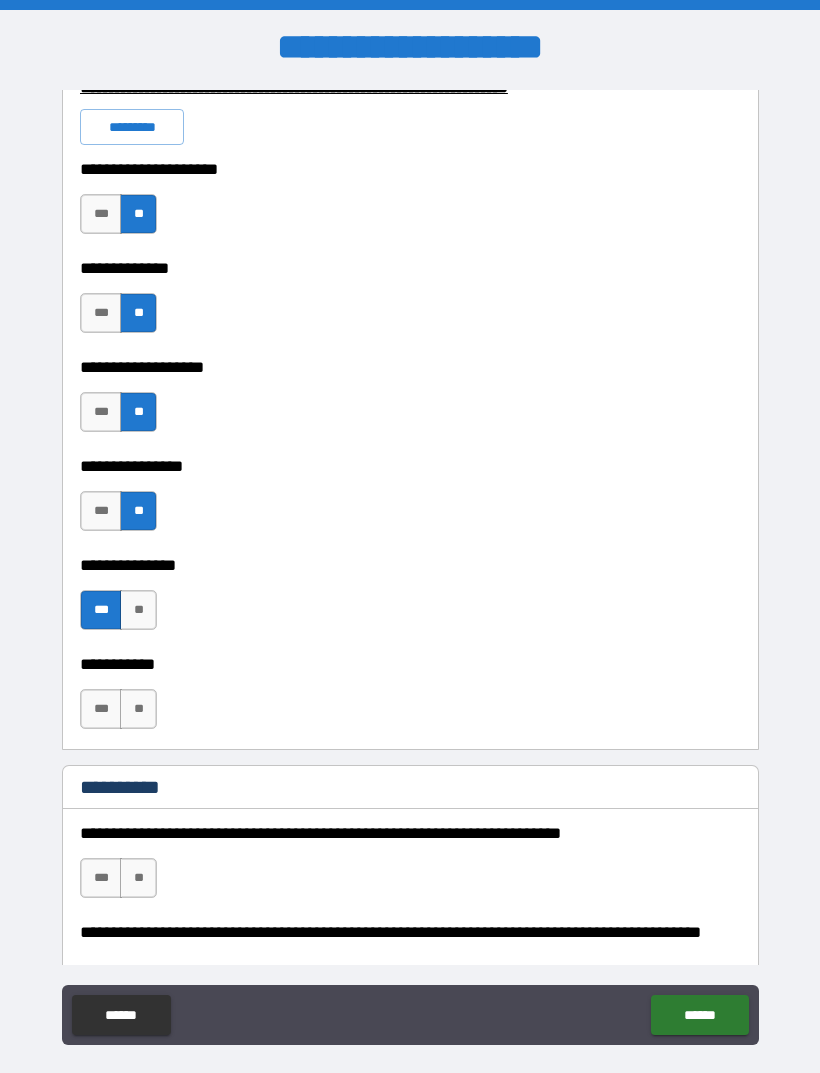 click on "**" at bounding box center [138, 709] 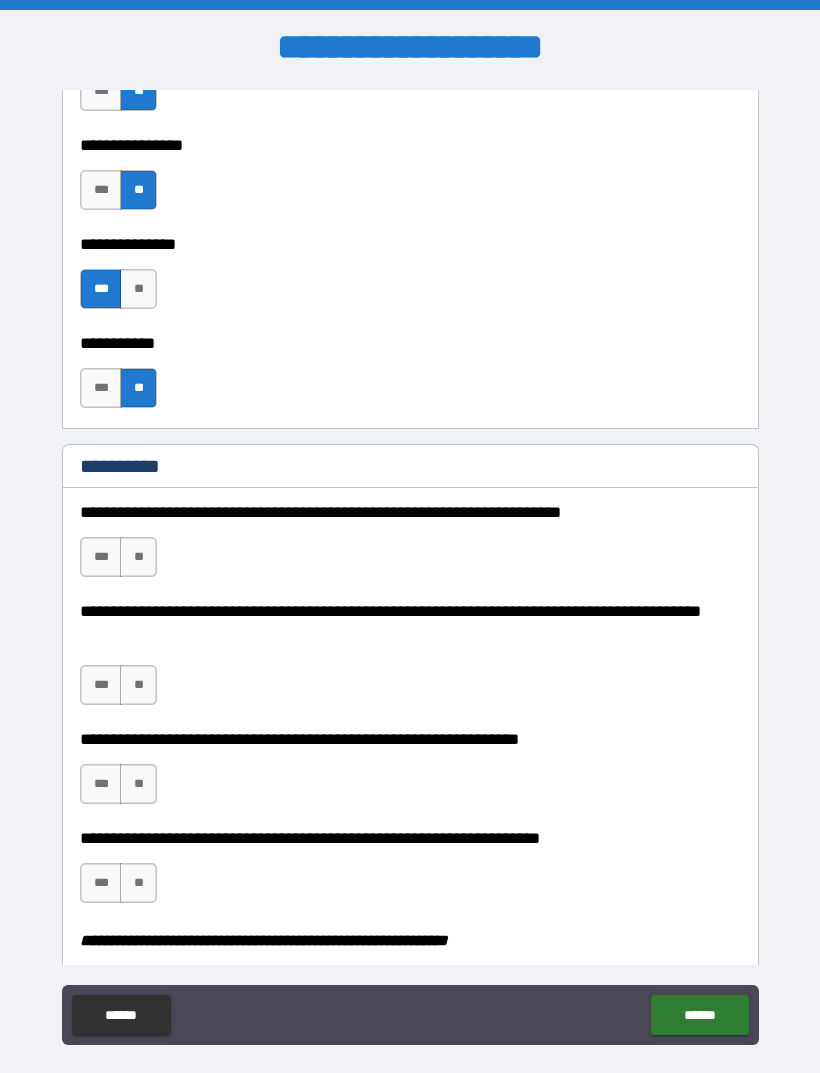 scroll, scrollTop: 1900, scrollLeft: 0, axis: vertical 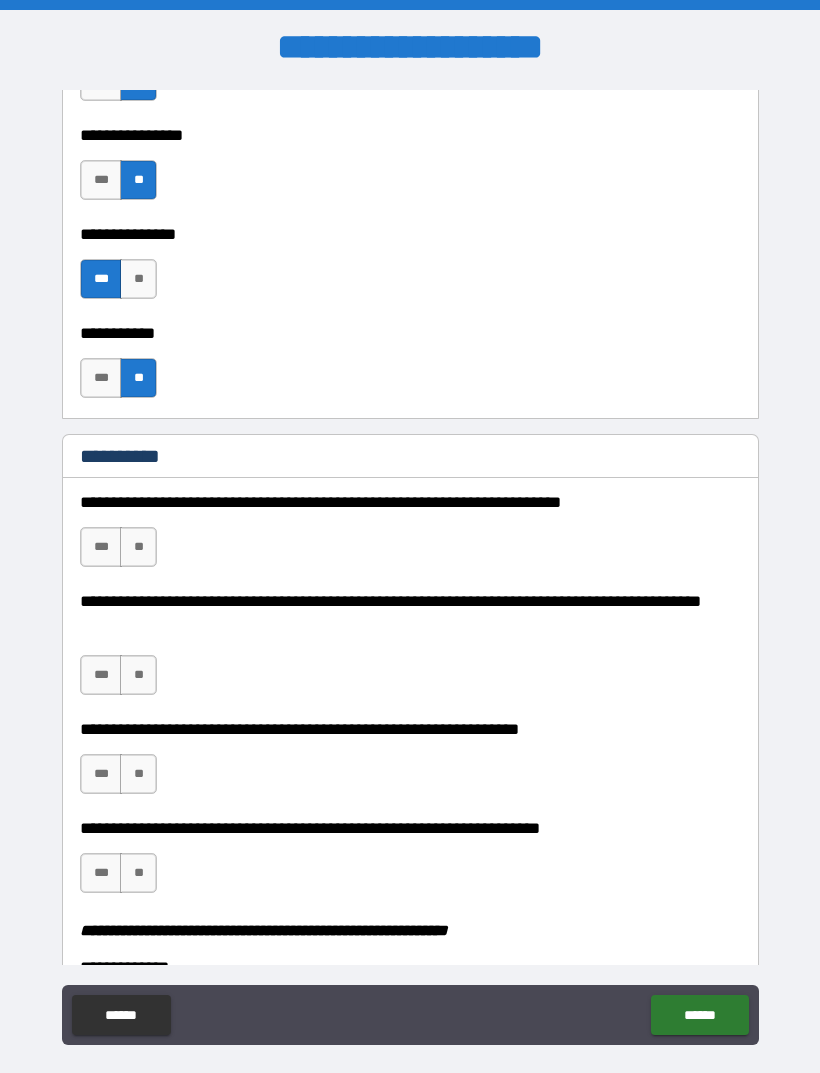 click on "**" at bounding box center (138, 547) 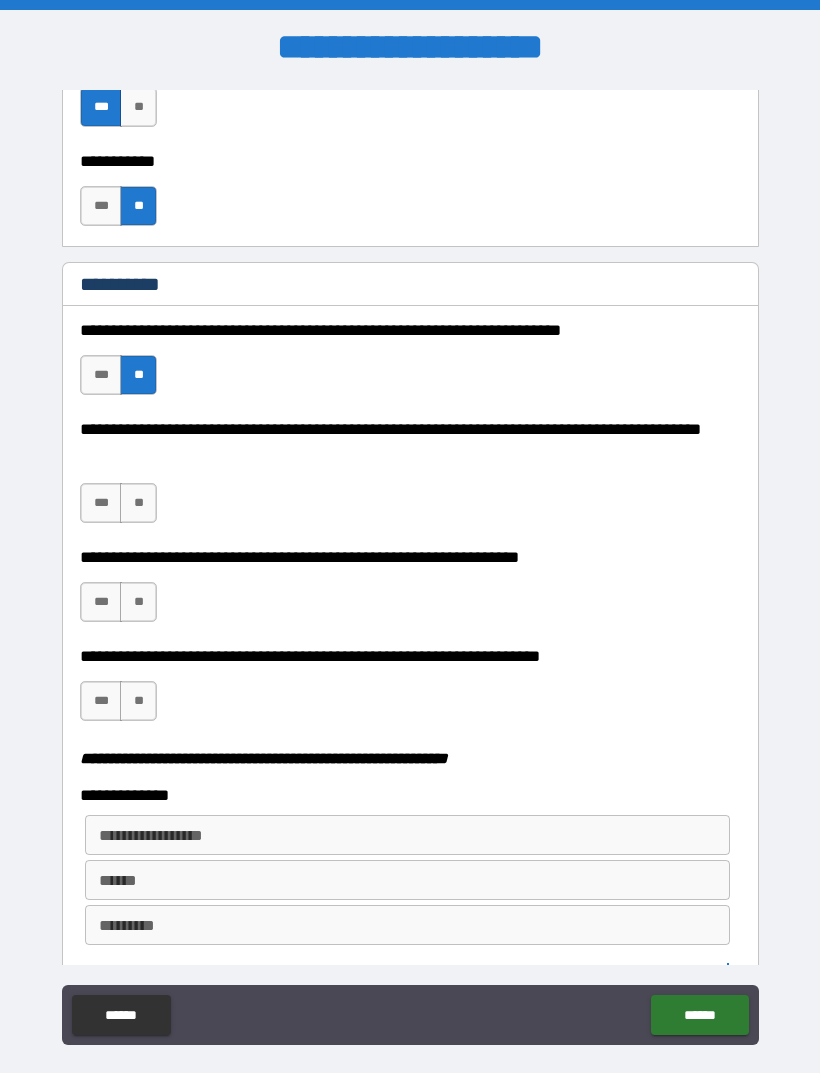 scroll, scrollTop: 2074, scrollLeft: 0, axis: vertical 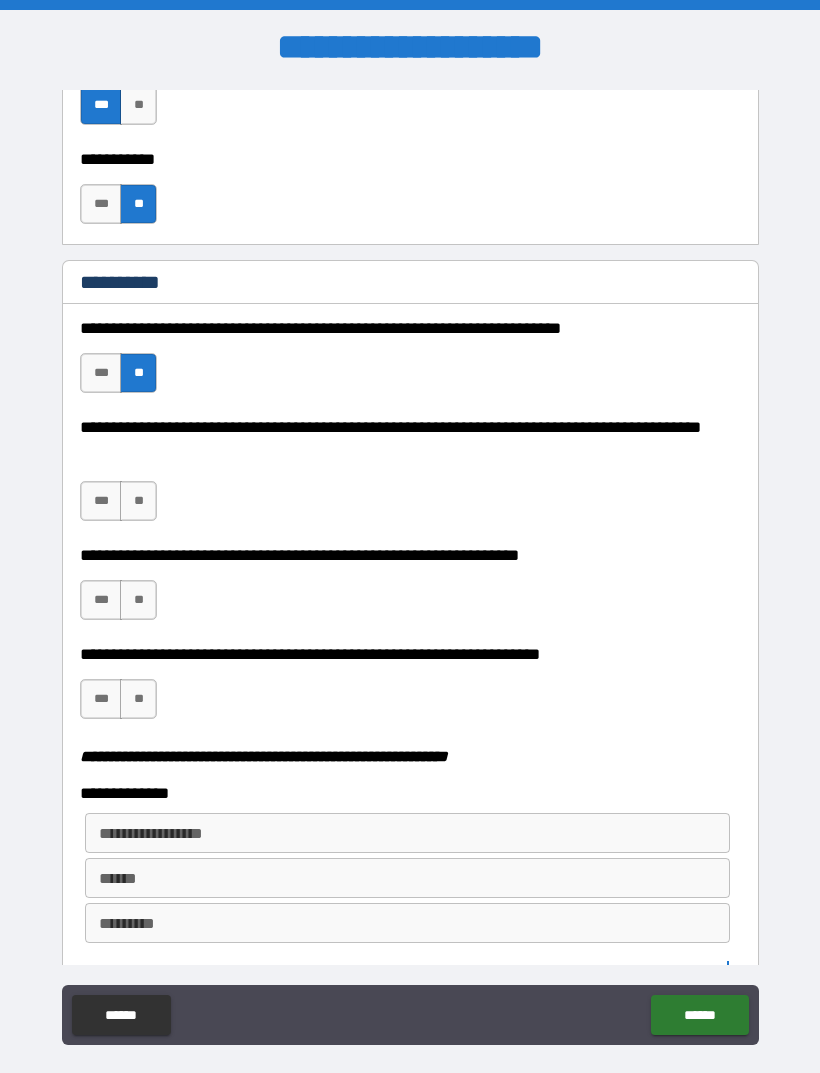 click on "**" at bounding box center [138, 501] 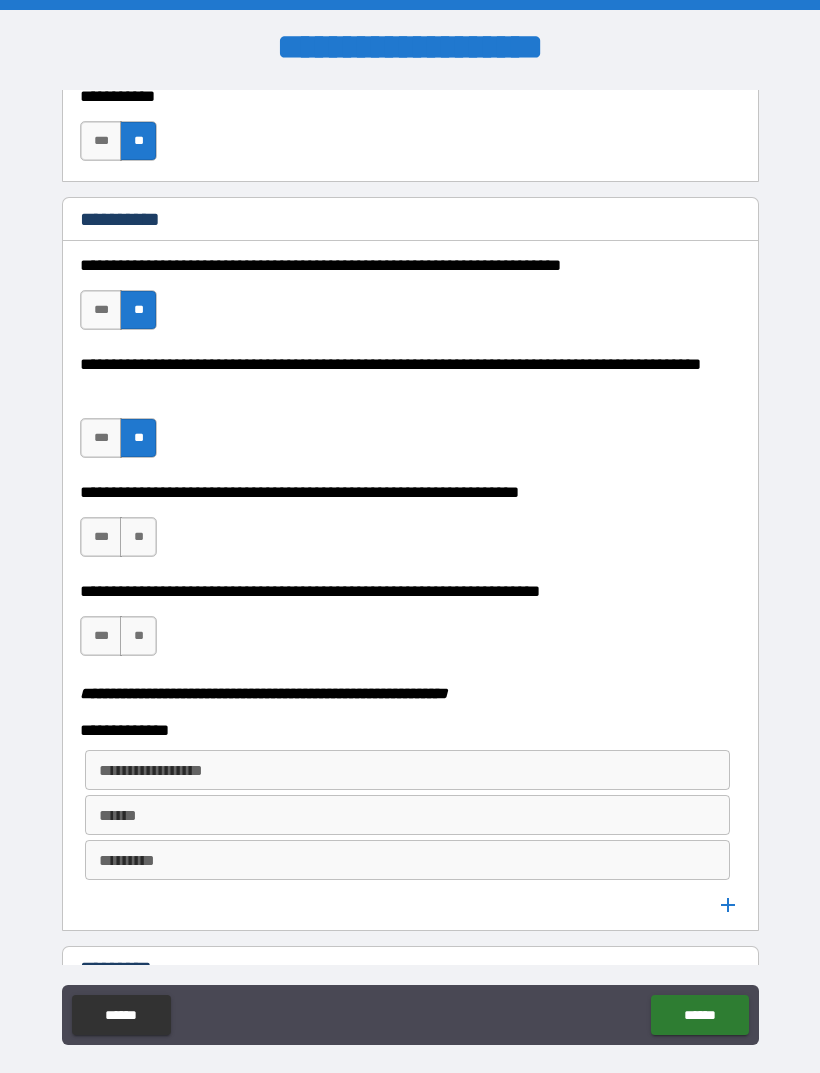 scroll, scrollTop: 2152, scrollLeft: 0, axis: vertical 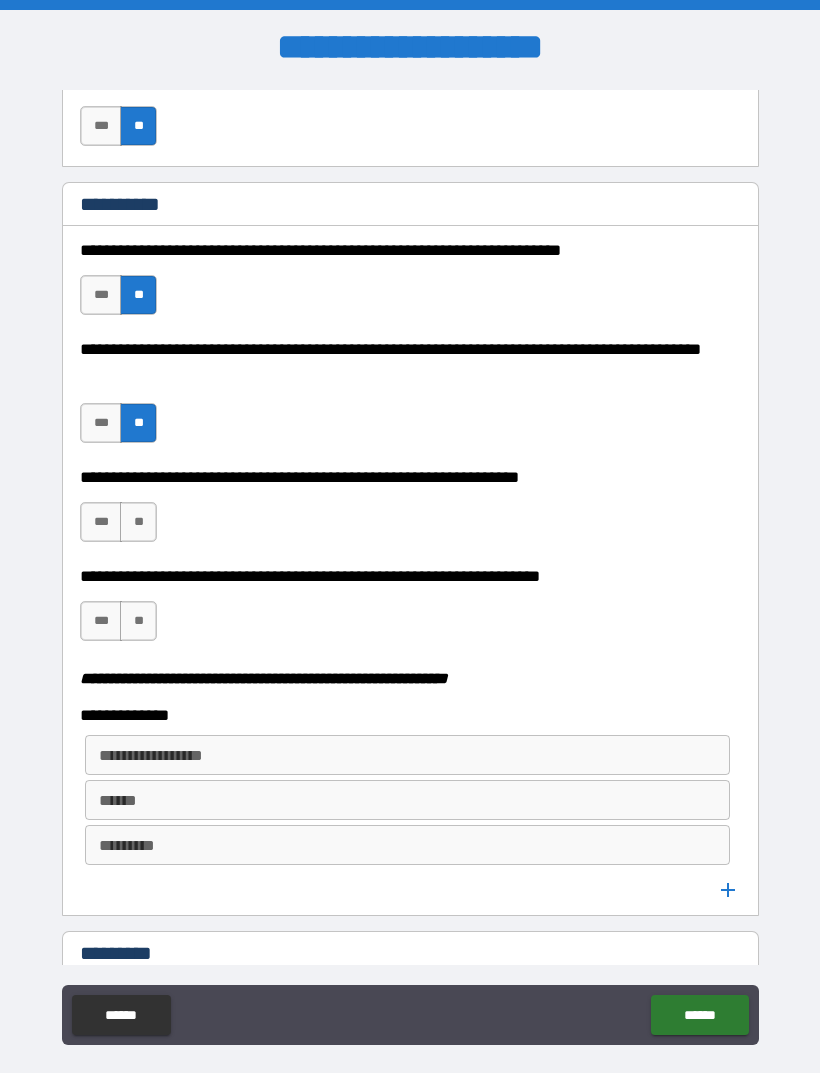 click on "**" at bounding box center [138, 522] 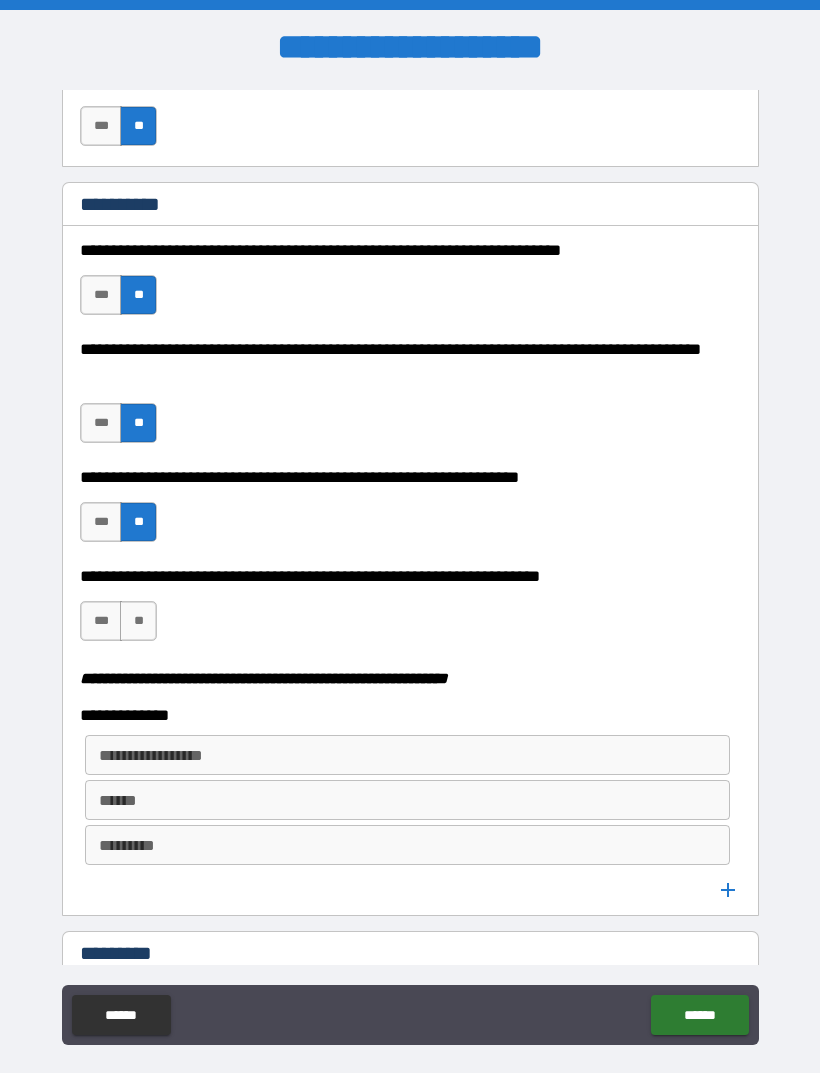 click on "***" at bounding box center (101, 621) 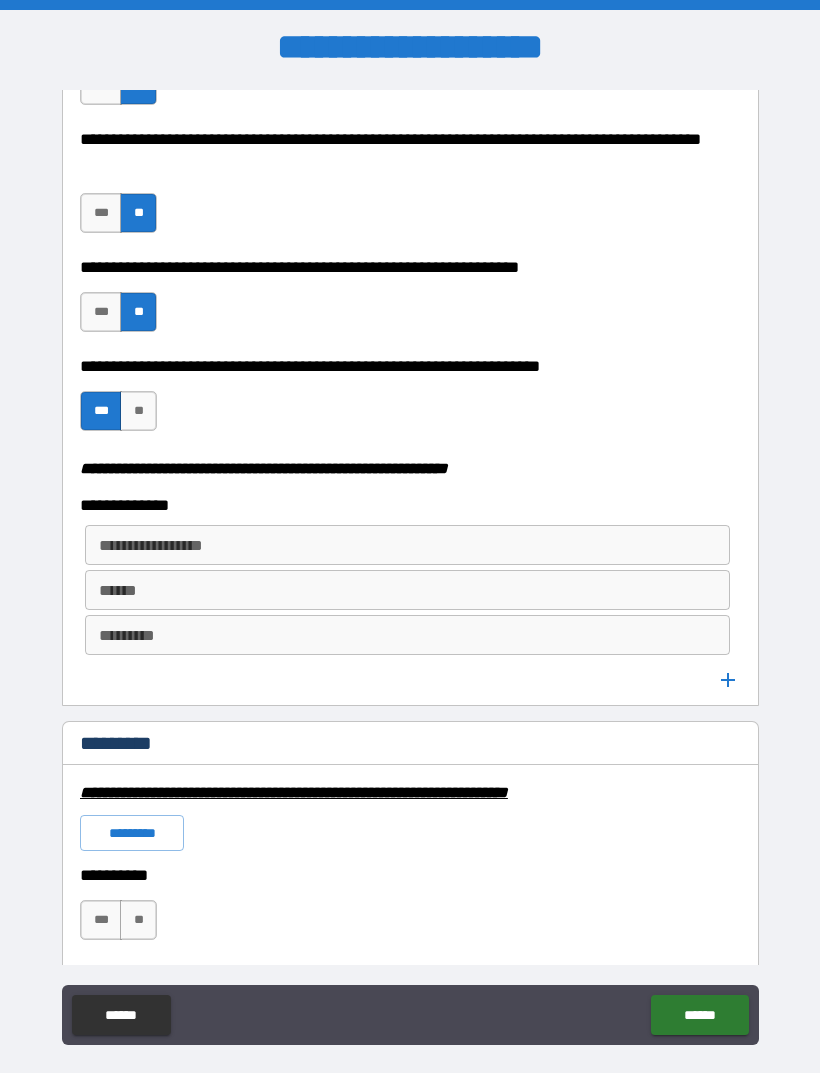 scroll, scrollTop: 2371, scrollLeft: 0, axis: vertical 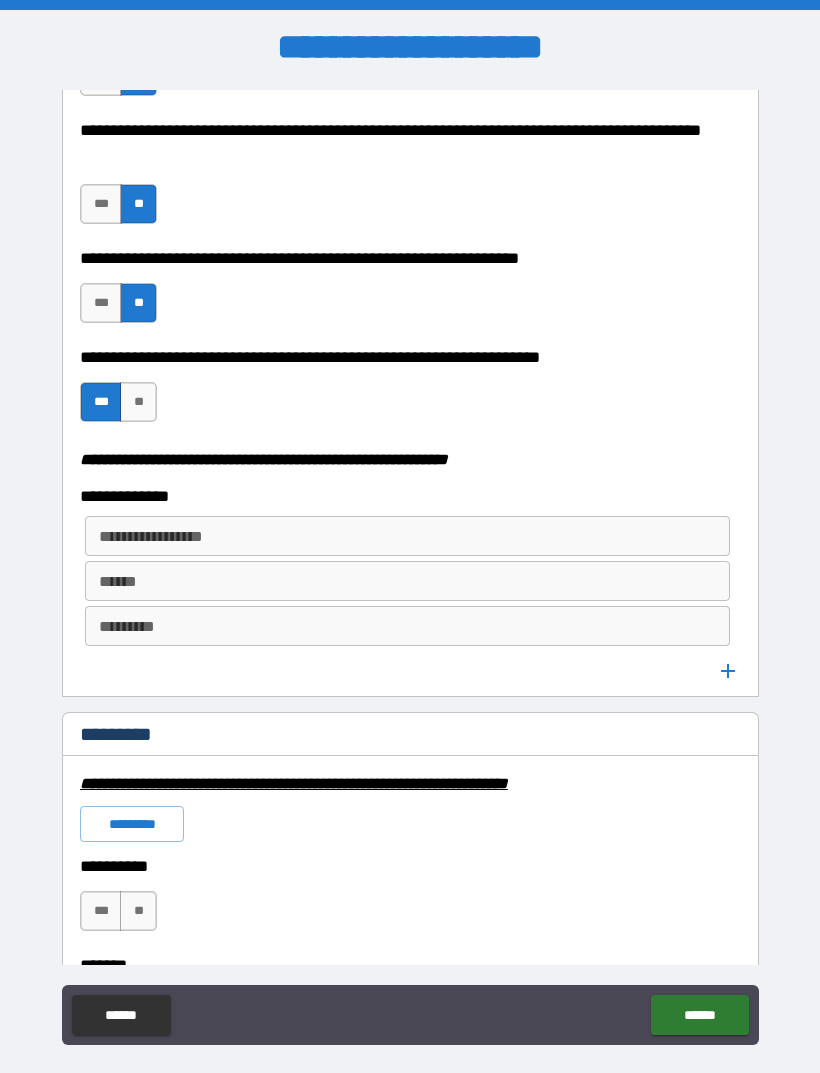 click on "**********" at bounding box center [406, 536] 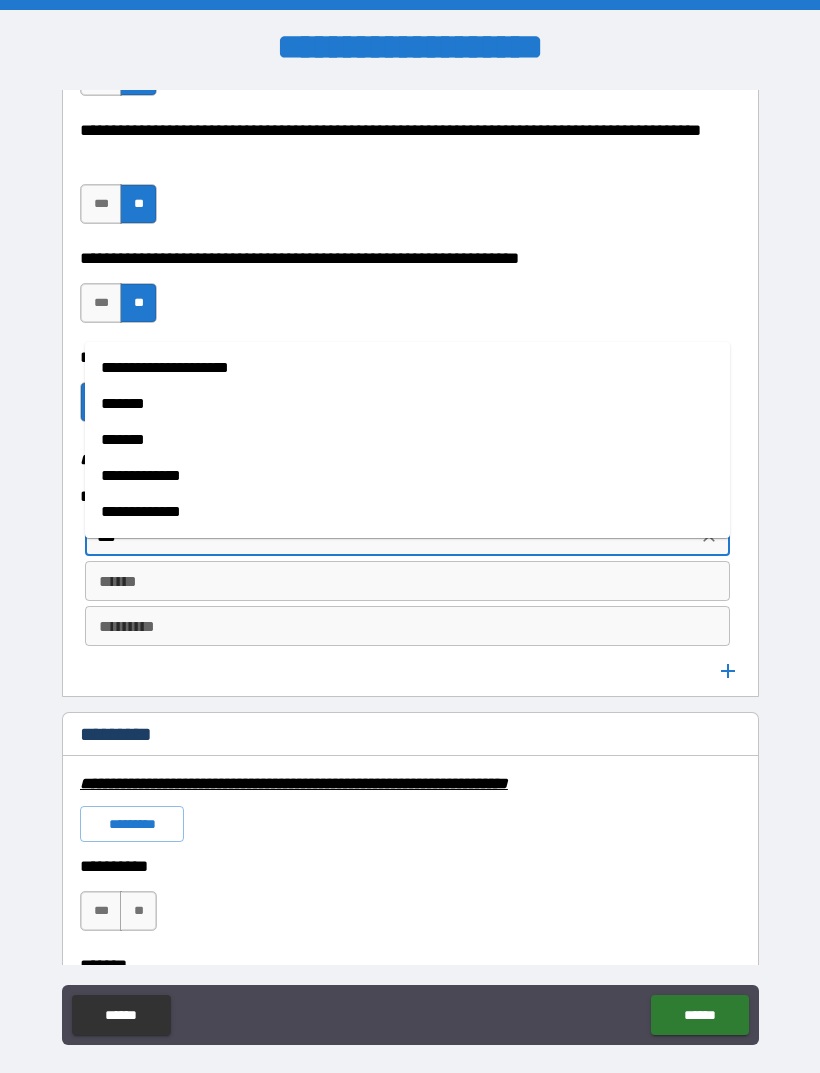 click on "**********" at bounding box center [407, 476] 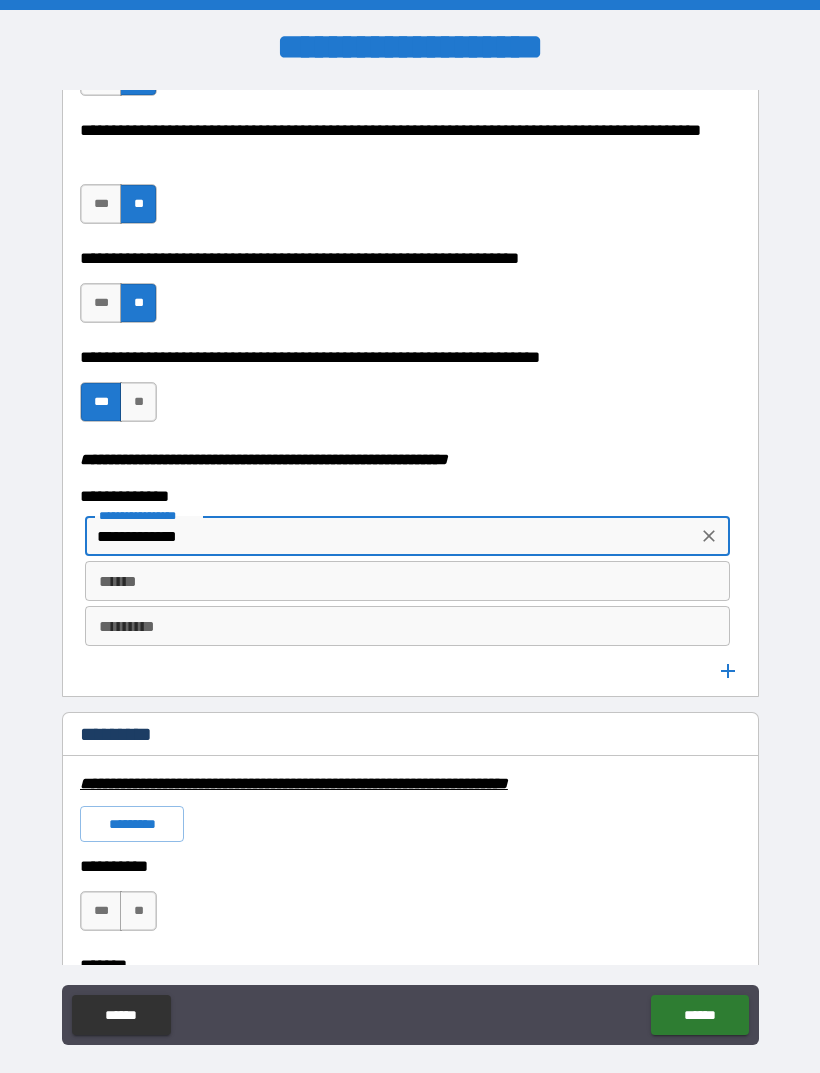 click on "******" at bounding box center [407, 581] 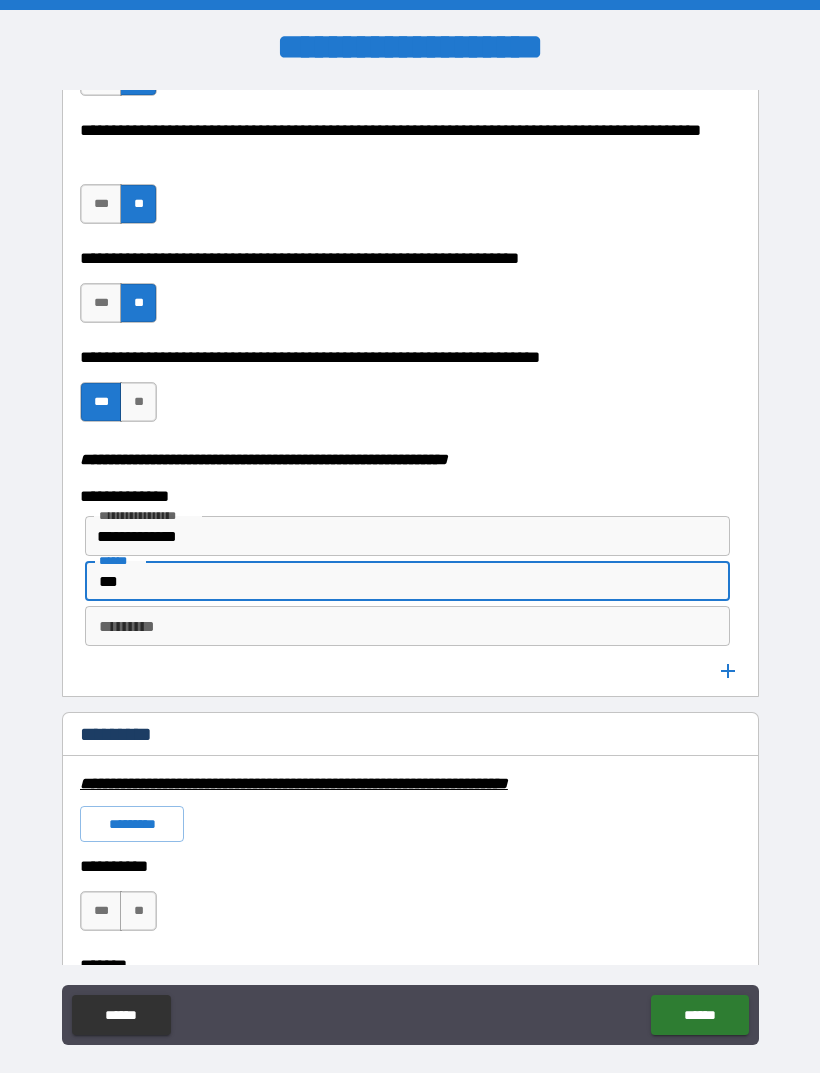 type on "***" 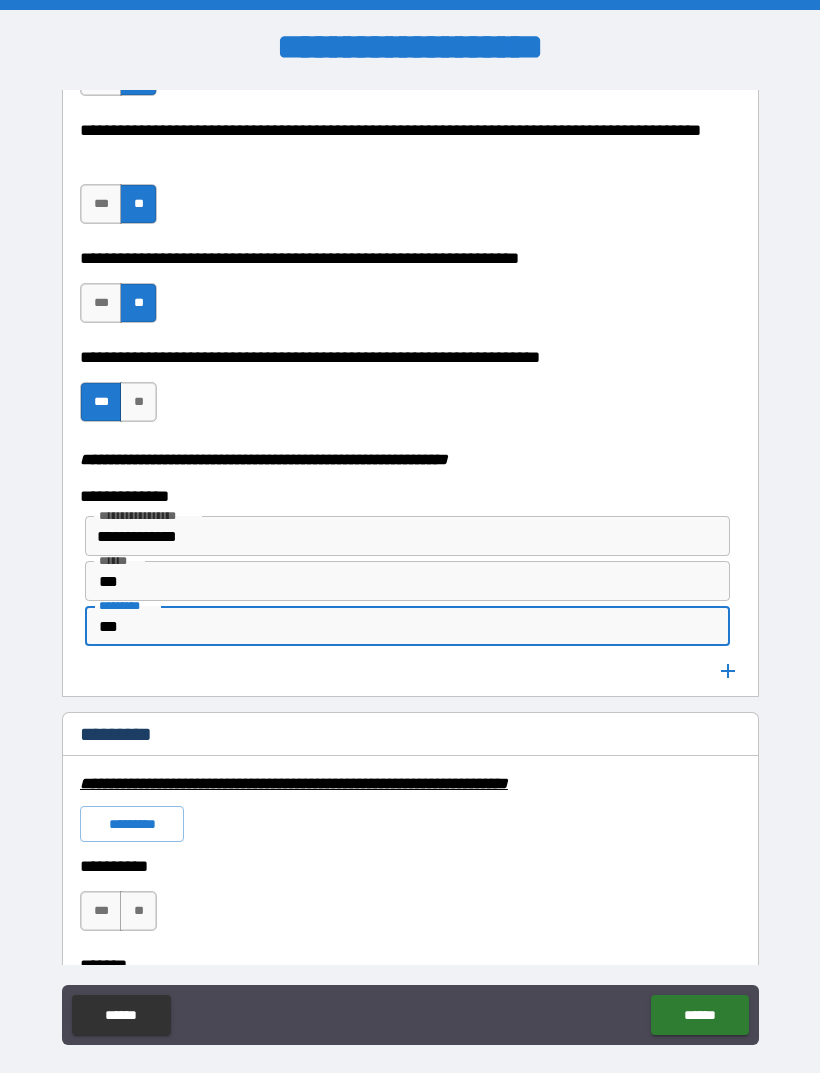 type on "**" 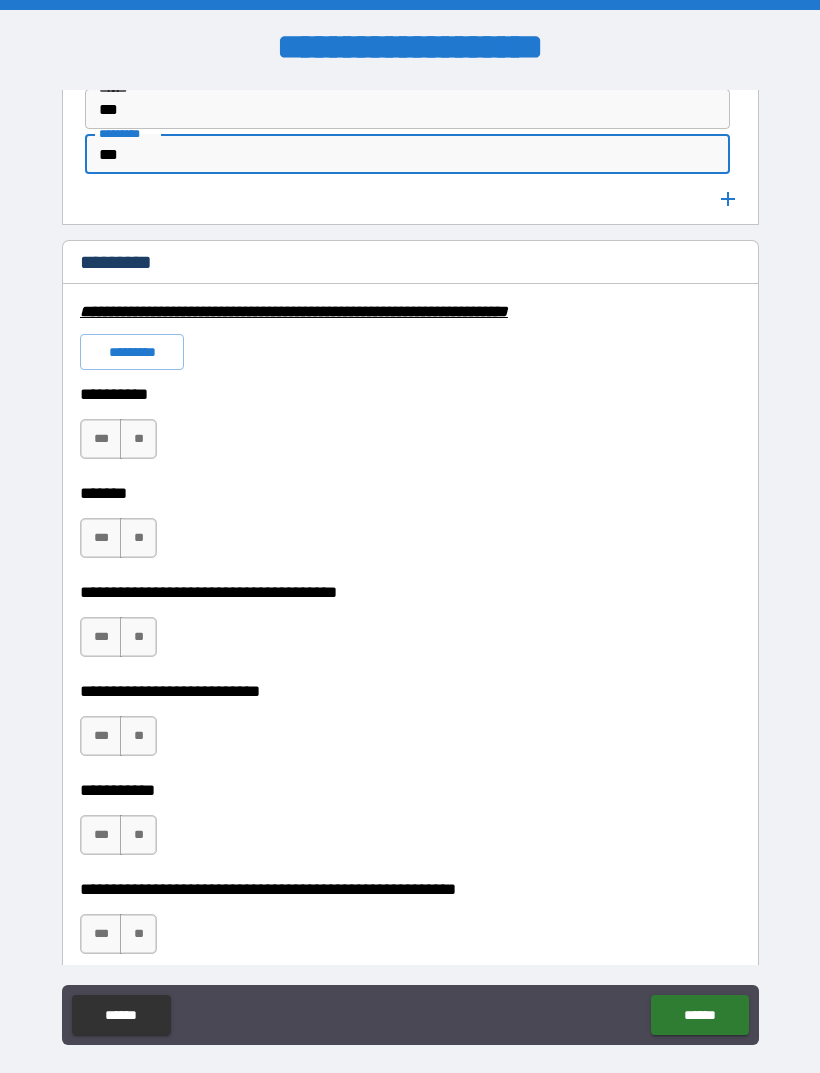 scroll, scrollTop: 2844, scrollLeft: 0, axis: vertical 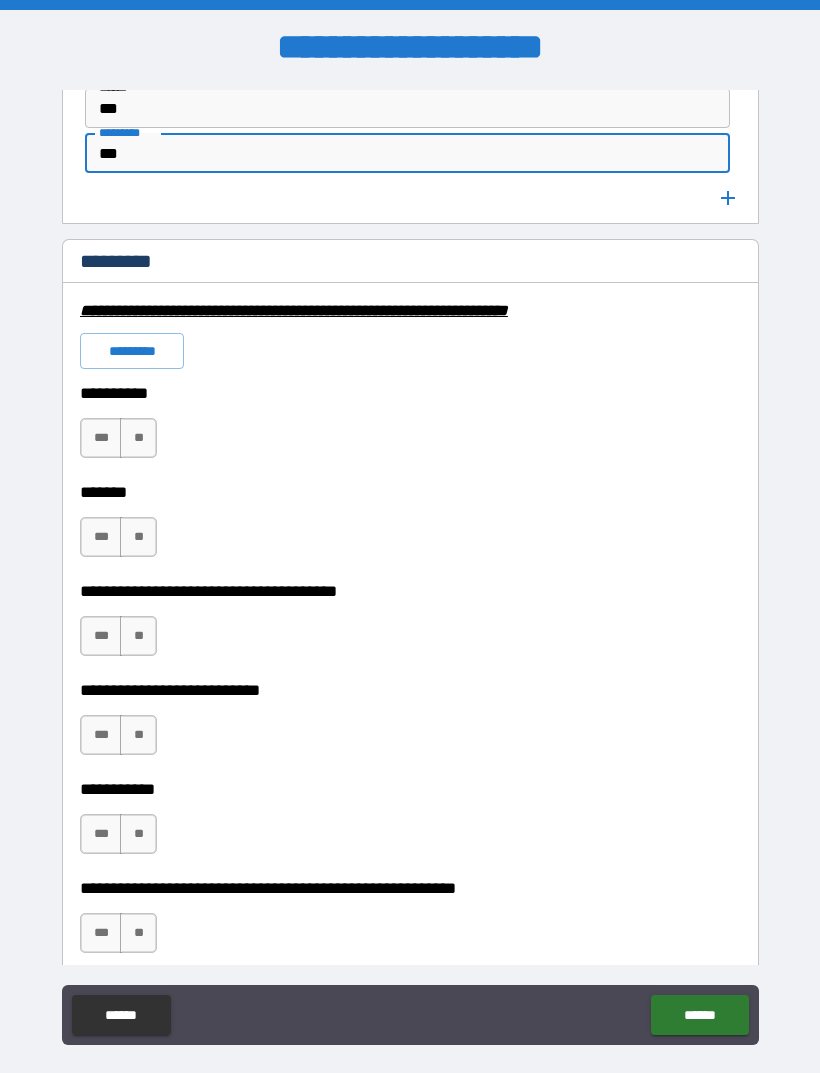 click on "**" at bounding box center (138, 438) 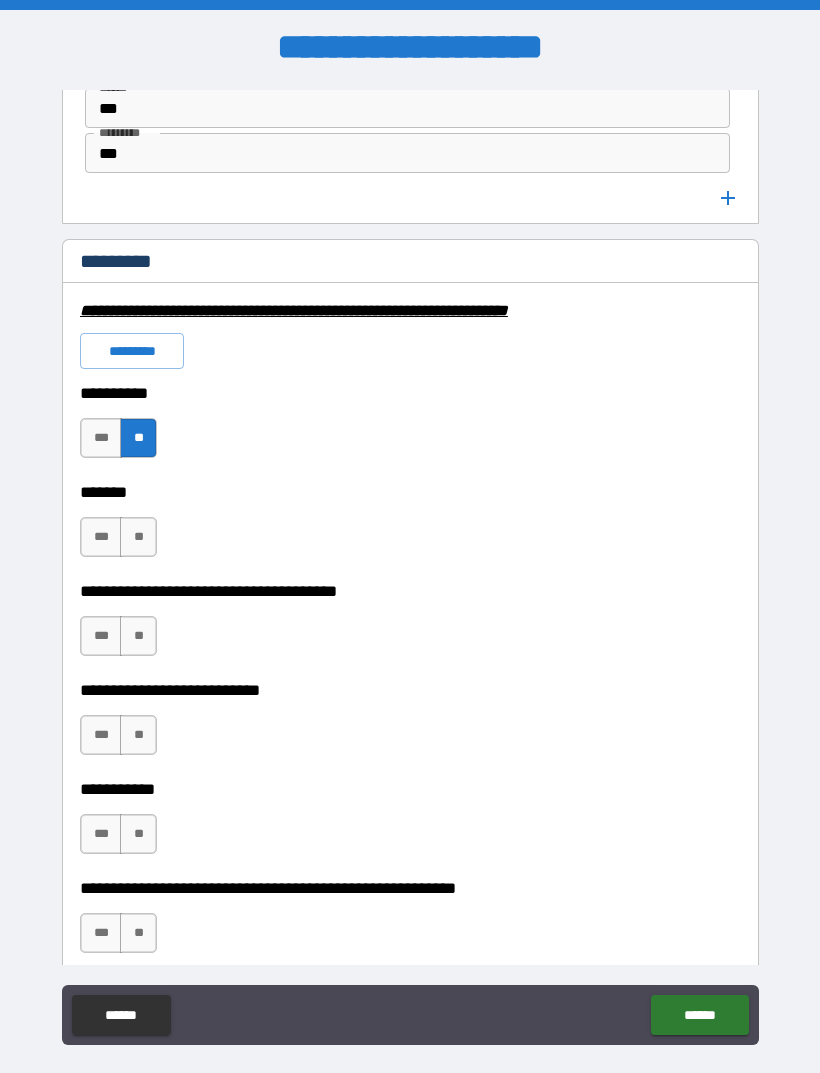click on "**" at bounding box center (138, 537) 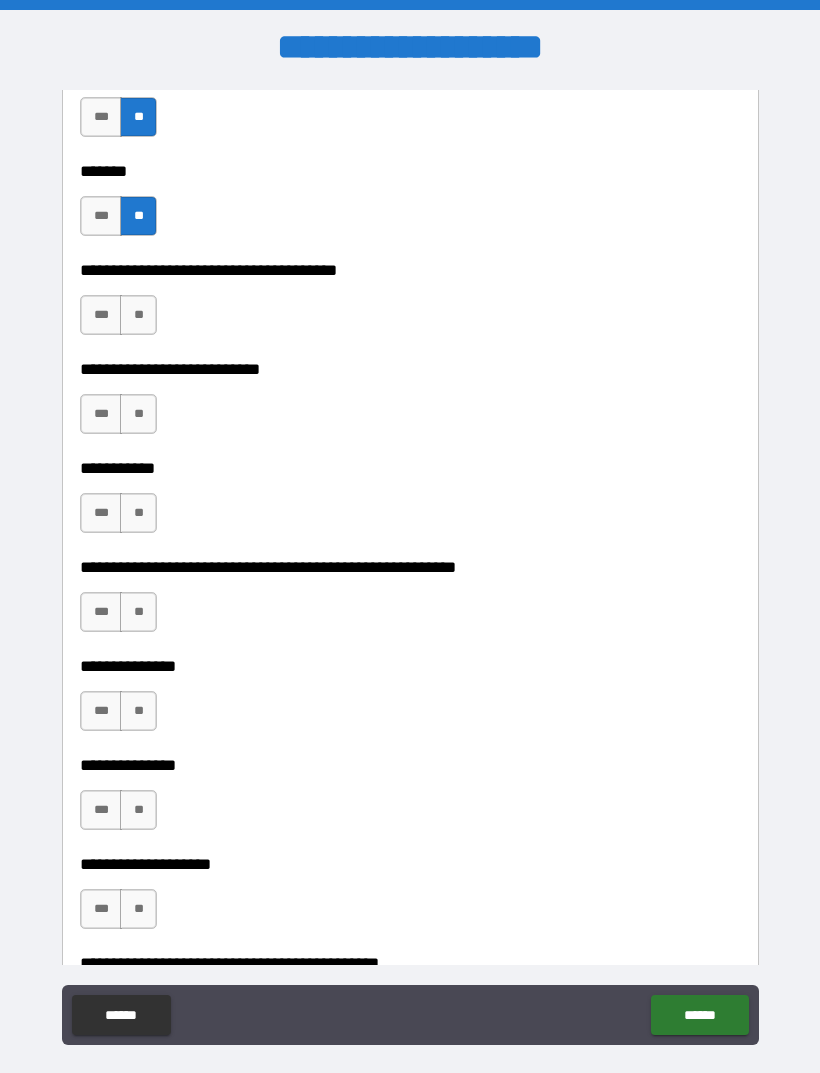 scroll, scrollTop: 3164, scrollLeft: 0, axis: vertical 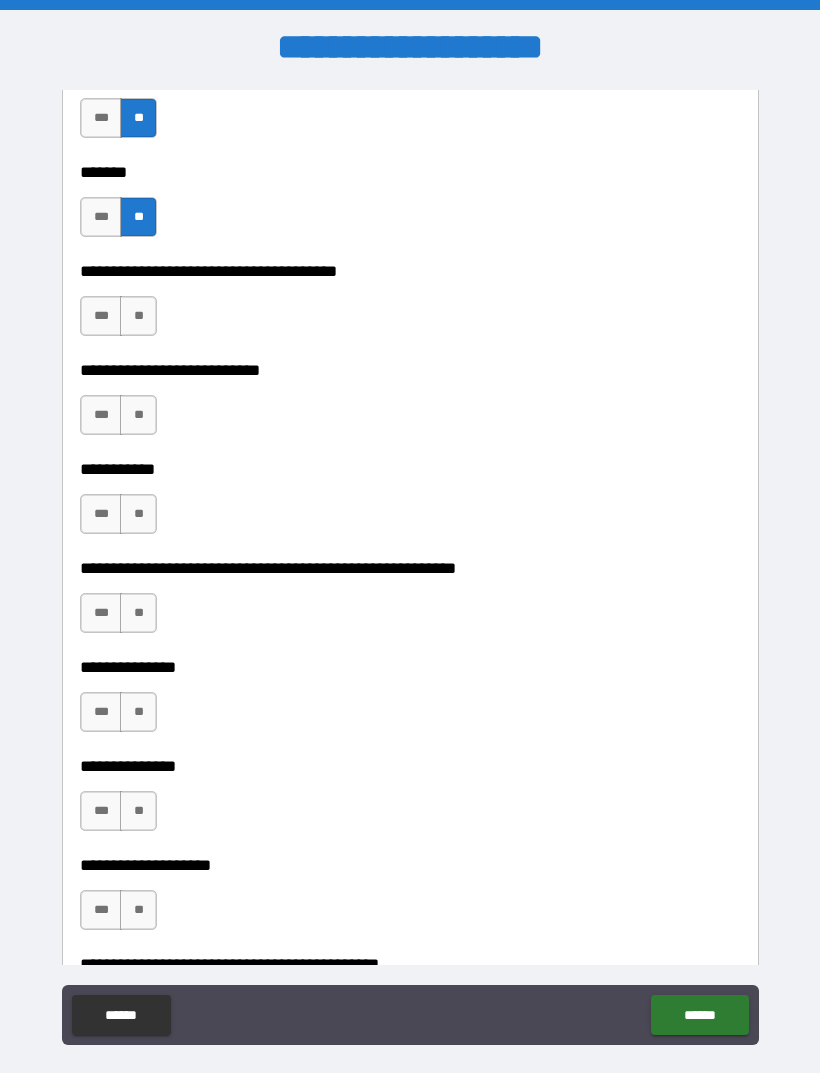 click on "**" at bounding box center (138, 316) 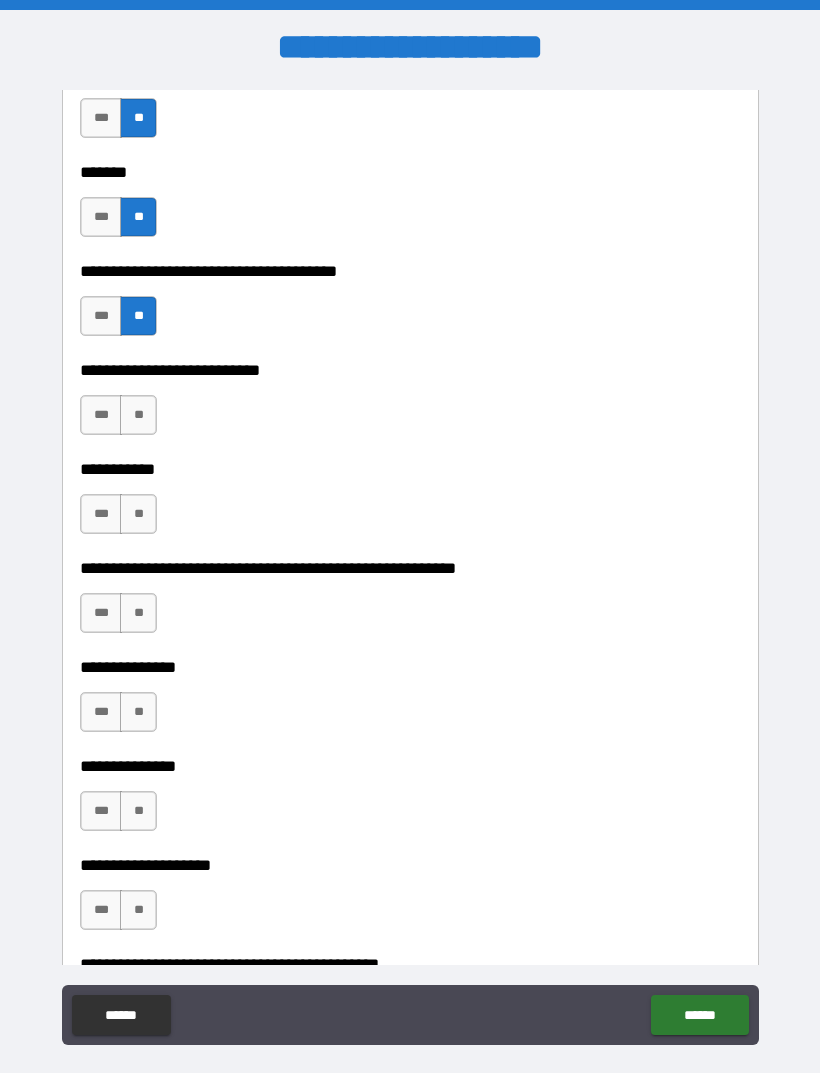 click on "**" at bounding box center [138, 415] 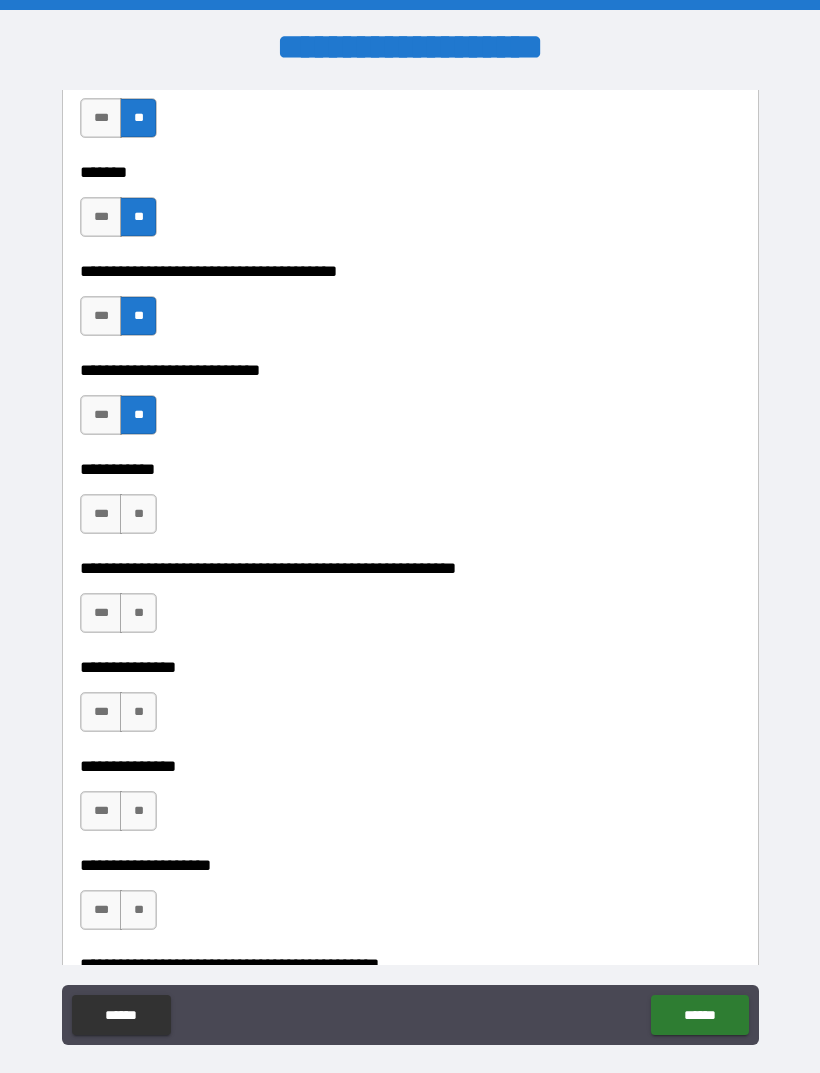 click on "**" at bounding box center (138, 514) 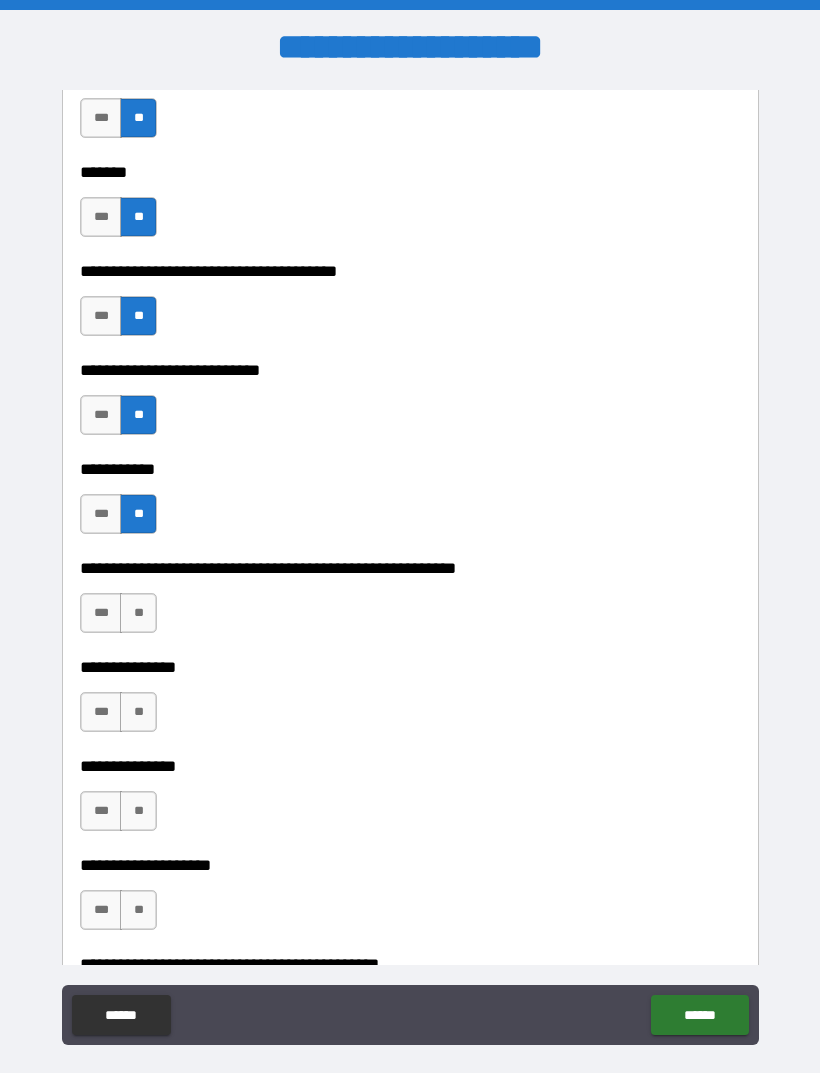 click on "**" at bounding box center (138, 613) 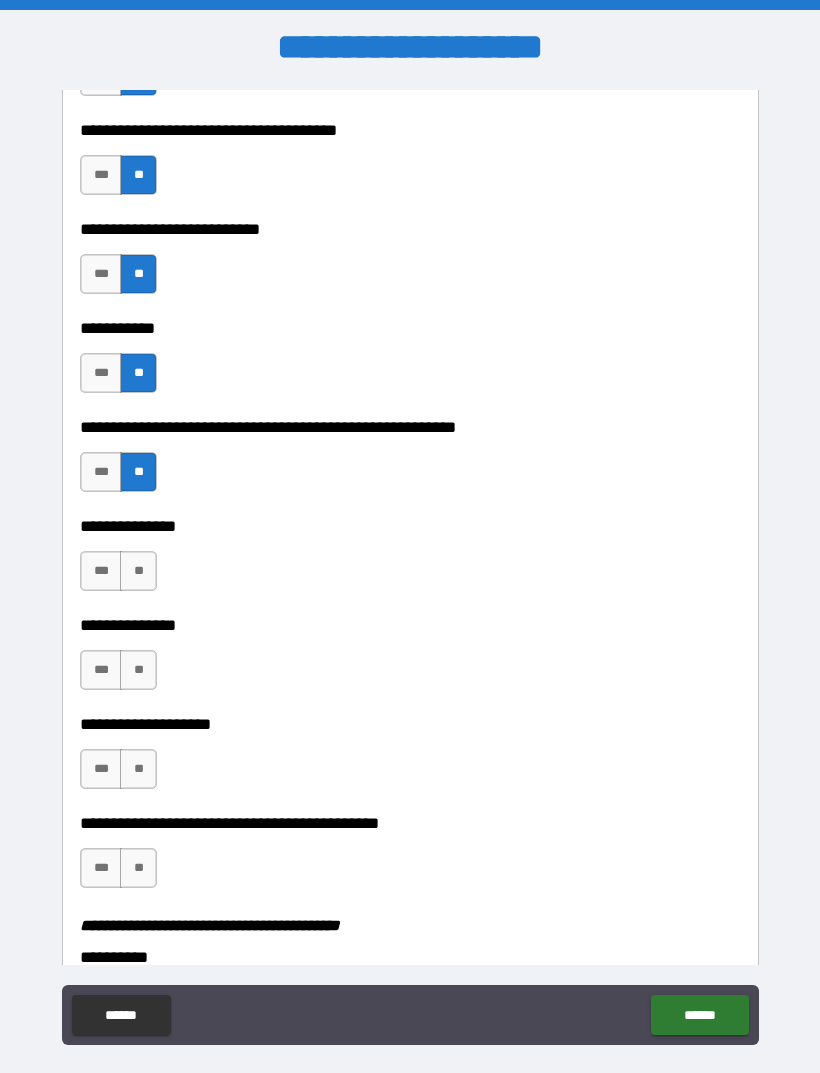 scroll, scrollTop: 3310, scrollLeft: 0, axis: vertical 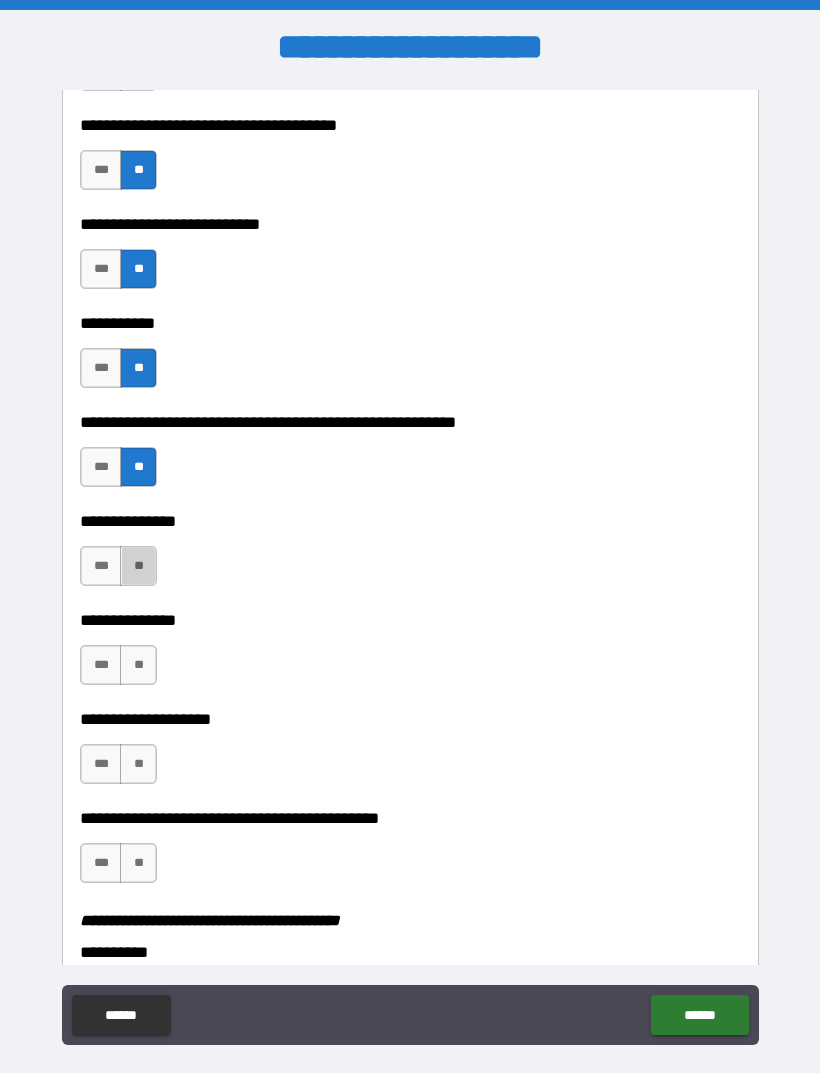 click on "**" at bounding box center [138, 566] 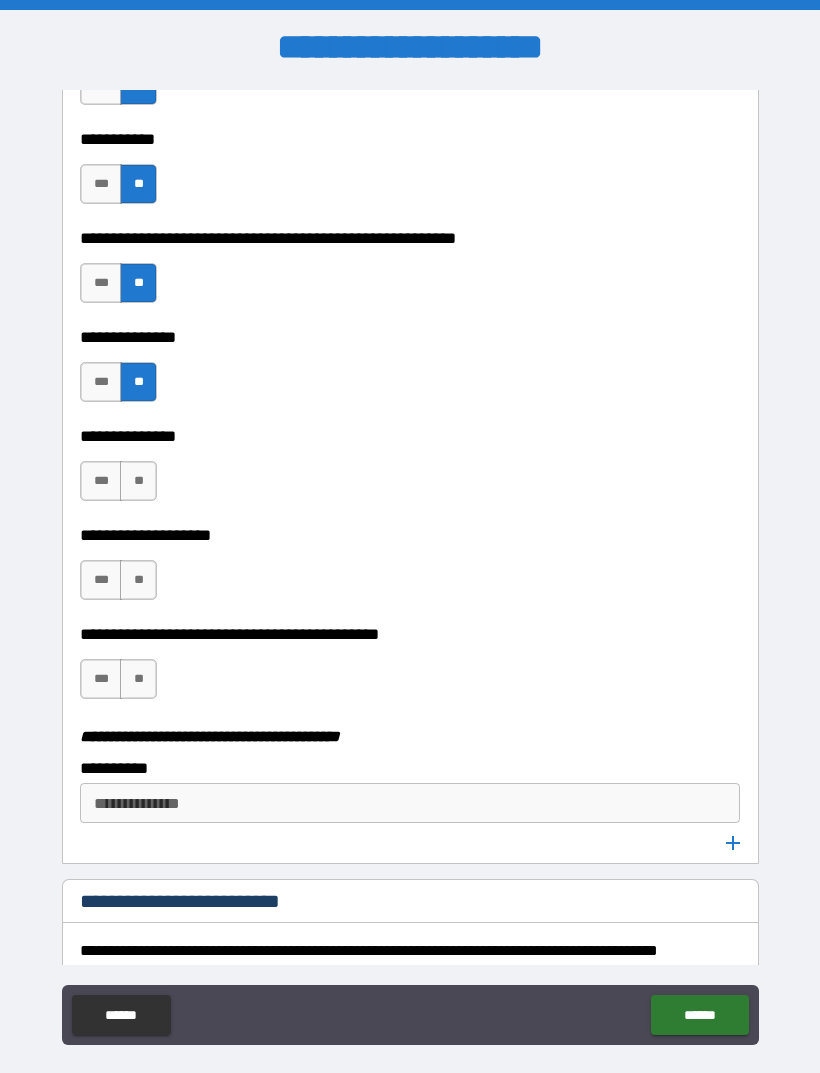 scroll, scrollTop: 3497, scrollLeft: 0, axis: vertical 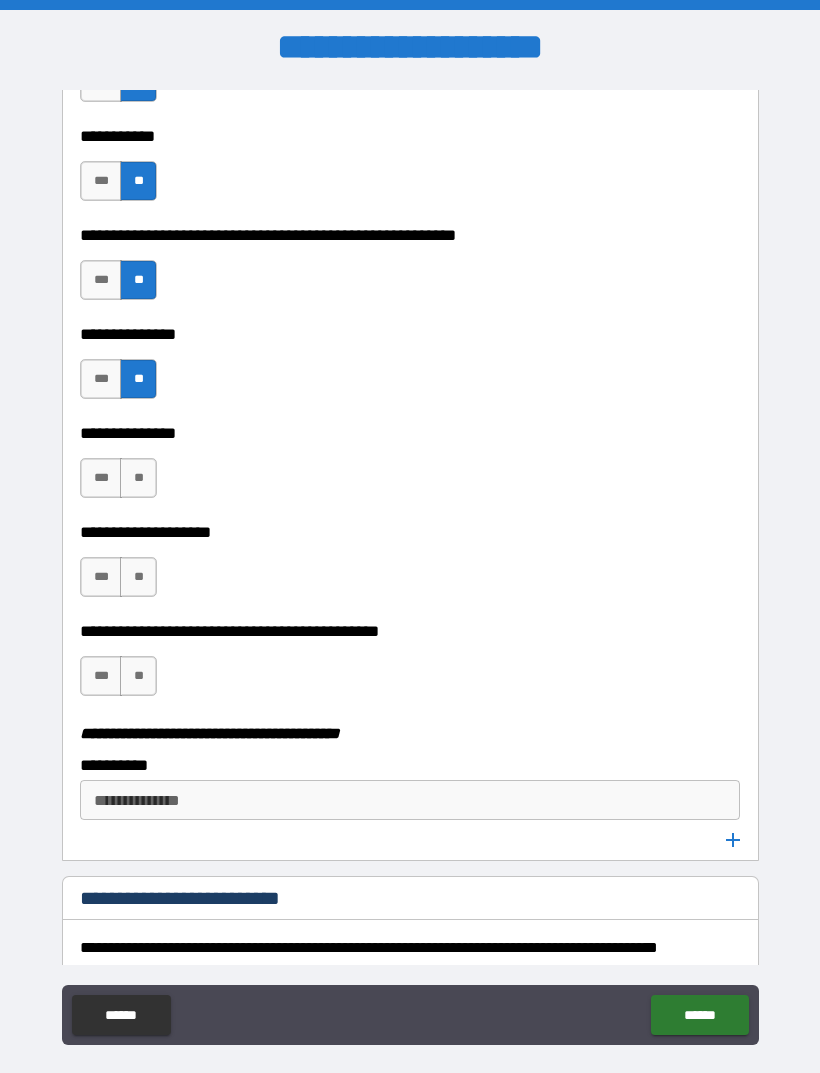 click on "**" at bounding box center [138, 478] 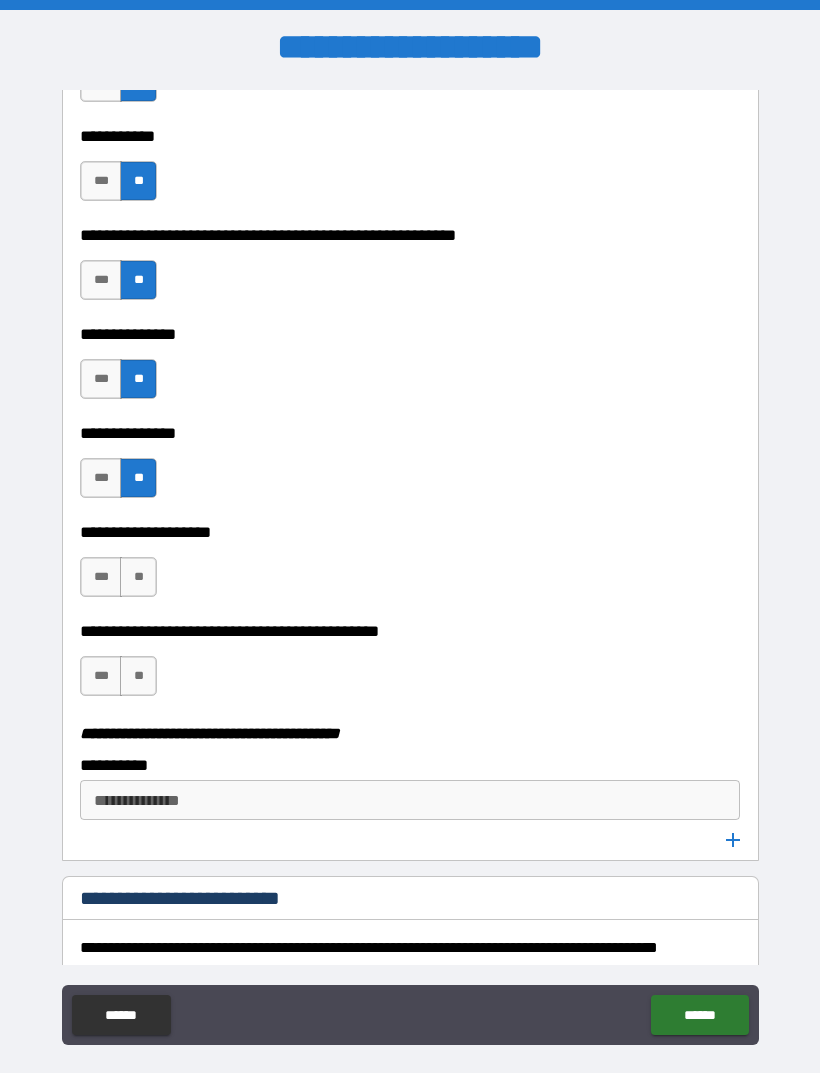 scroll, scrollTop: 3505, scrollLeft: 0, axis: vertical 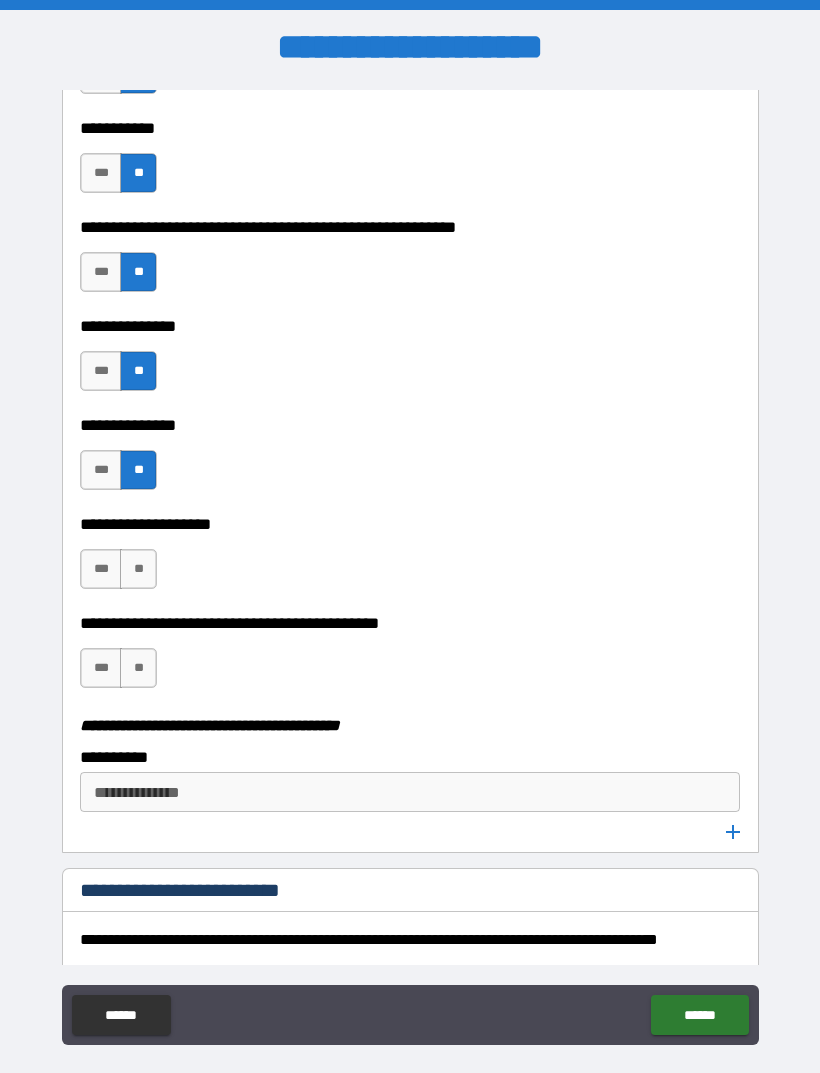 click on "***" at bounding box center (101, 569) 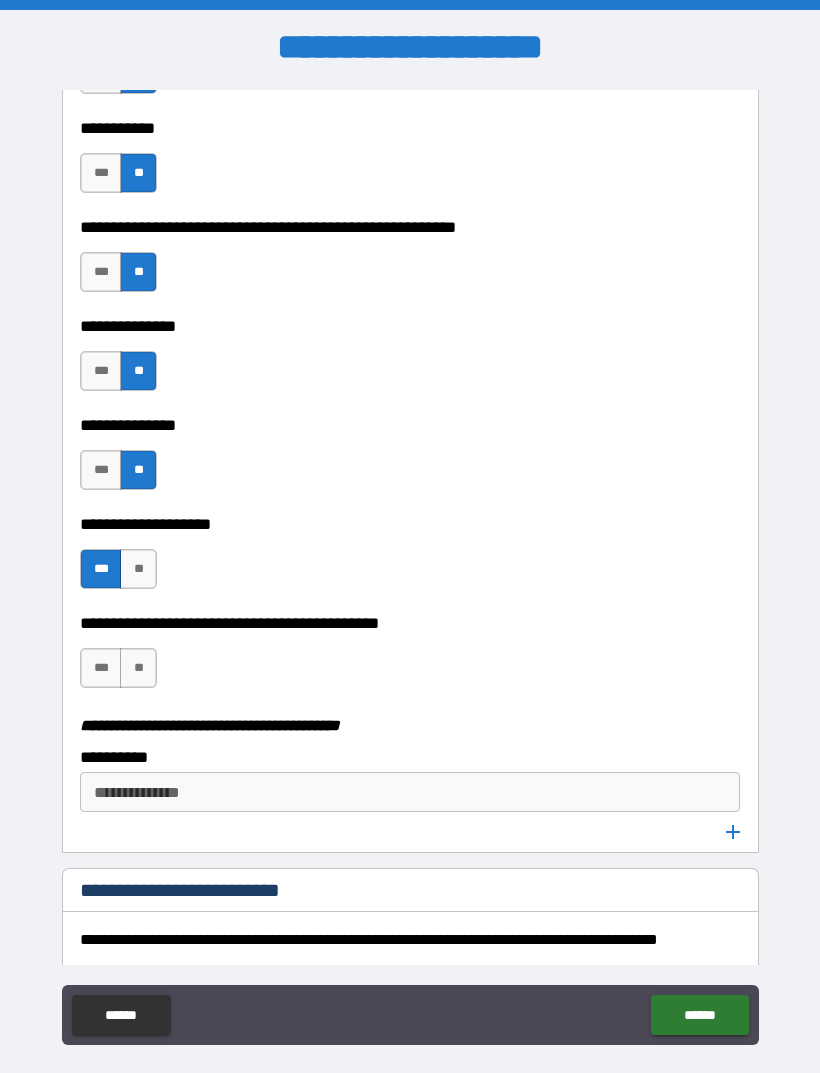 click on "**" at bounding box center [138, 668] 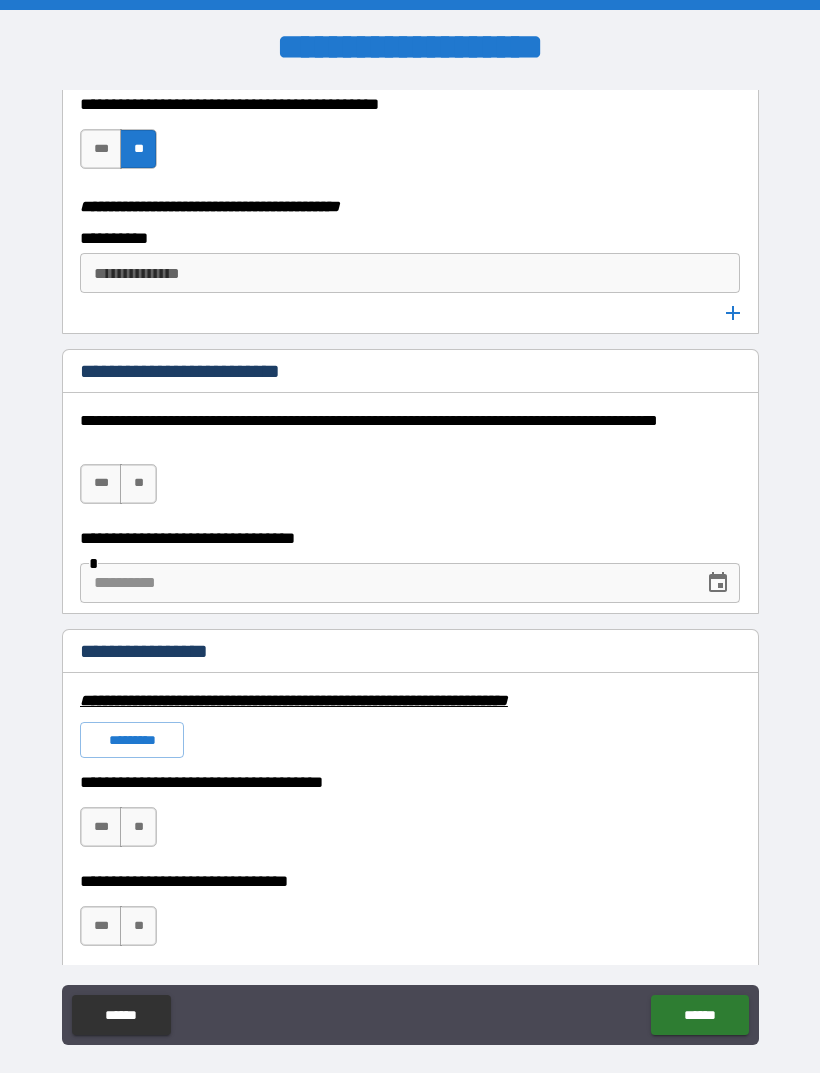 scroll, scrollTop: 4114, scrollLeft: 0, axis: vertical 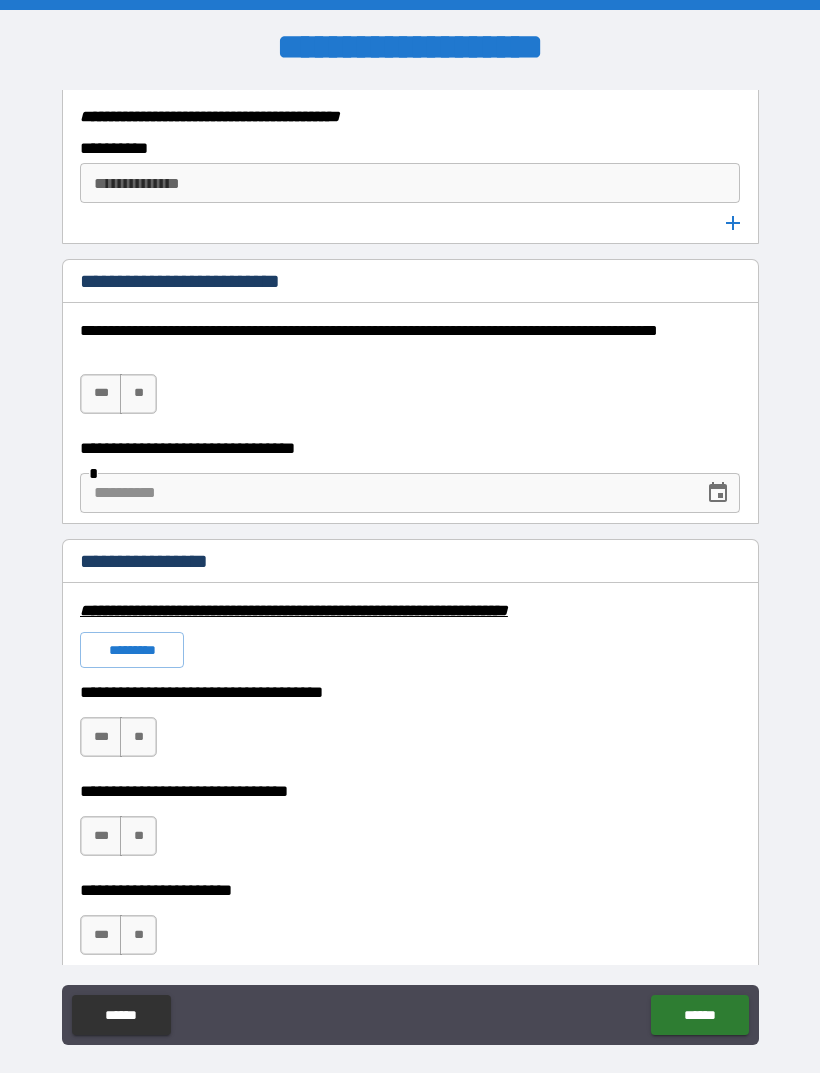 click on "**" at bounding box center [138, 394] 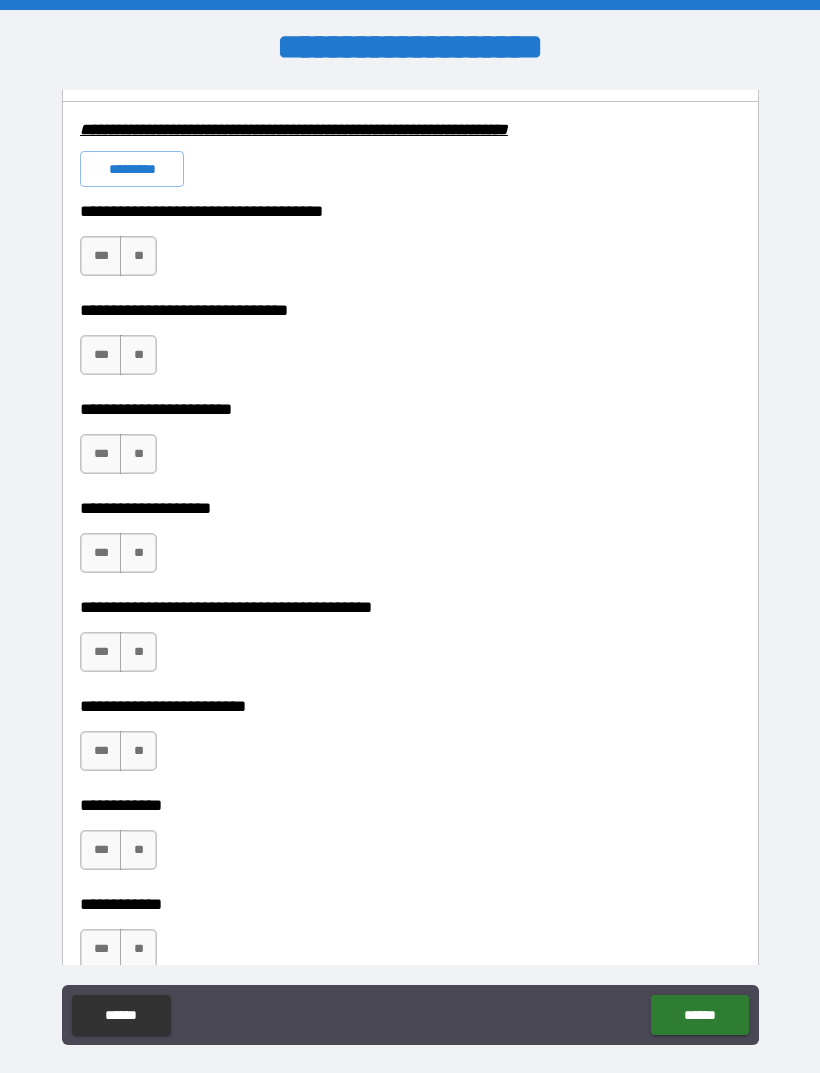 scroll, scrollTop: 4584, scrollLeft: 0, axis: vertical 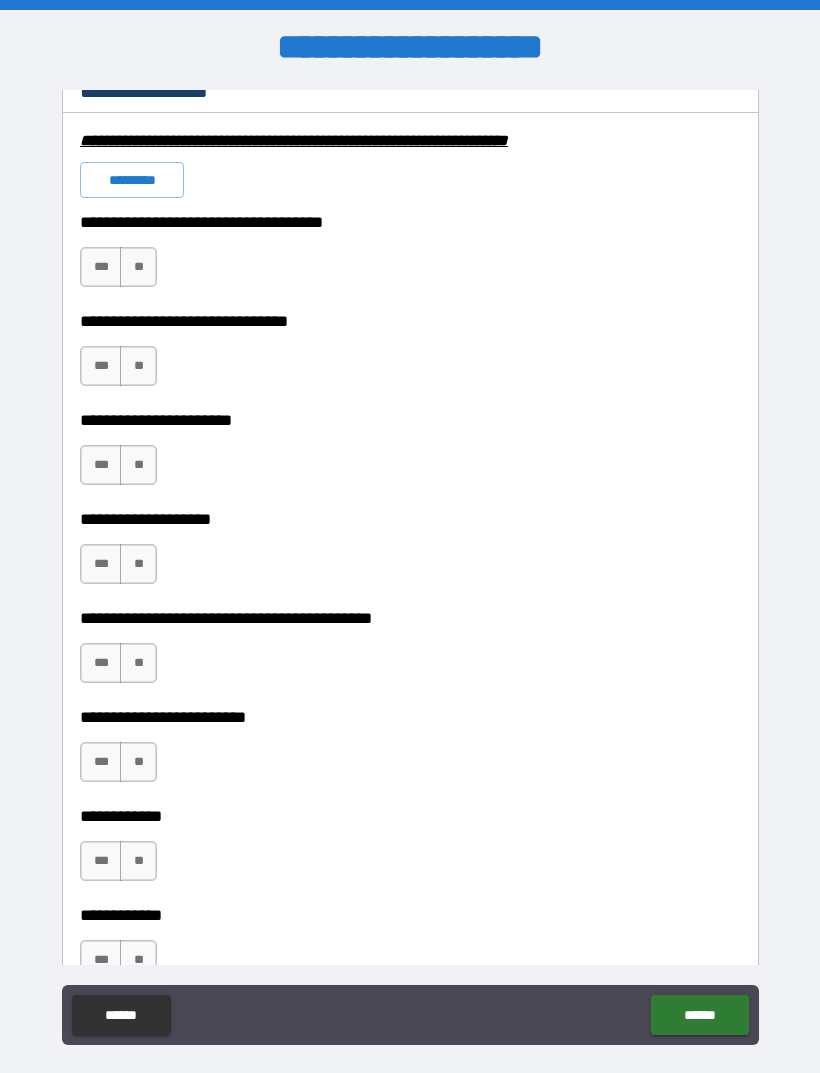 click on "**" at bounding box center [138, 267] 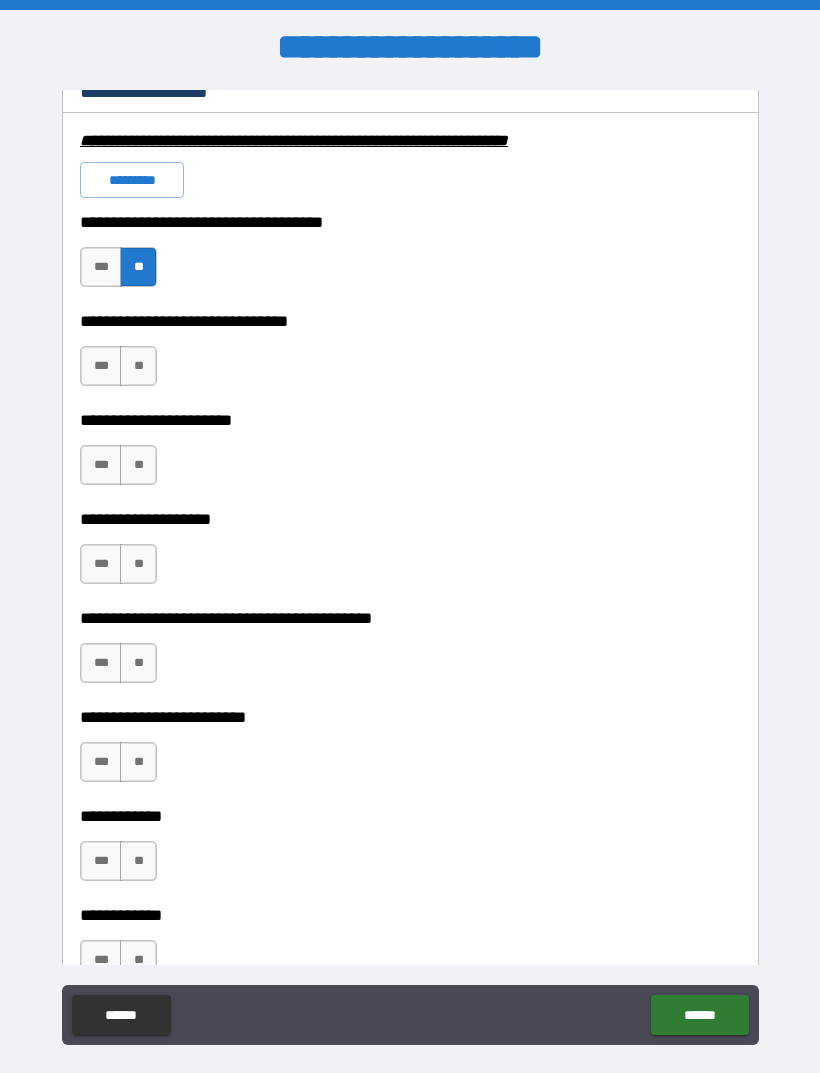 click on "**" at bounding box center (138, 366) 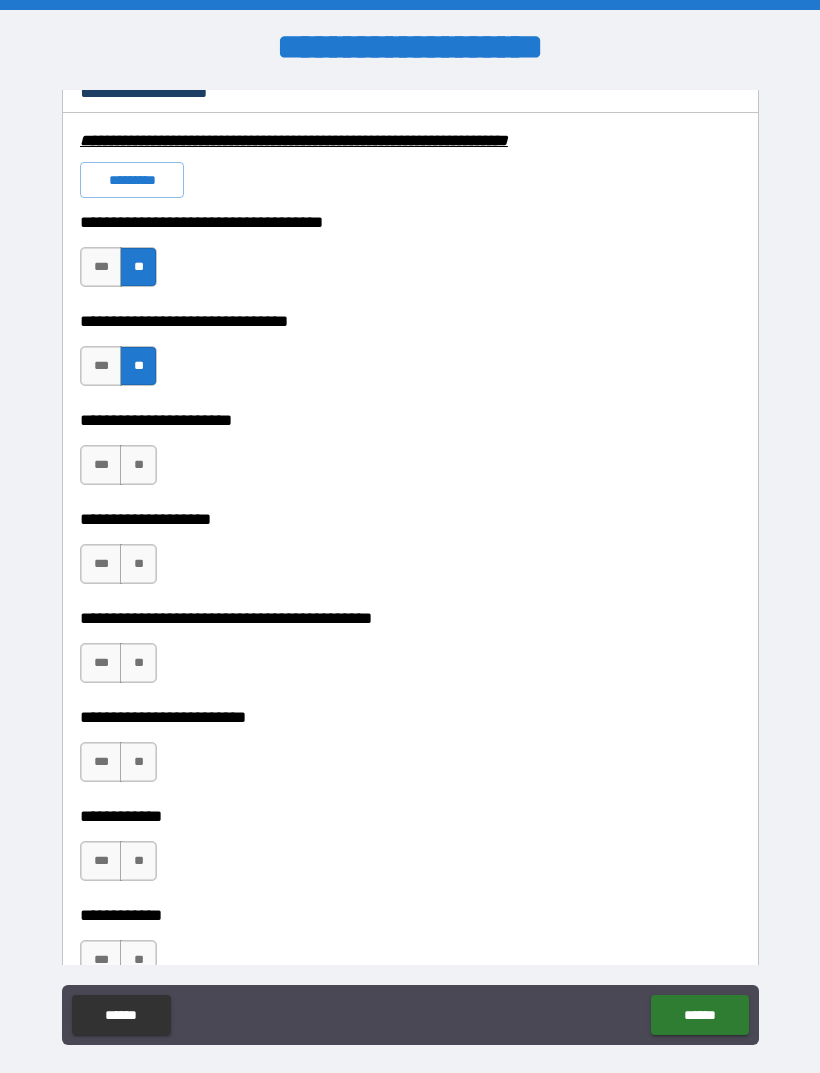 click on "**" at bounding box center (138, 465) 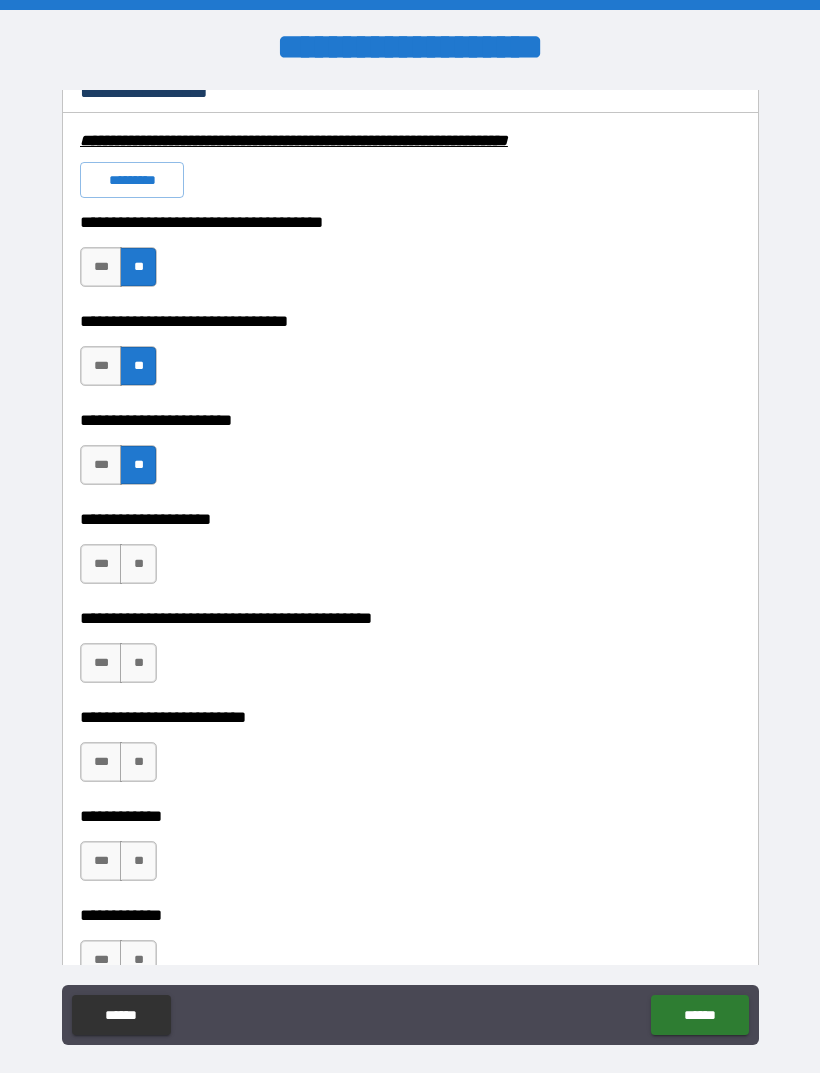 click on "**" at bounding box center [138, 564] 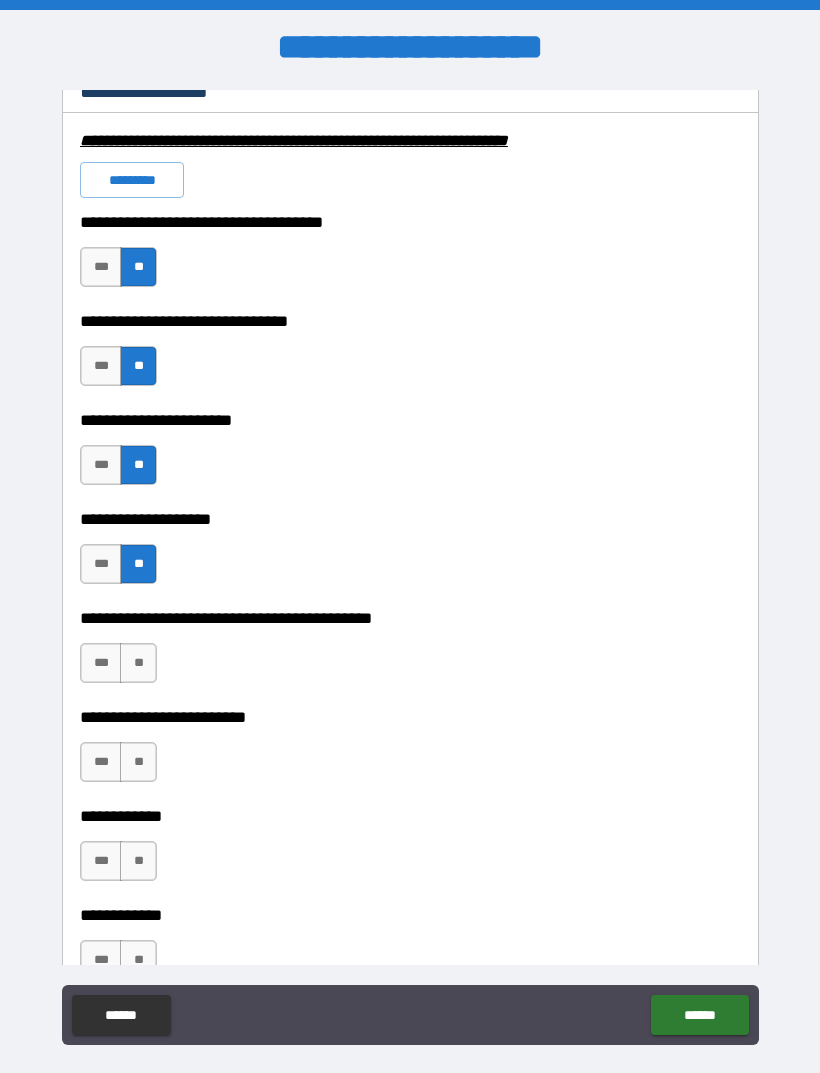 click on "**" at bounding box center (138, 663) 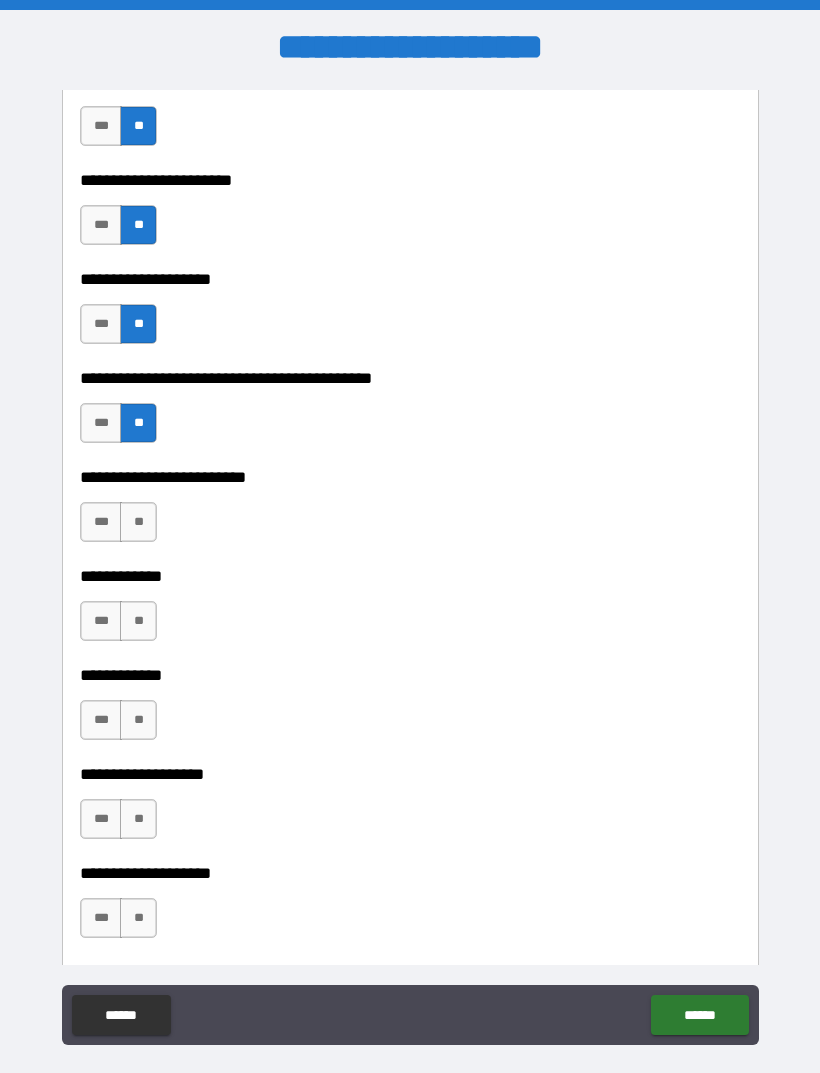 scroll, scrollTop: 4832, scrollLeft: 0, axis: vertical 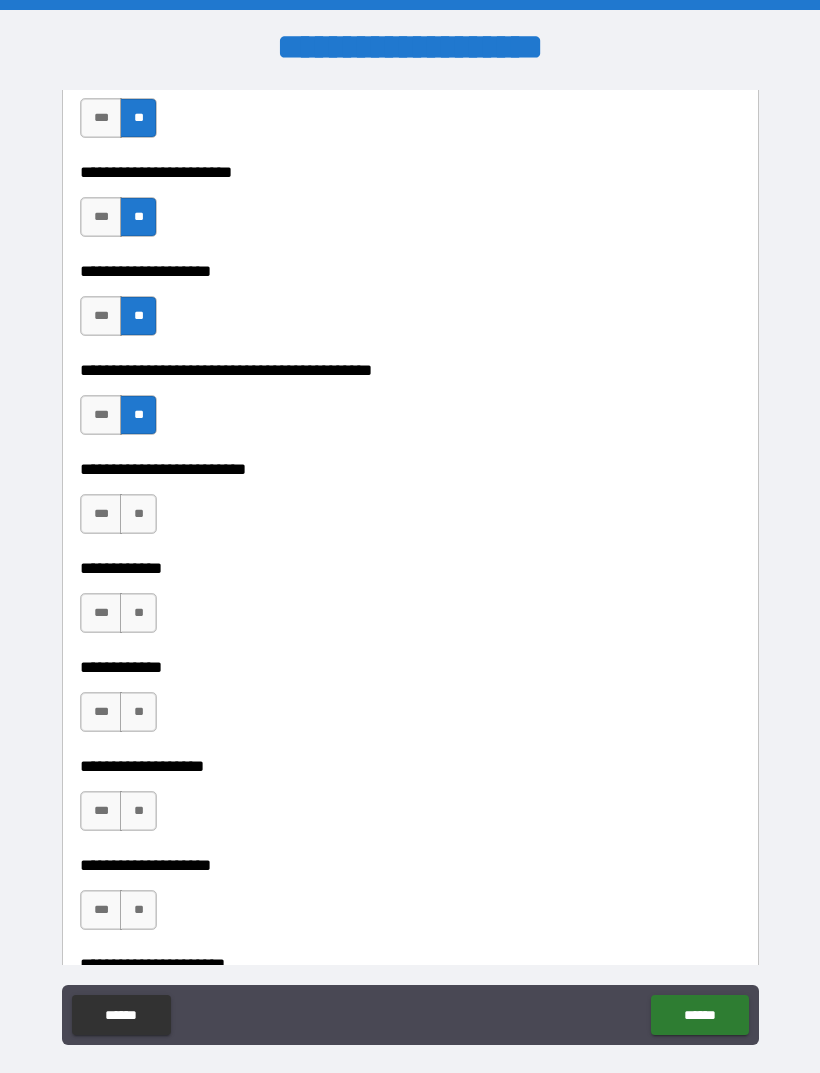 click on "**" at bounding box center [138, 514] 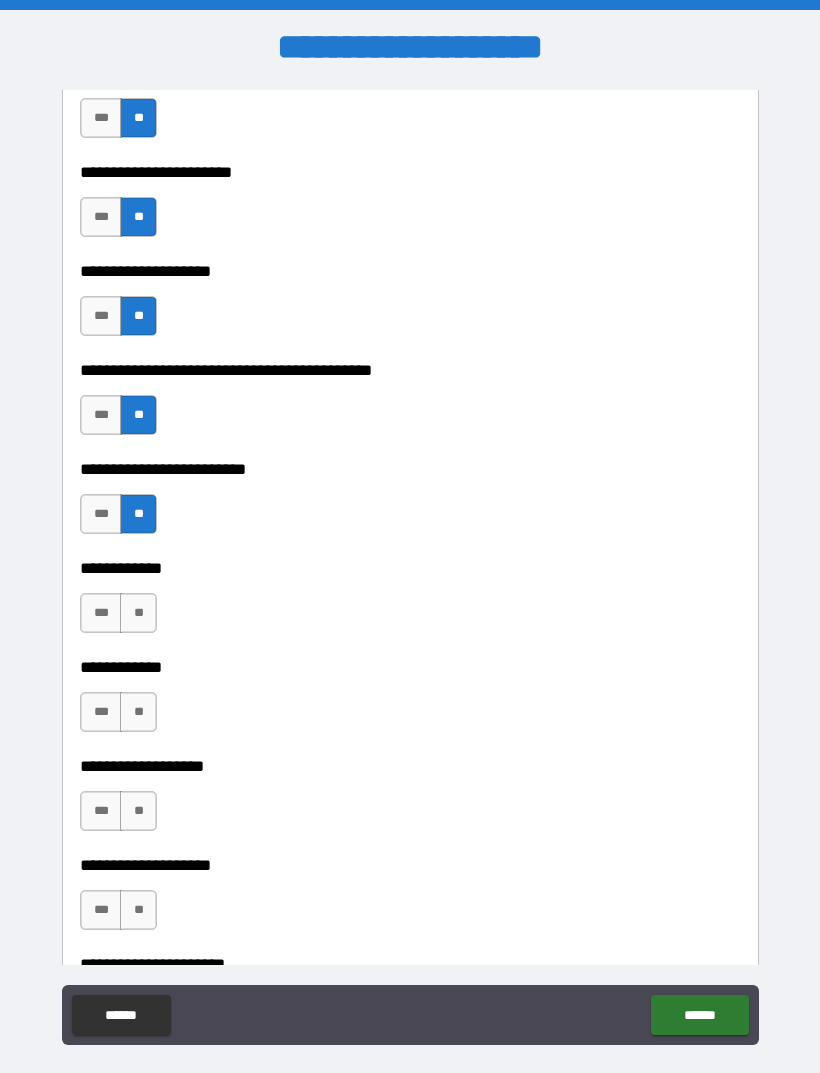 click on "**" at bounding box center (138, 613) 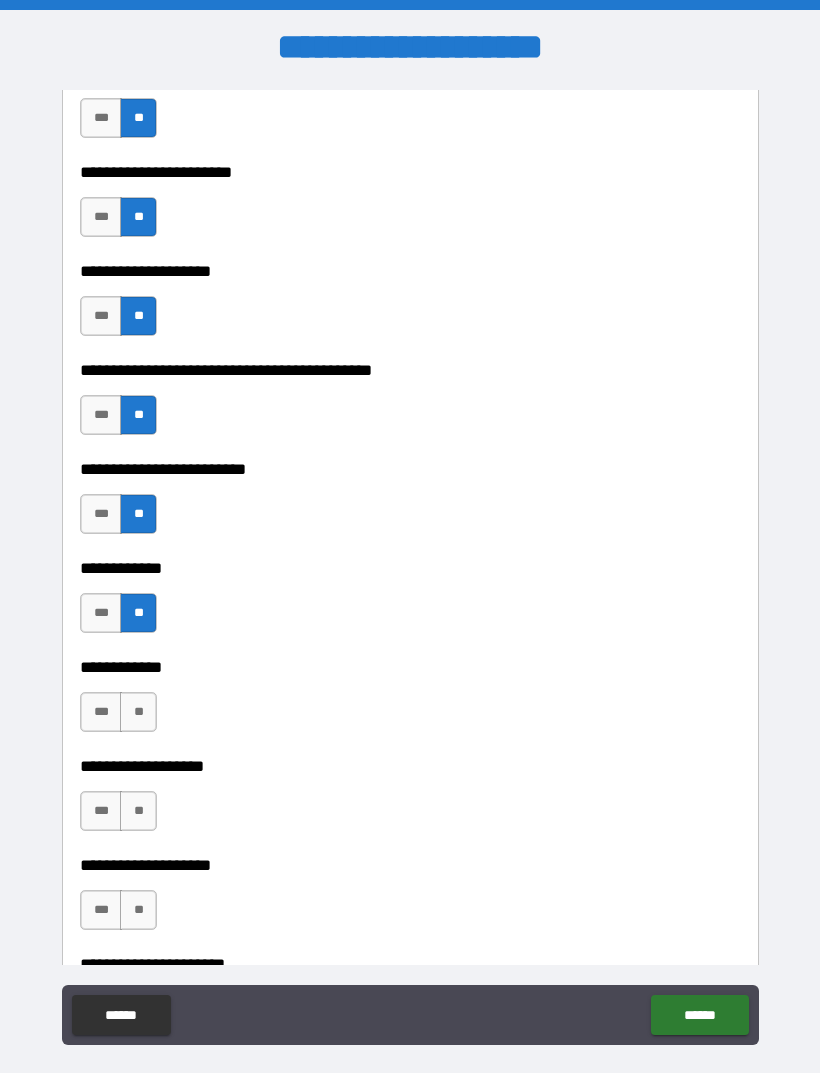 click on "***" at bounding box center (101, 712) 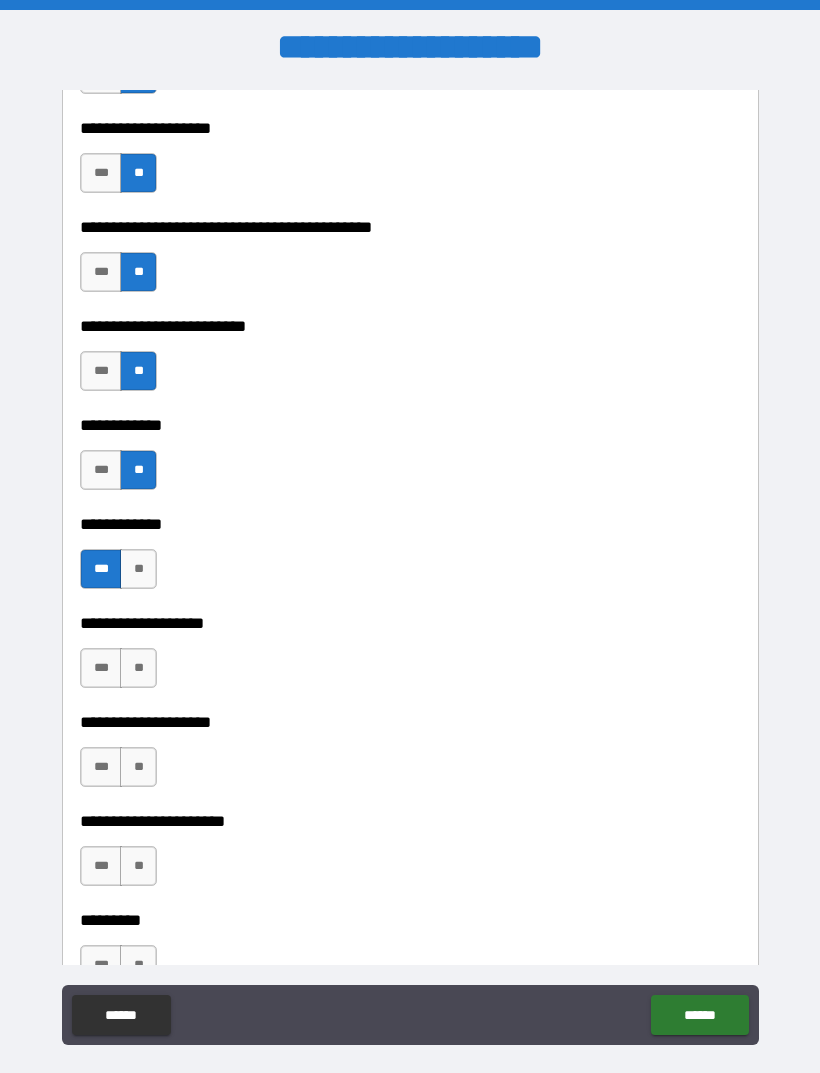 scroll, scrollTop: 5099, scrollLeft: 0, axis: vertical 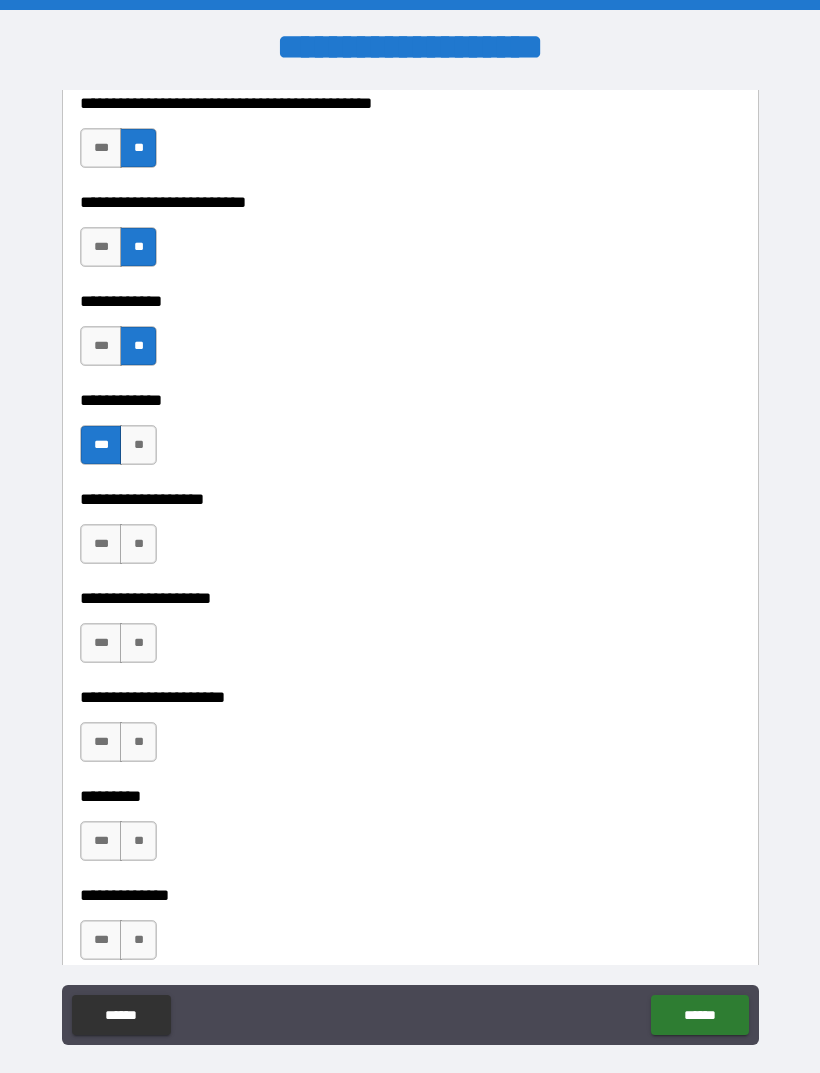 click on "**" at bounding box center [138, 544] 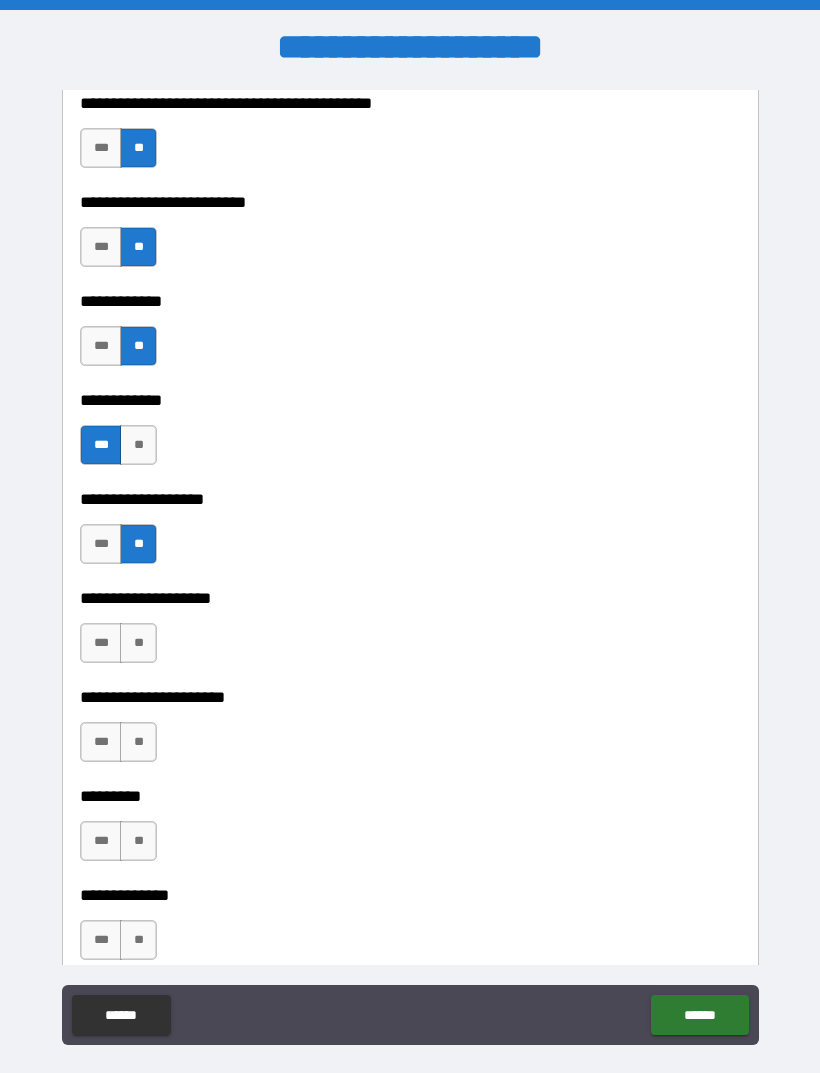 click on "**" at bounding box center [138, 643] 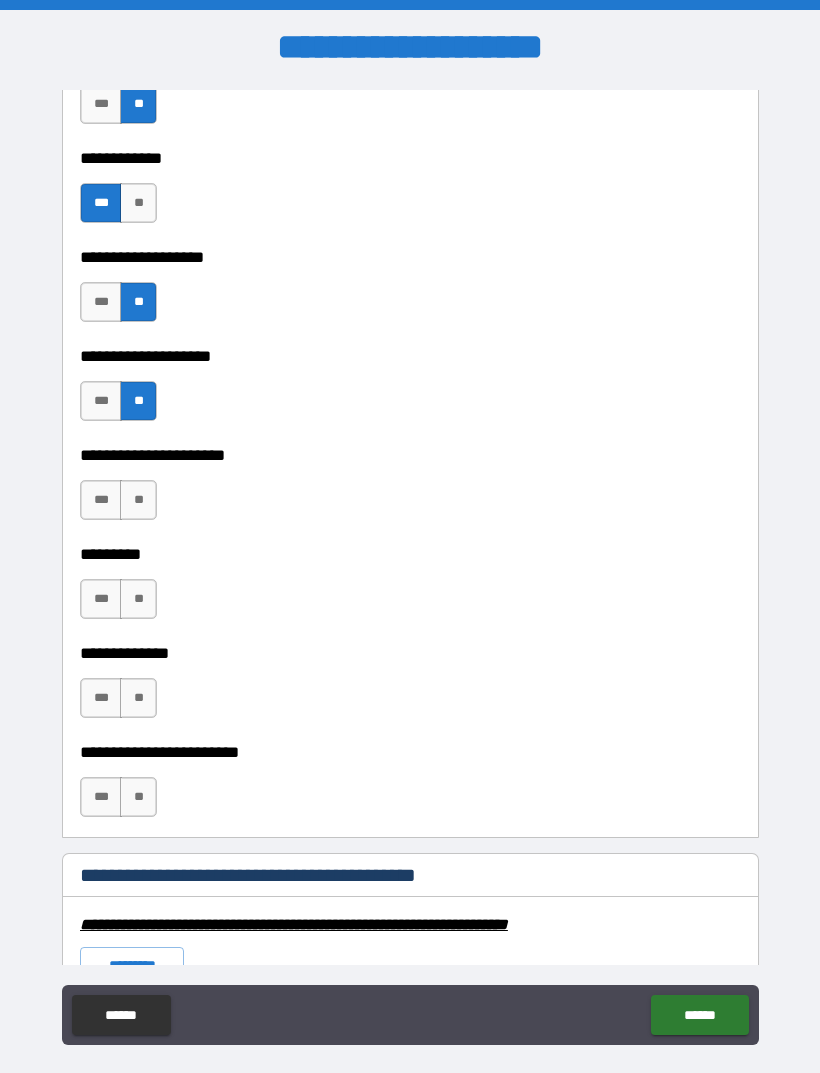 scroll, scrollTop: 5348, scrollLeft: 0, axis: vertical 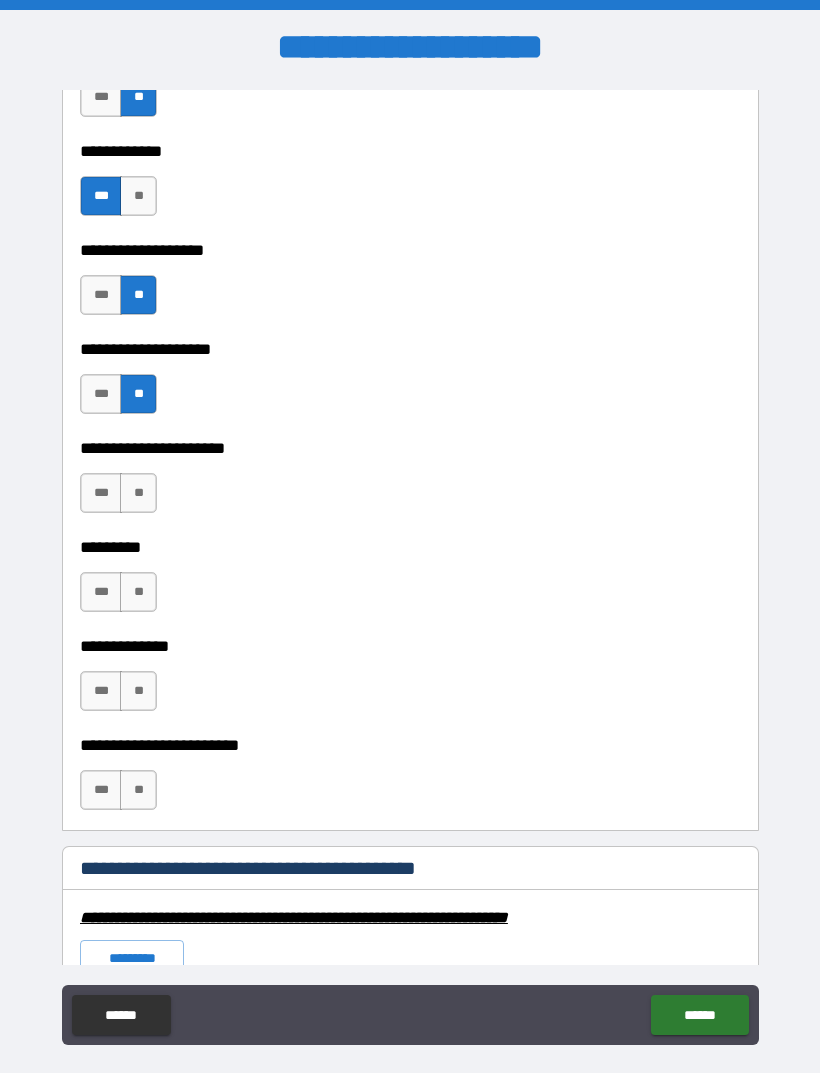 click on "**" at bounding box center (138, 493) 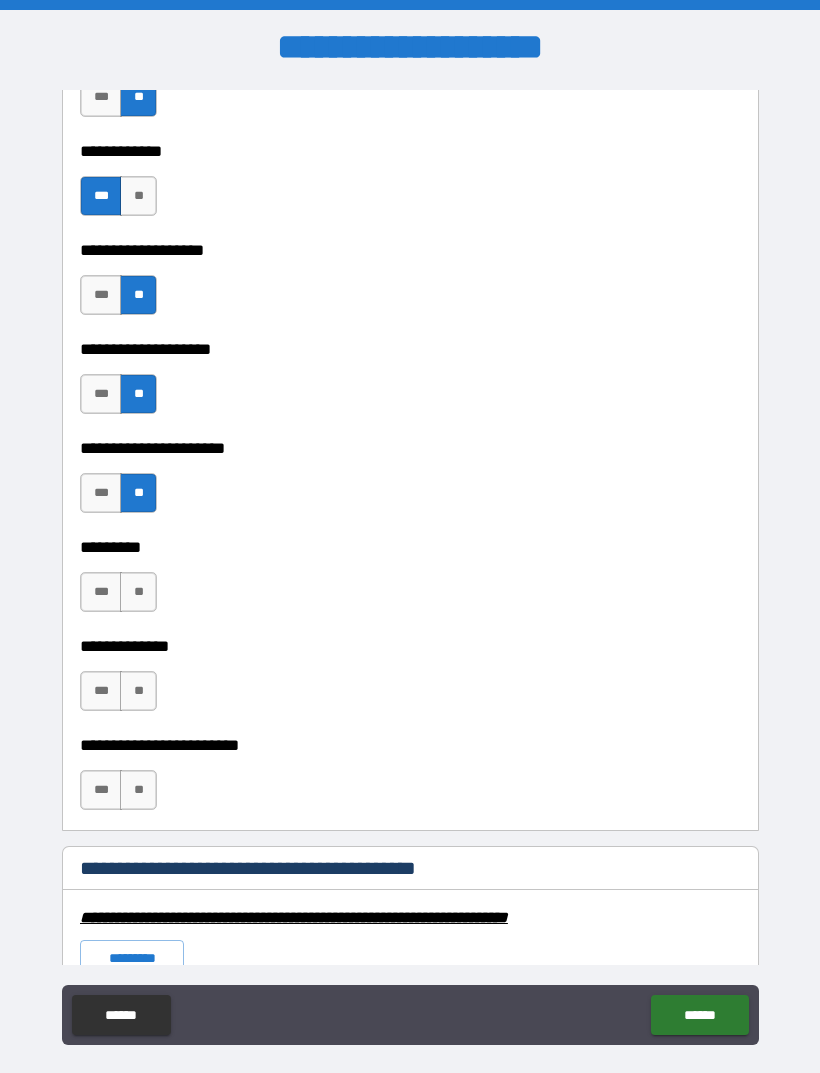 click on "**" at bounding box center (138, 592) 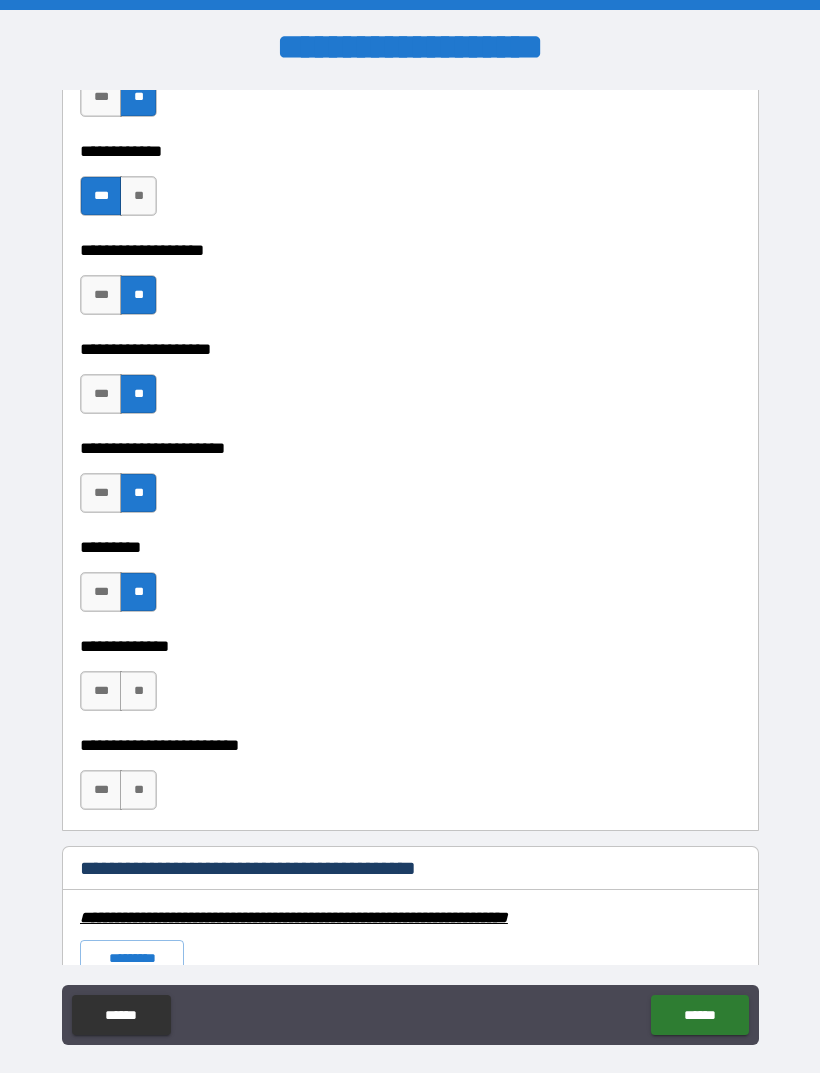 click on "**" at bounding box center [138, 691] 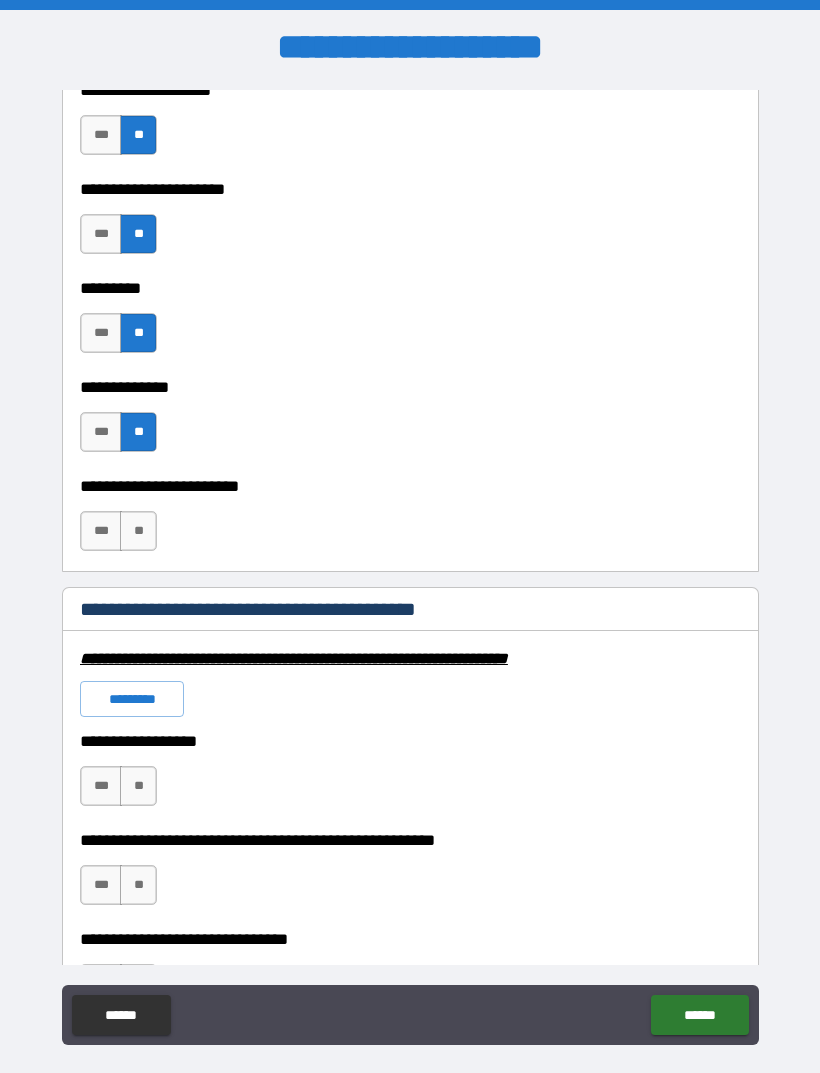 scroll, scrollTop: 5609, scrollLeft: 0, axis: vertical 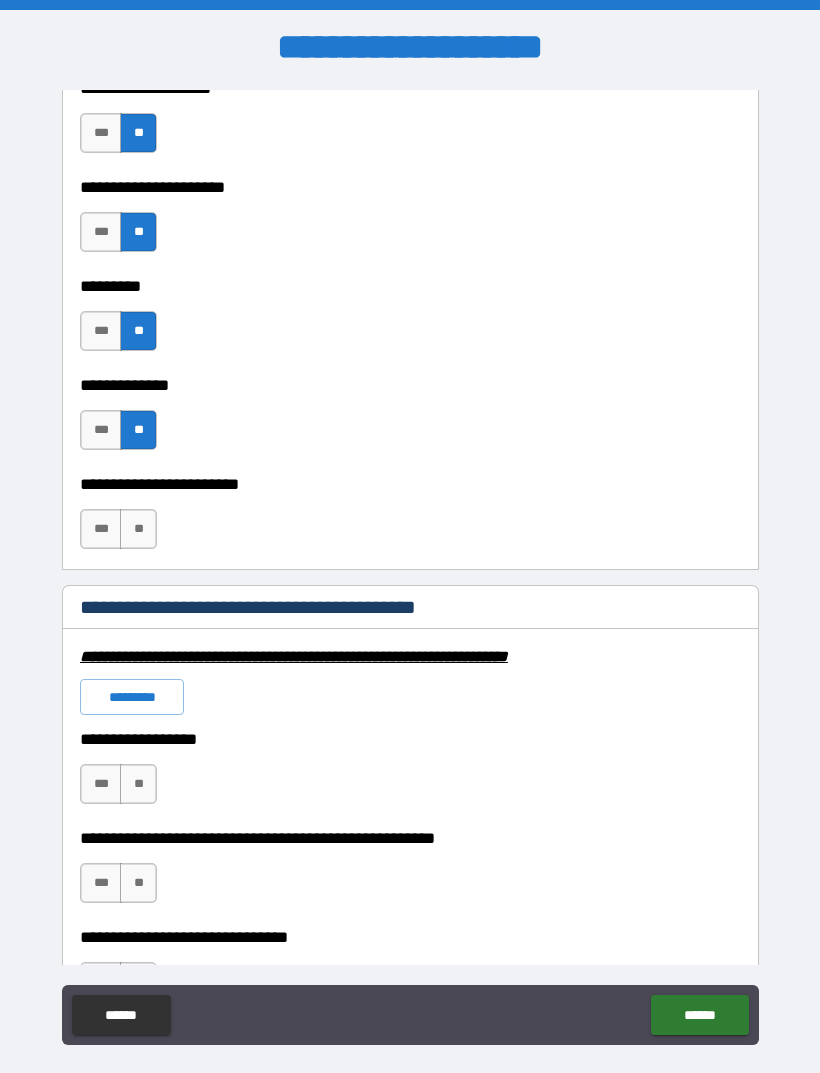 click on "**" at bounding box center [138, 529] 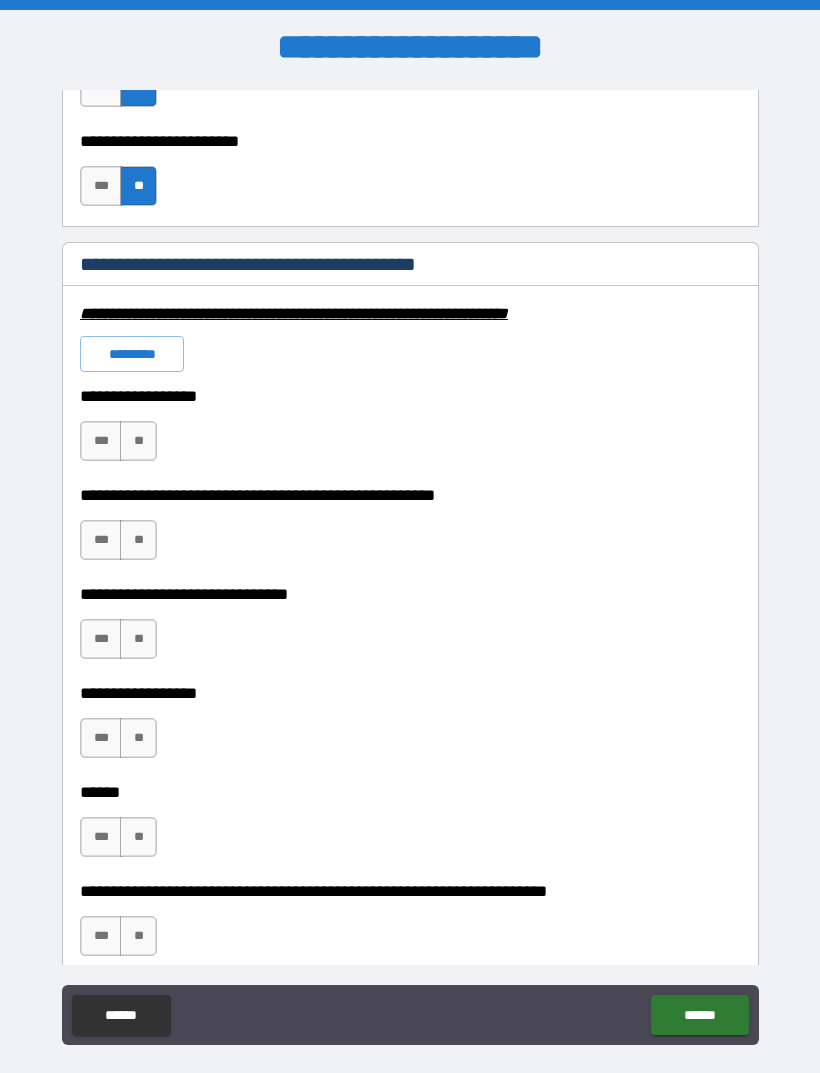 scroll, scrollTop: 5954, scrollLeft: 0, axis: vertical 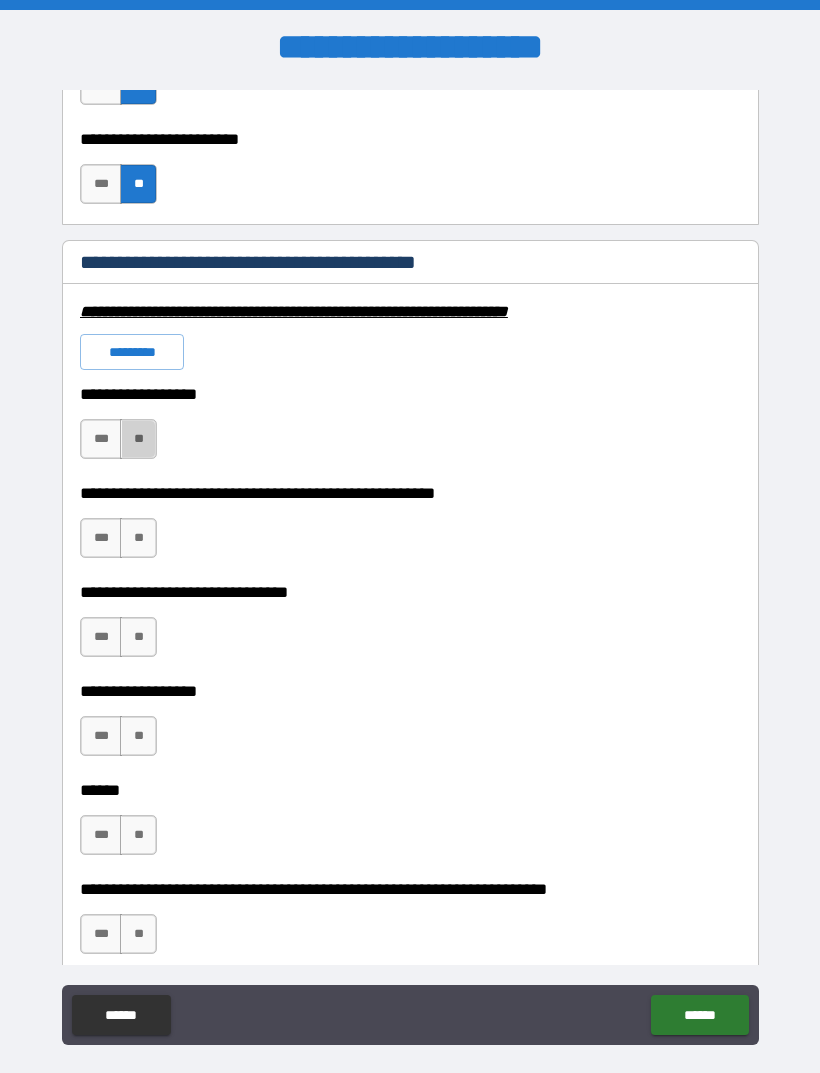 click on "**" at bounding box center [138, 439] 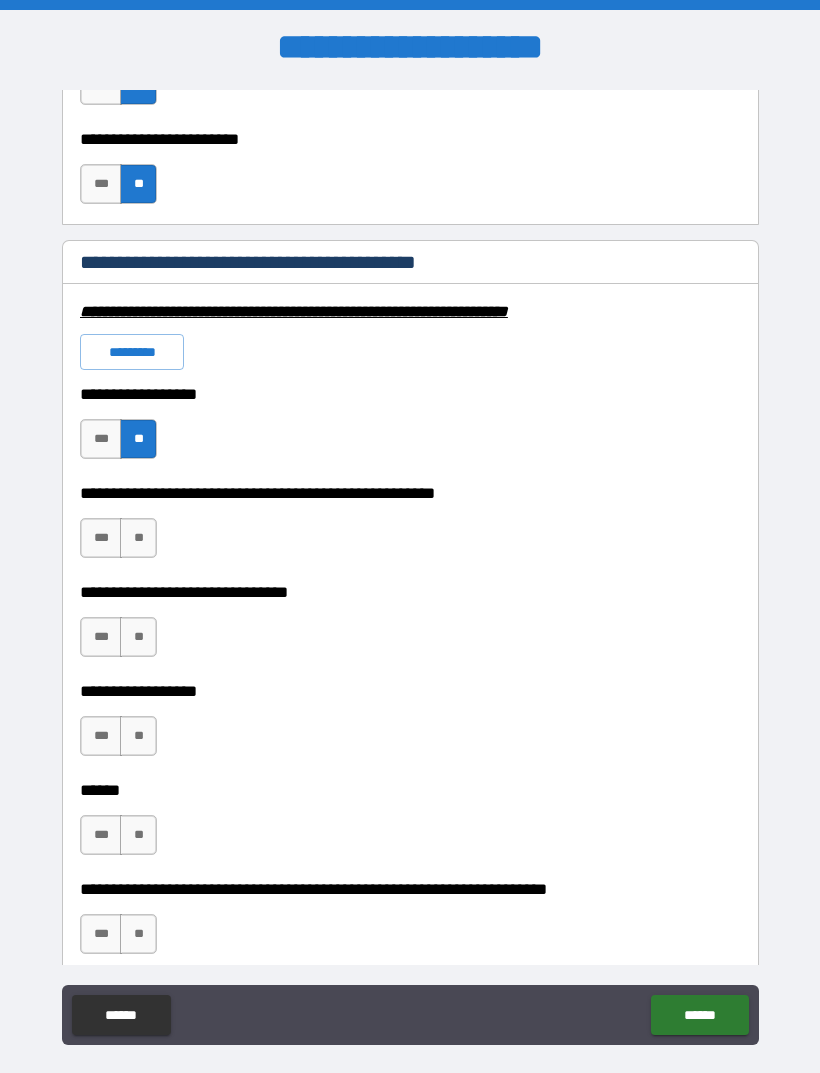 click on "***" at bounding box center (101, 538) 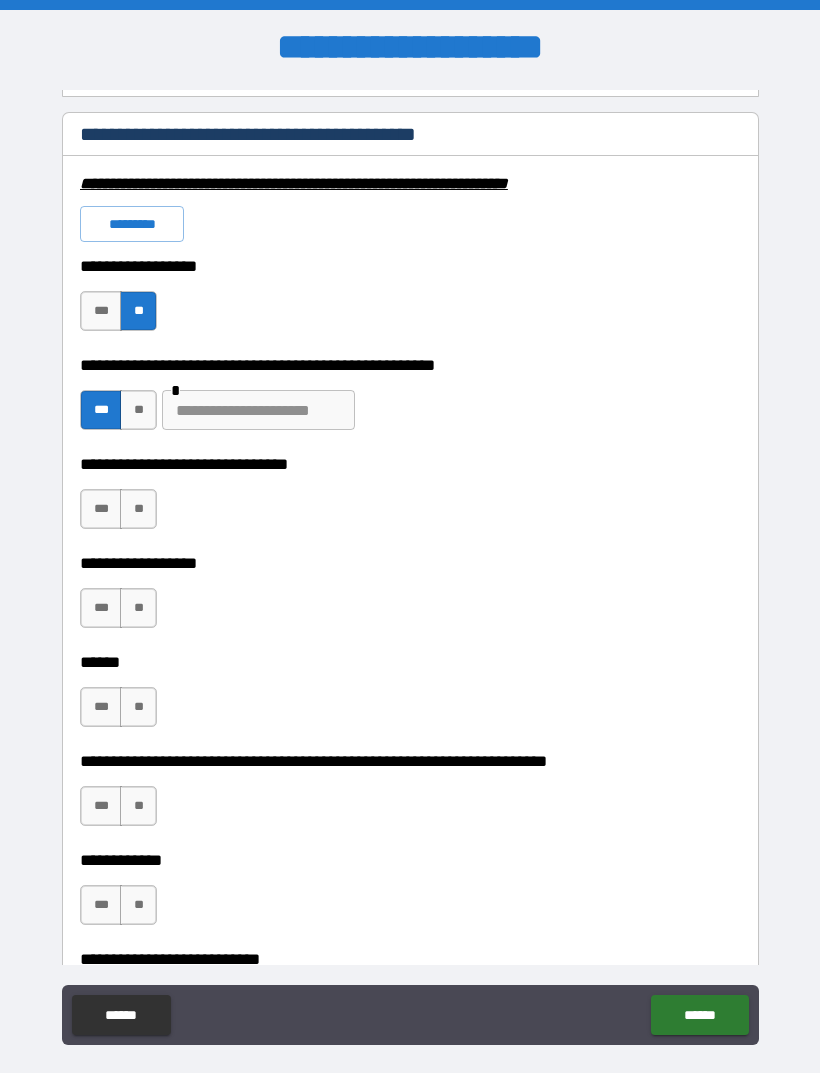 scroll, scrollTop: 6083, scrollLeft: 0, axis: vertical 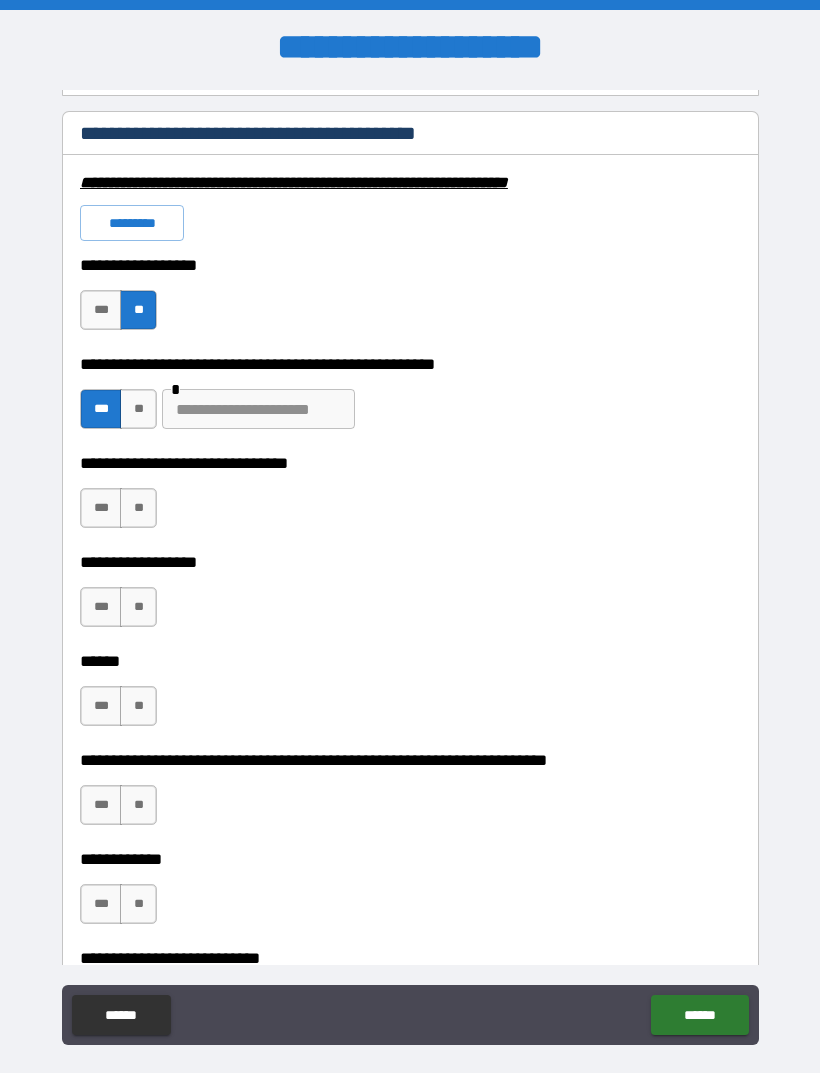 click at bounding box center [258, 409] 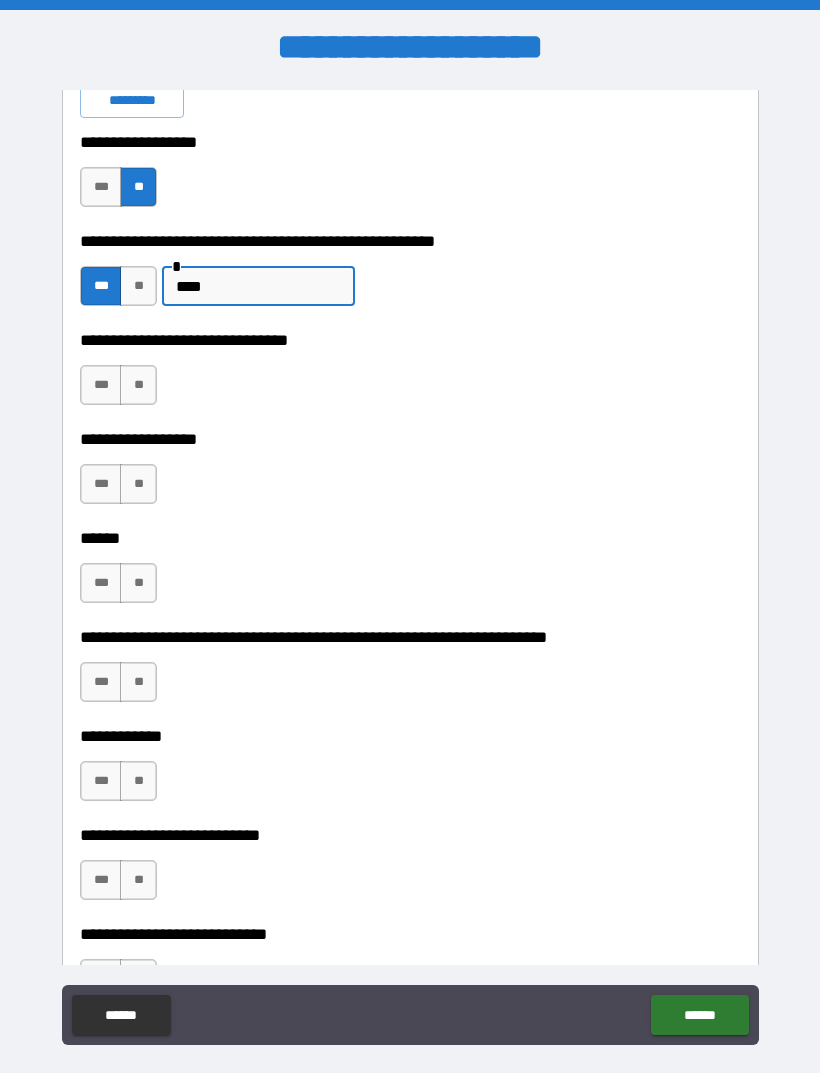 scroll, scrollTop: 6216, scrollLeft: 0, axis: vertical 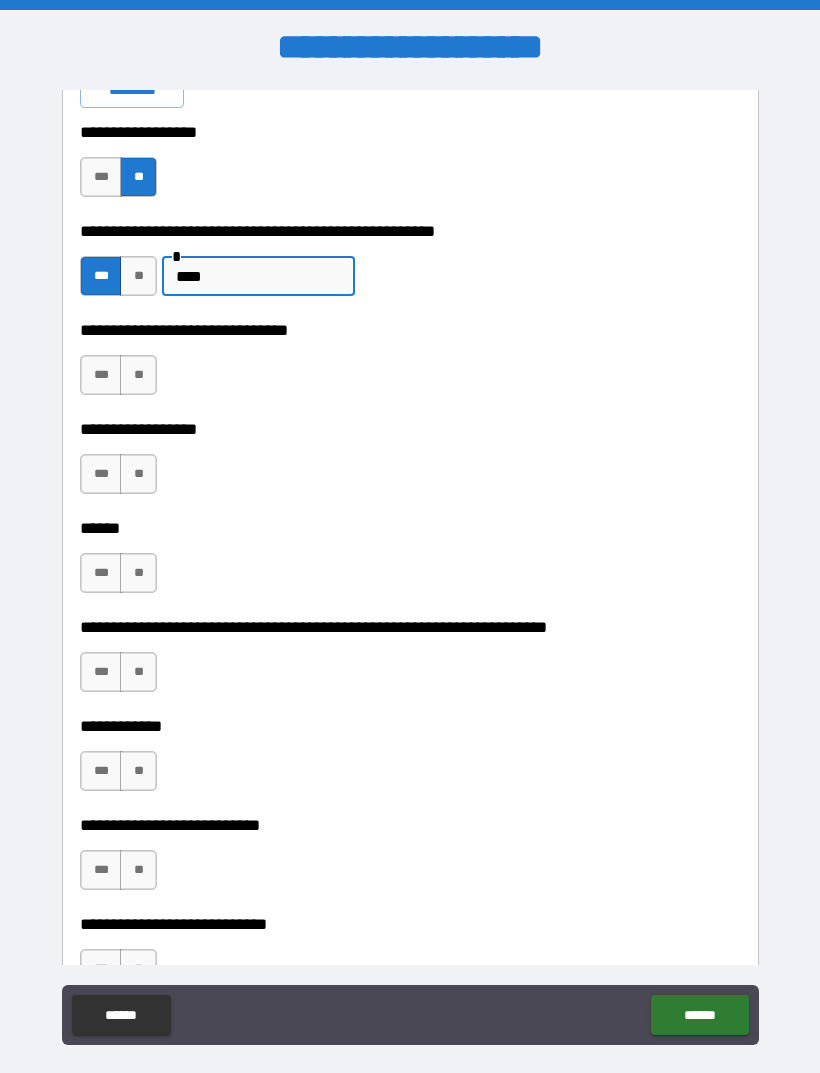 type on "***" 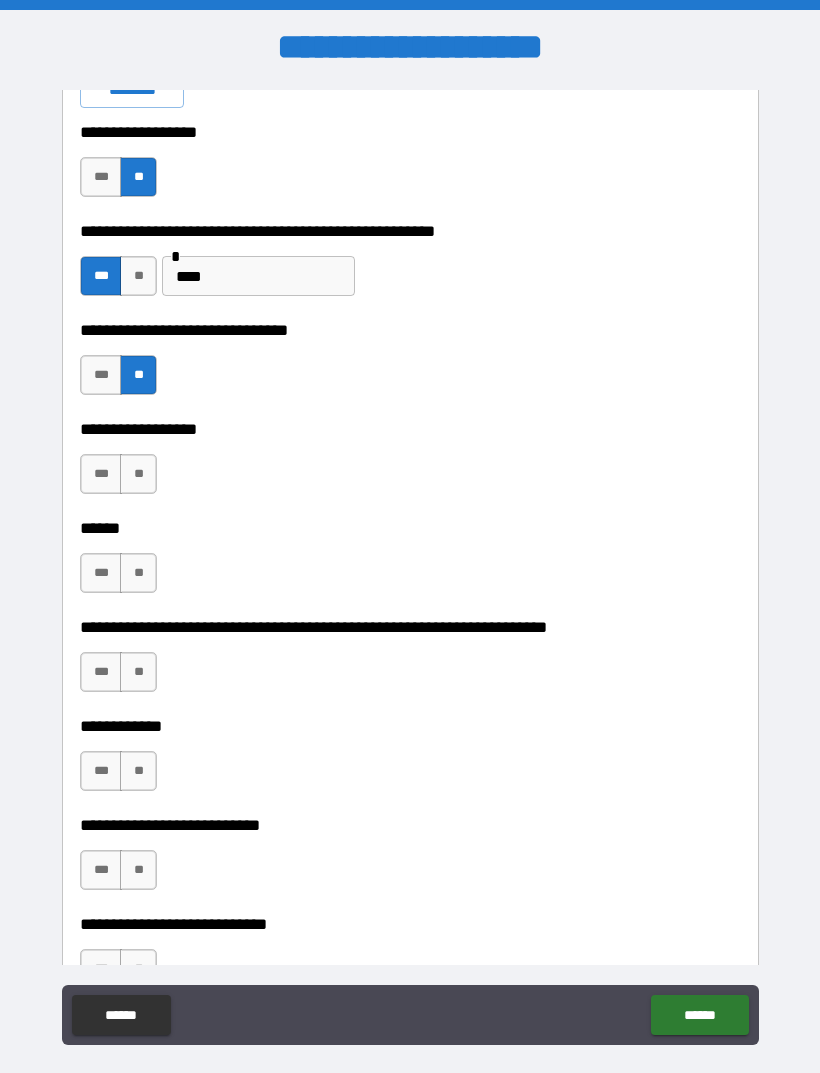 click on "**" at bounding box center [138, 474] 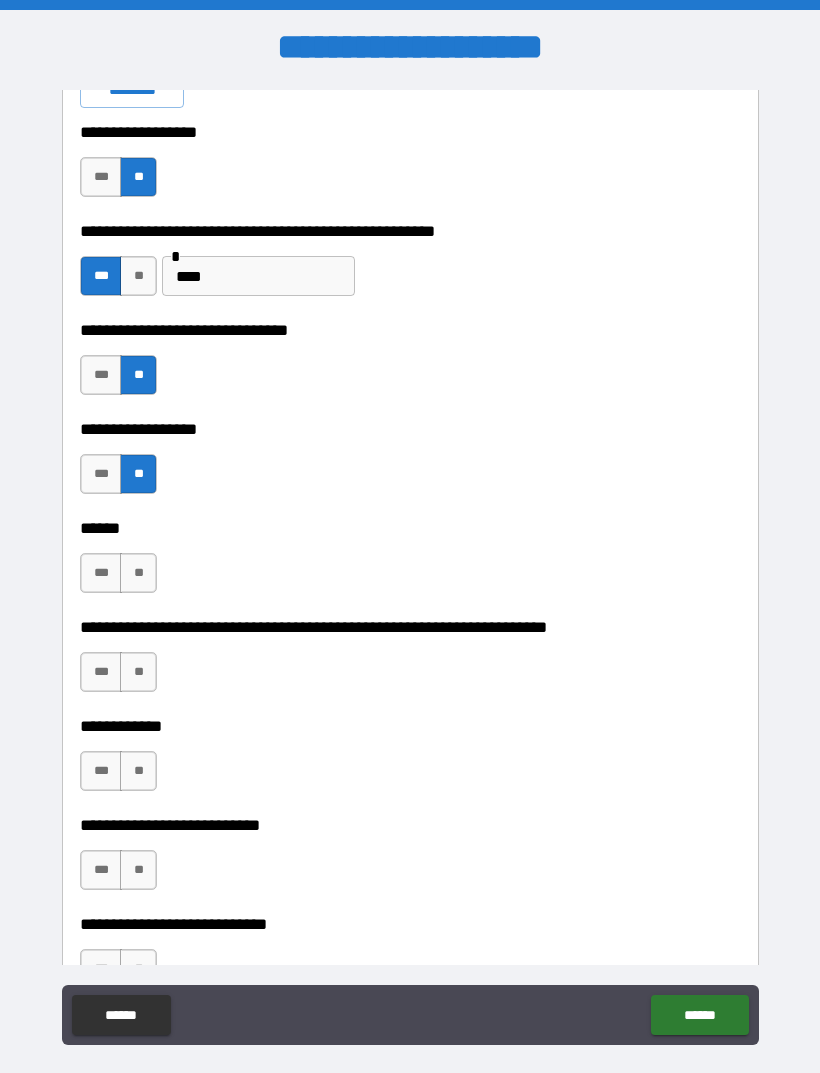 click on "**" at bounding box center [138, 573] 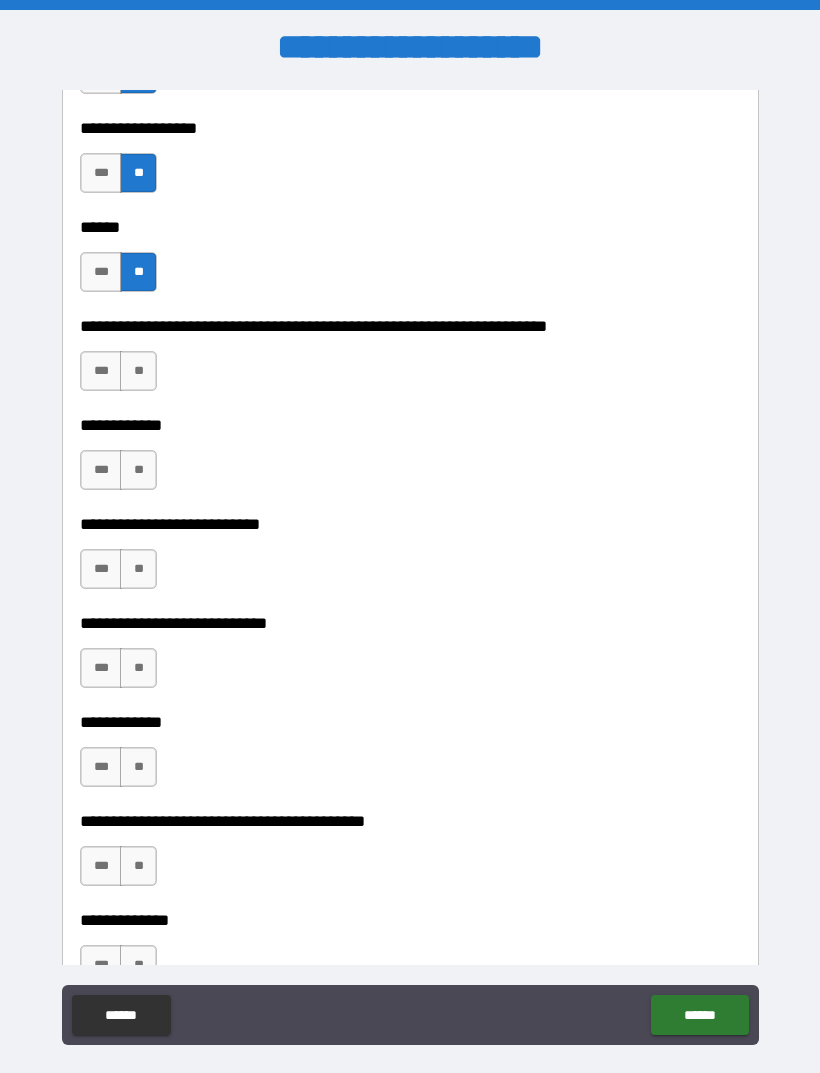 scroll, scrollTop: 6512, scrollLeft: 0, axis: vertical 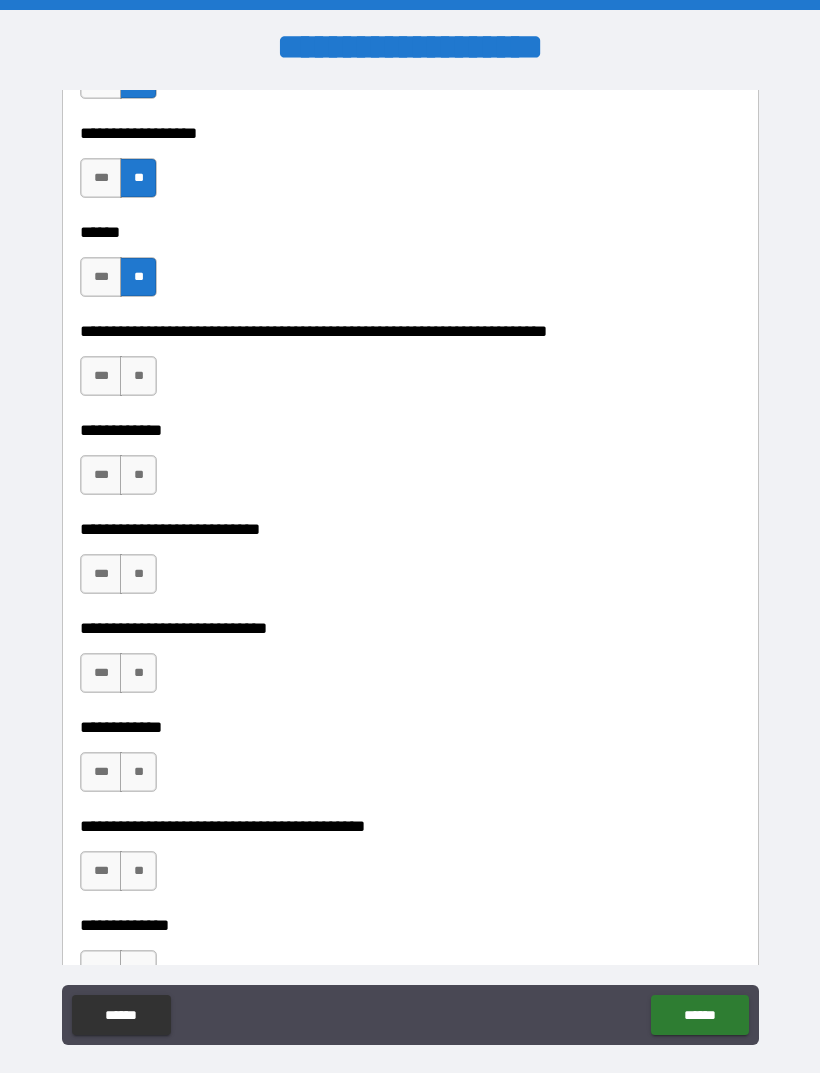 click on "**" at bounding box center (138, 376) 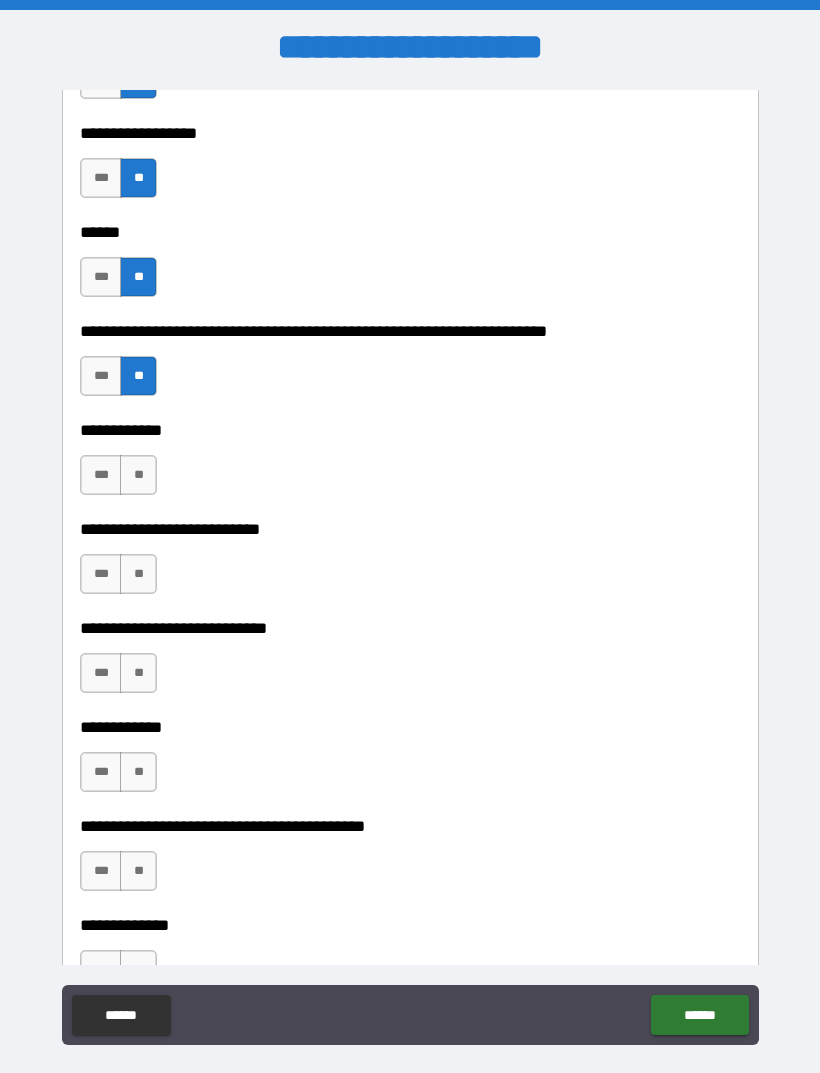 click on "**" at bounding box center (138, 475) 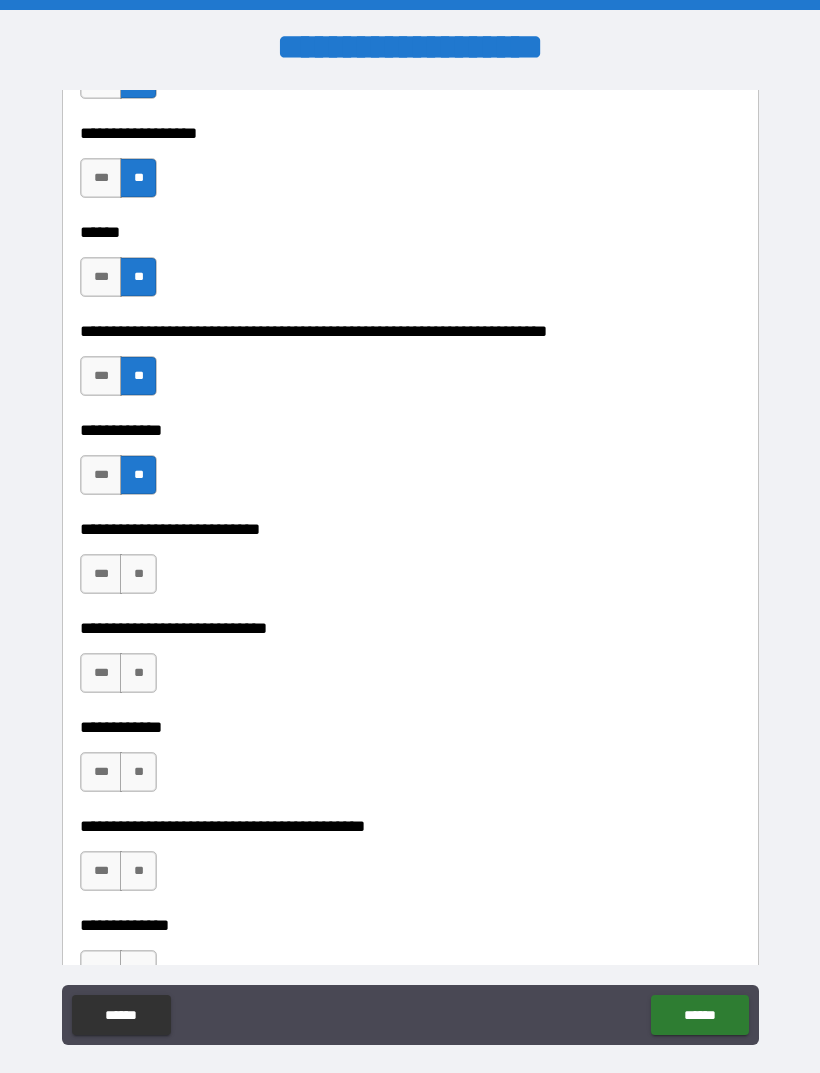 click on "**" at bounding box center (138, 574) 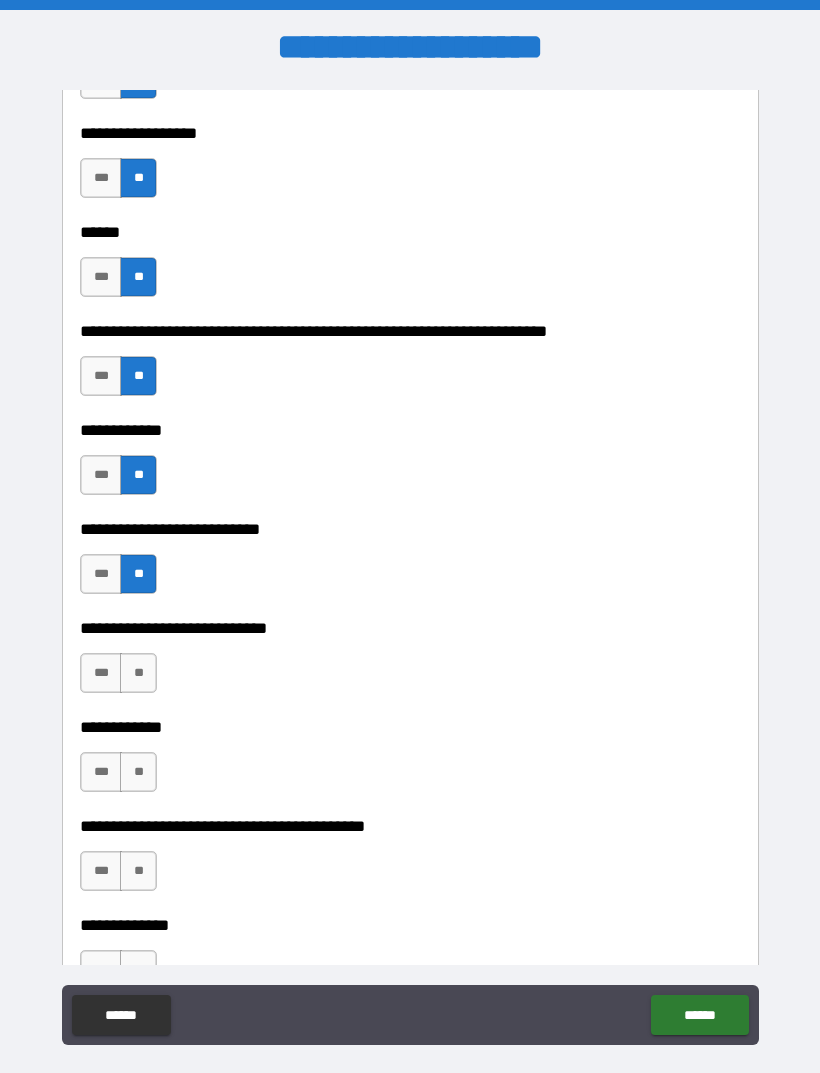 click on "***" at bounding box center (101, 673) 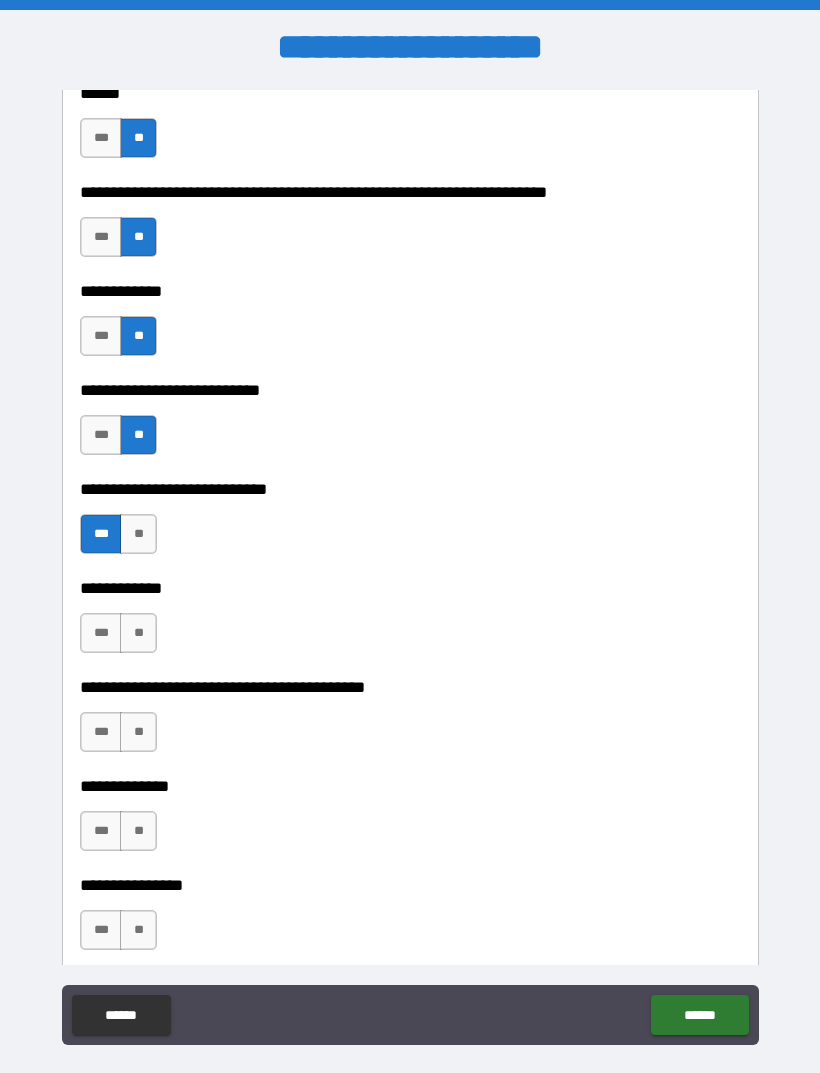 click on "**" at bounding box center (138, 633) 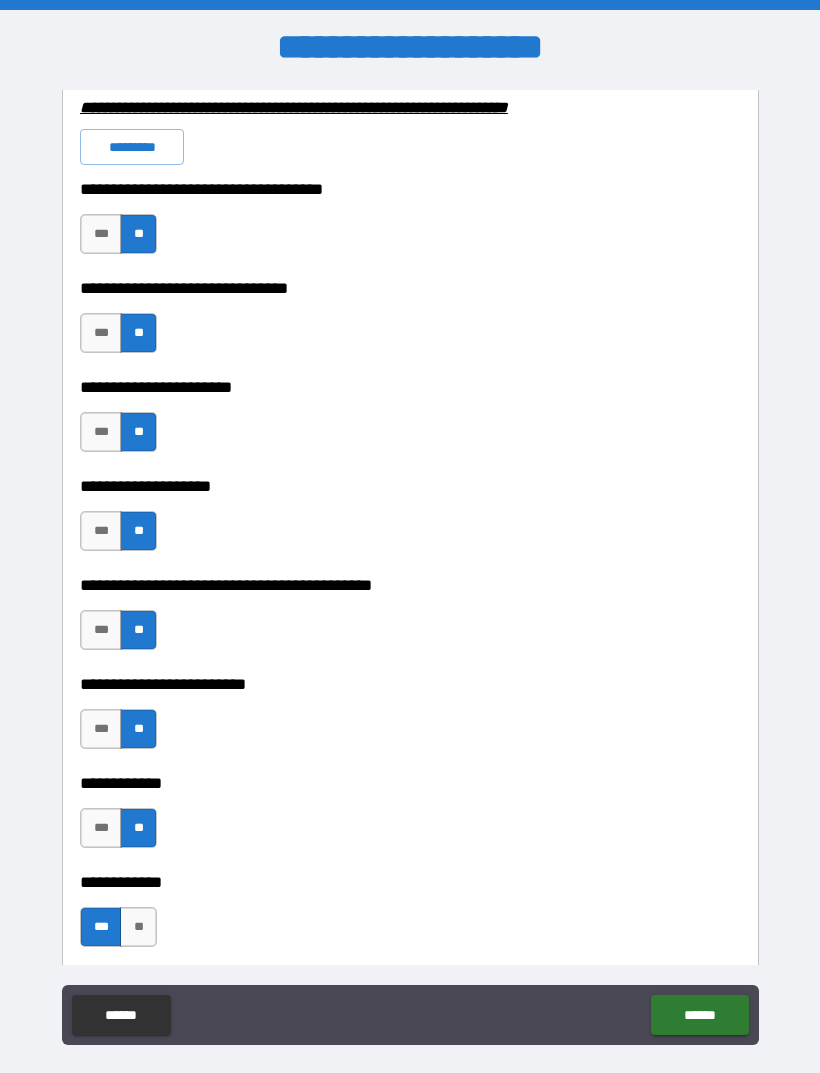 scroll, scrollTop: 4614, scrollLeft: 0, axis: vertical 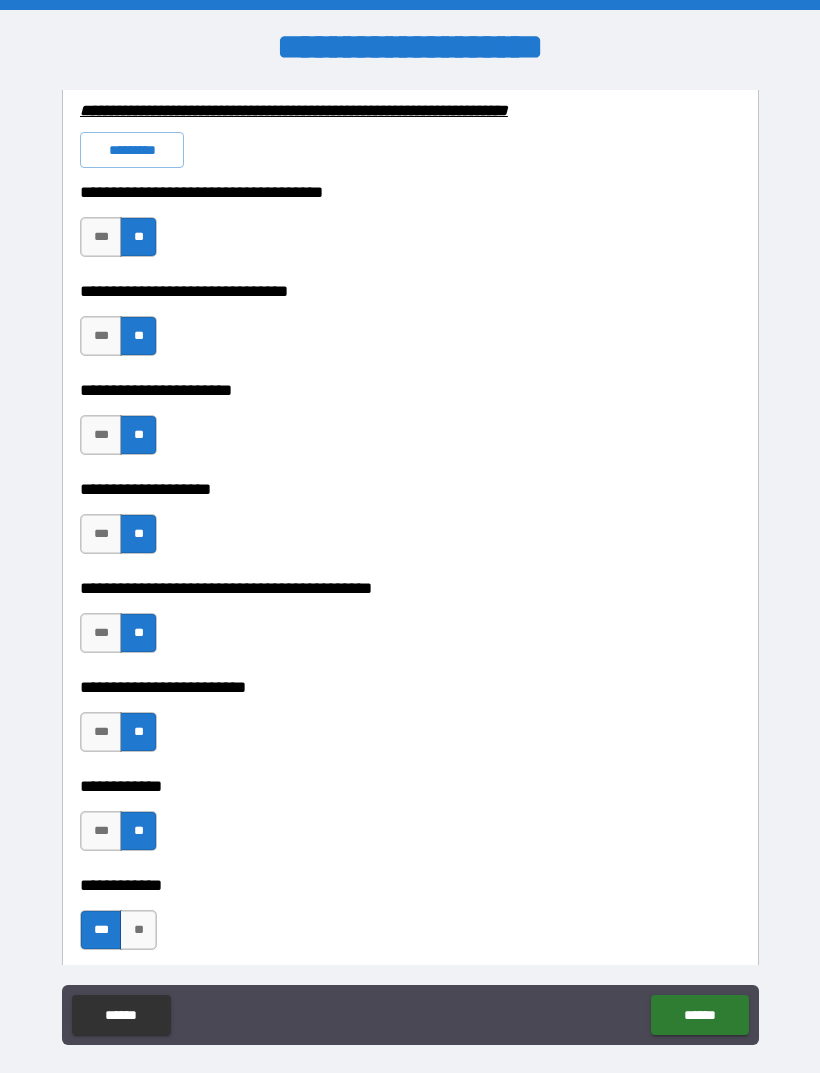click on "***" at bounding box center [101, 336] 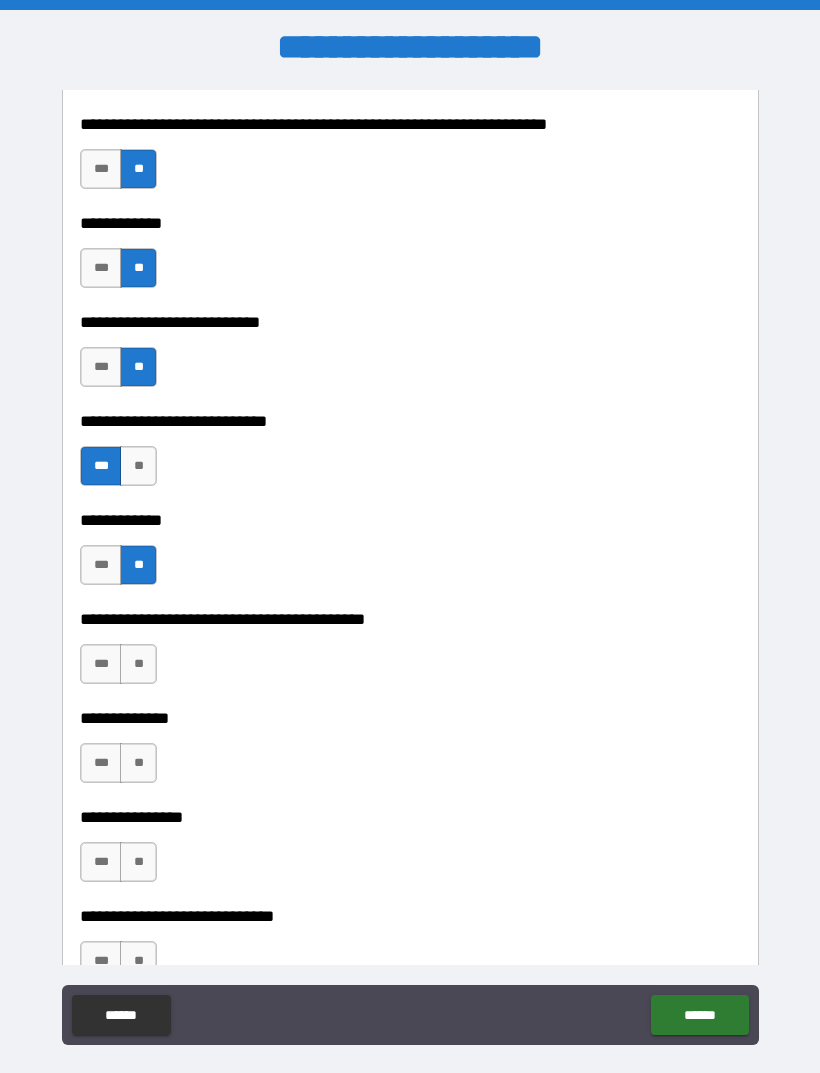 scroll, scrollTop: 6721, scrollLeft: 0, axis: vertical 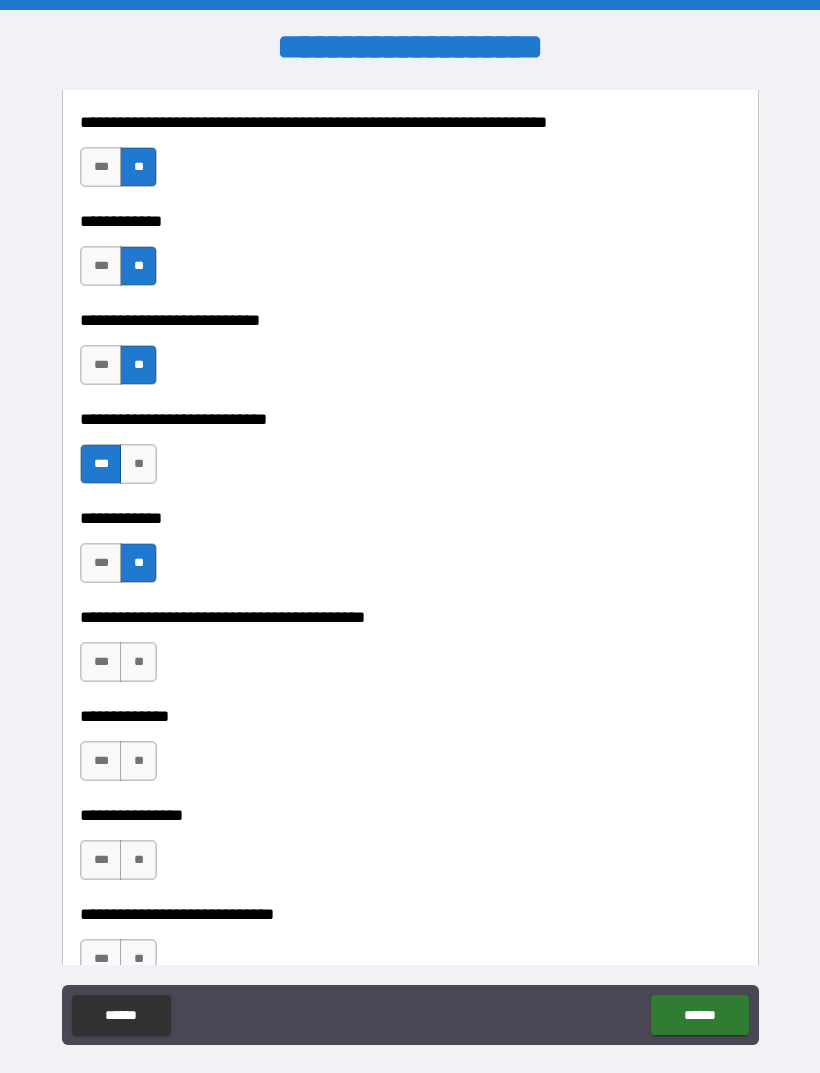 click on "**" at bounding box center (138, 662) 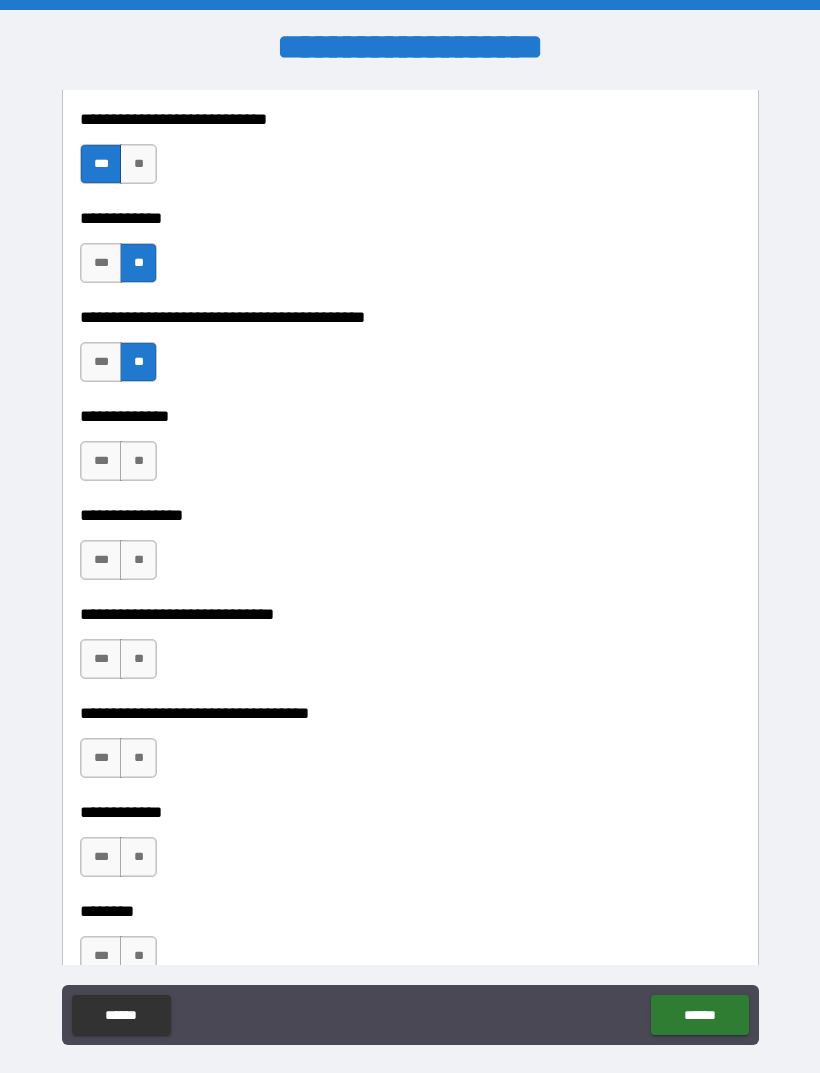 scroll, scrollTop: 7024, scrollLeft: 0, axis: vertical 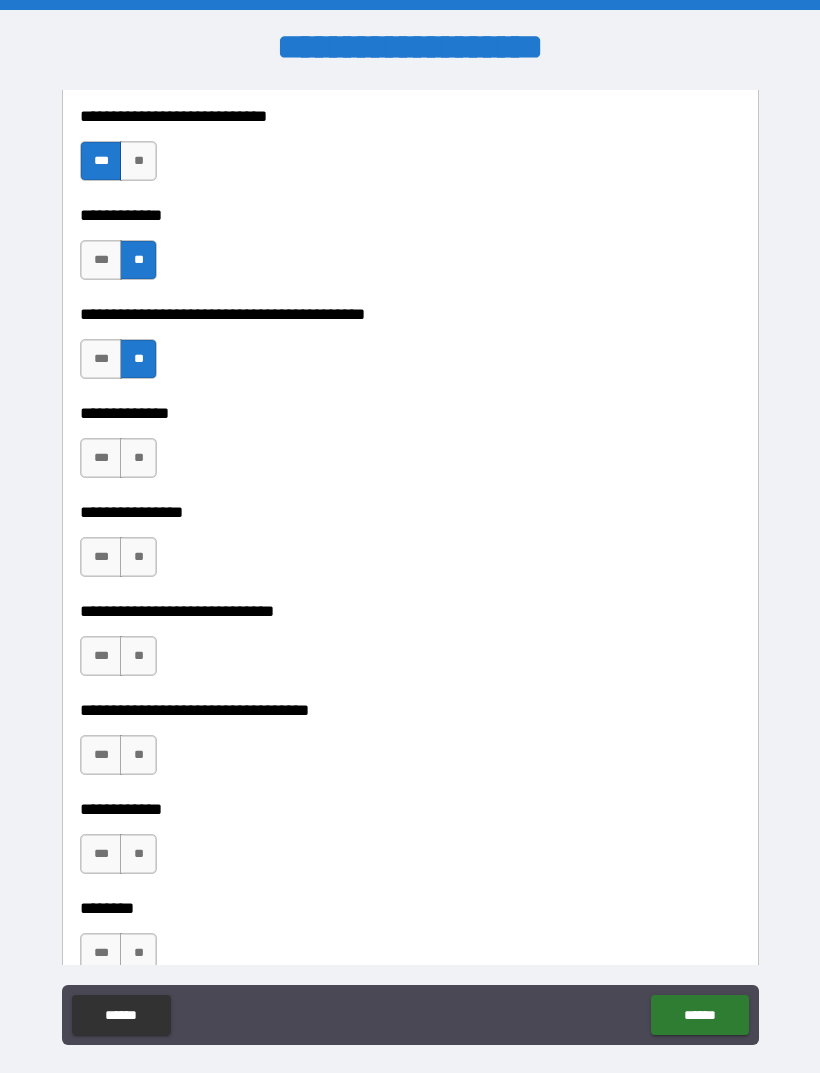 click on "**" at bounding box center [138, 458] 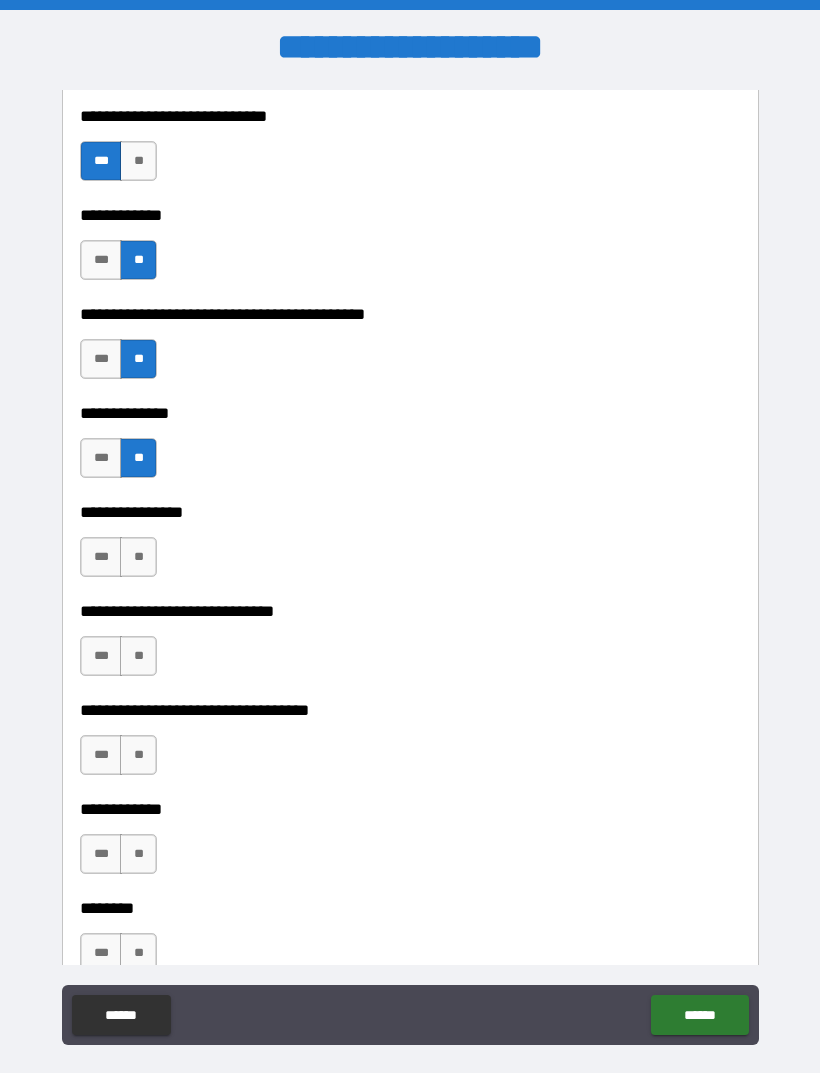 click on "**" at bounding box center (138, 557) 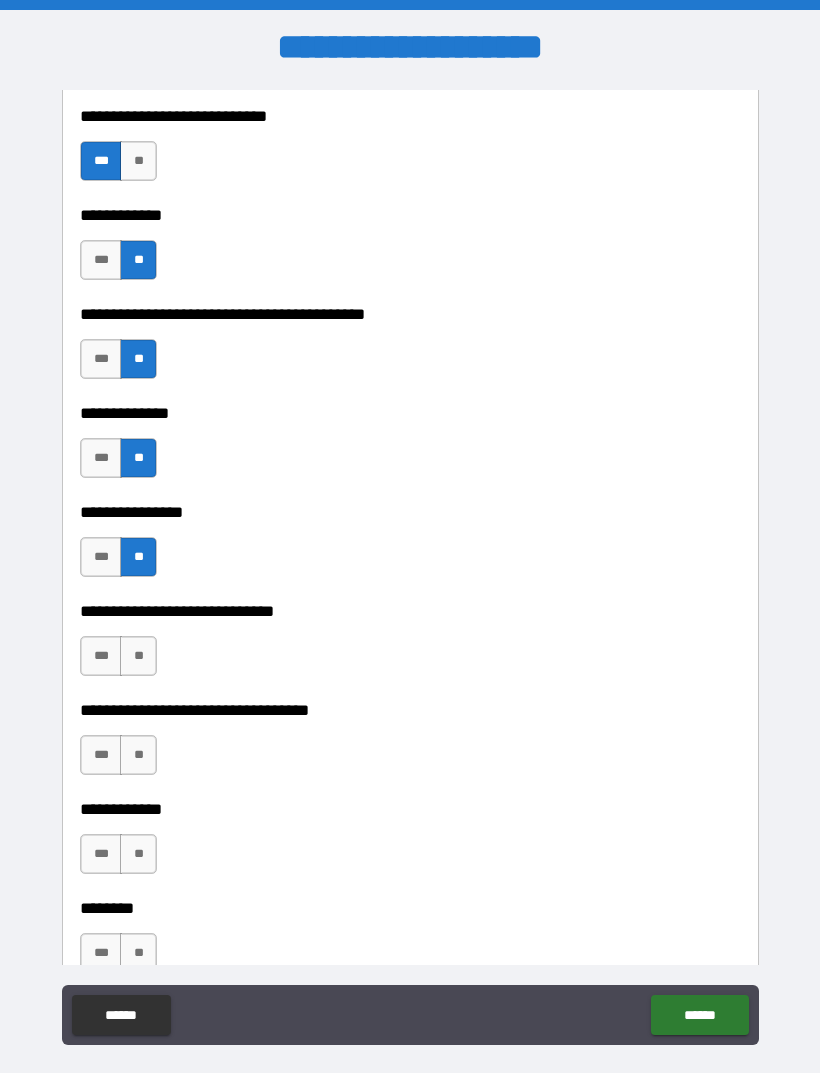 click on "**" at bounding box center (138, 656) 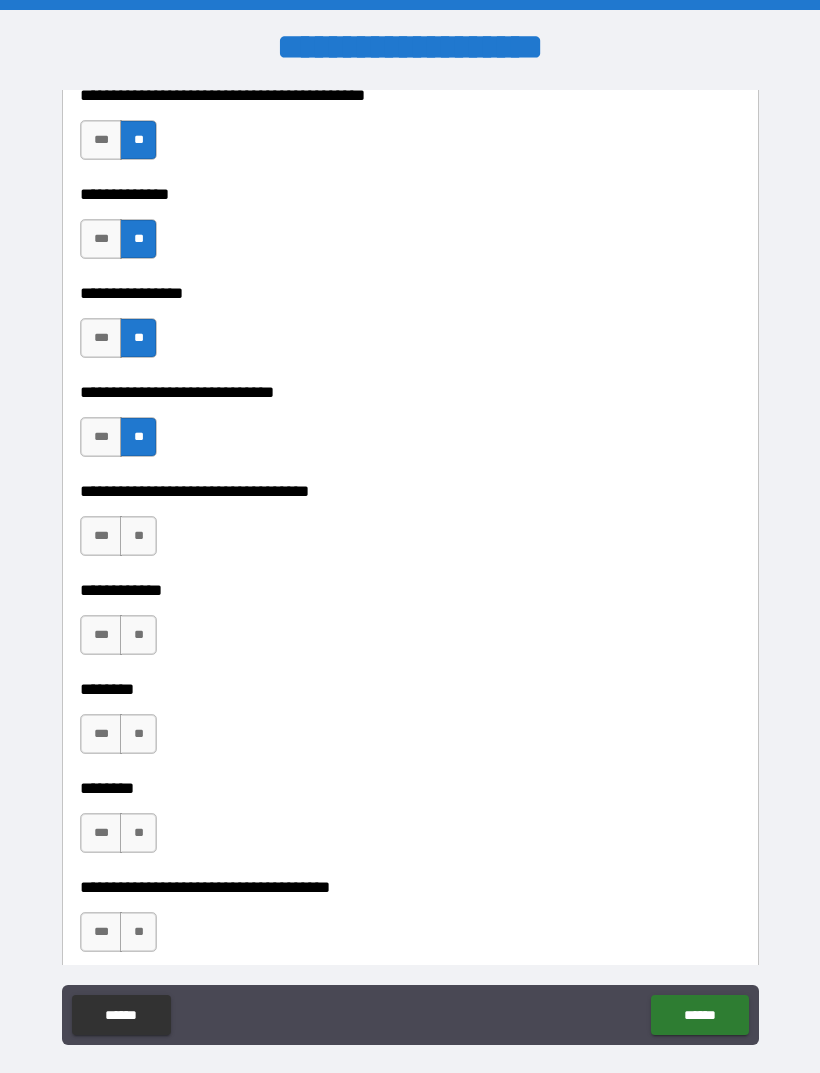 scroll, scrollTop: 7247, scrollLeft: 0, axis: vertical 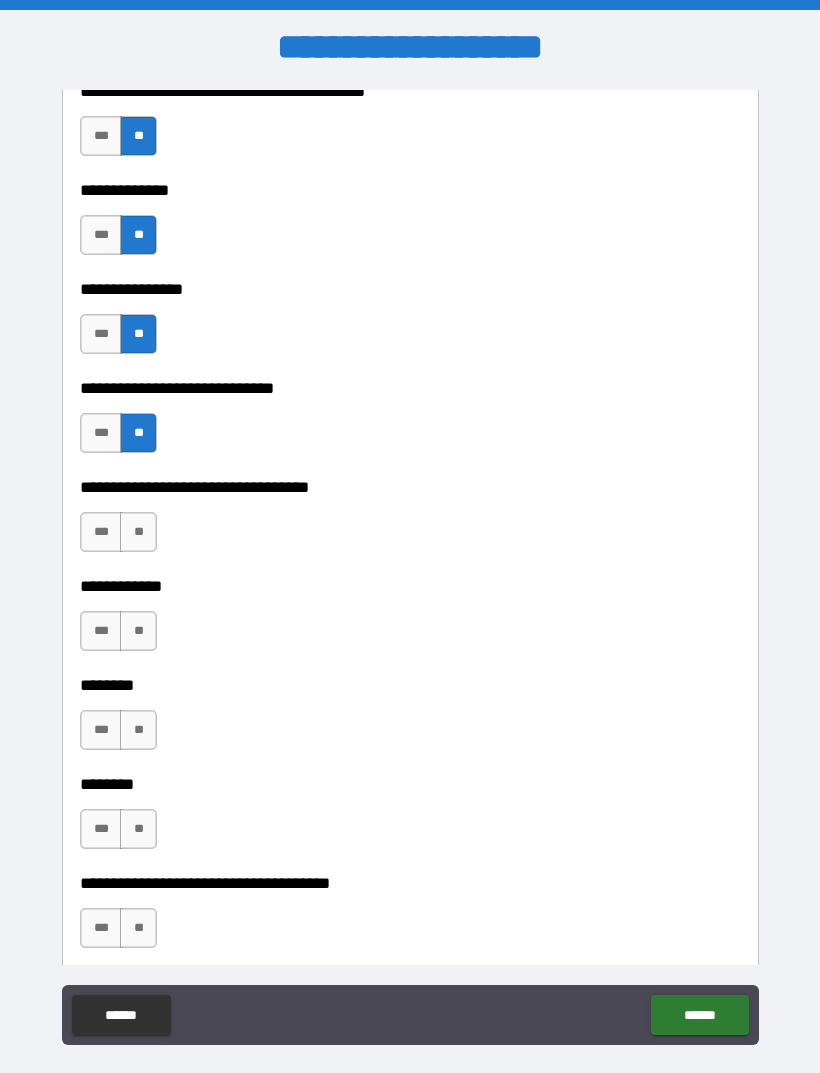 click on "**" at bounding box center (138, 532) 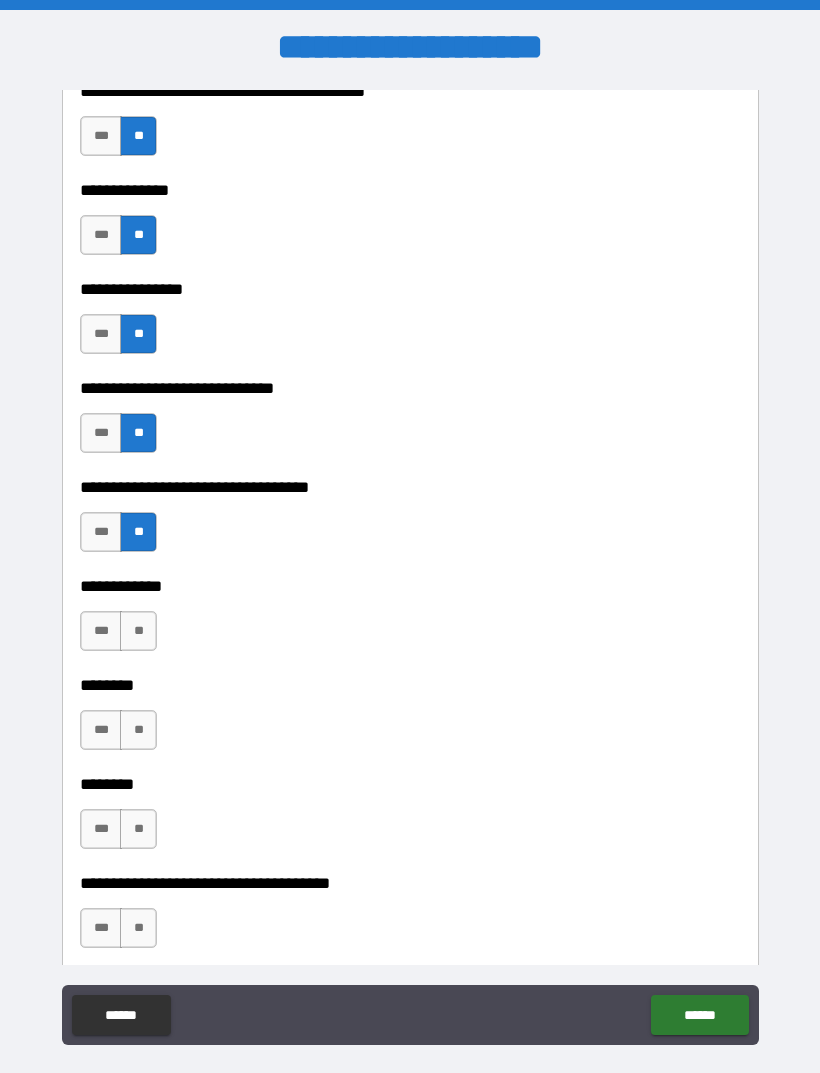 click on "**" at bounding box center (138, 631) 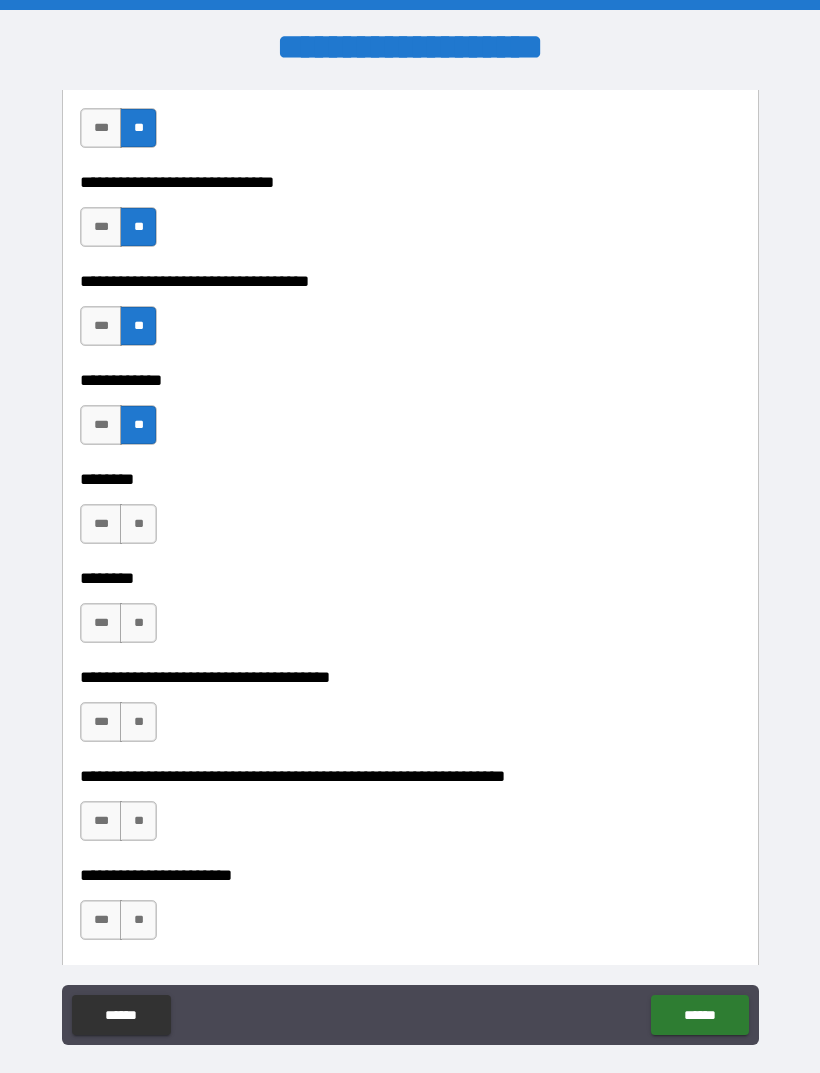 scroll, scrollTop: 7457, scrollLeft: 0, axis: vertical 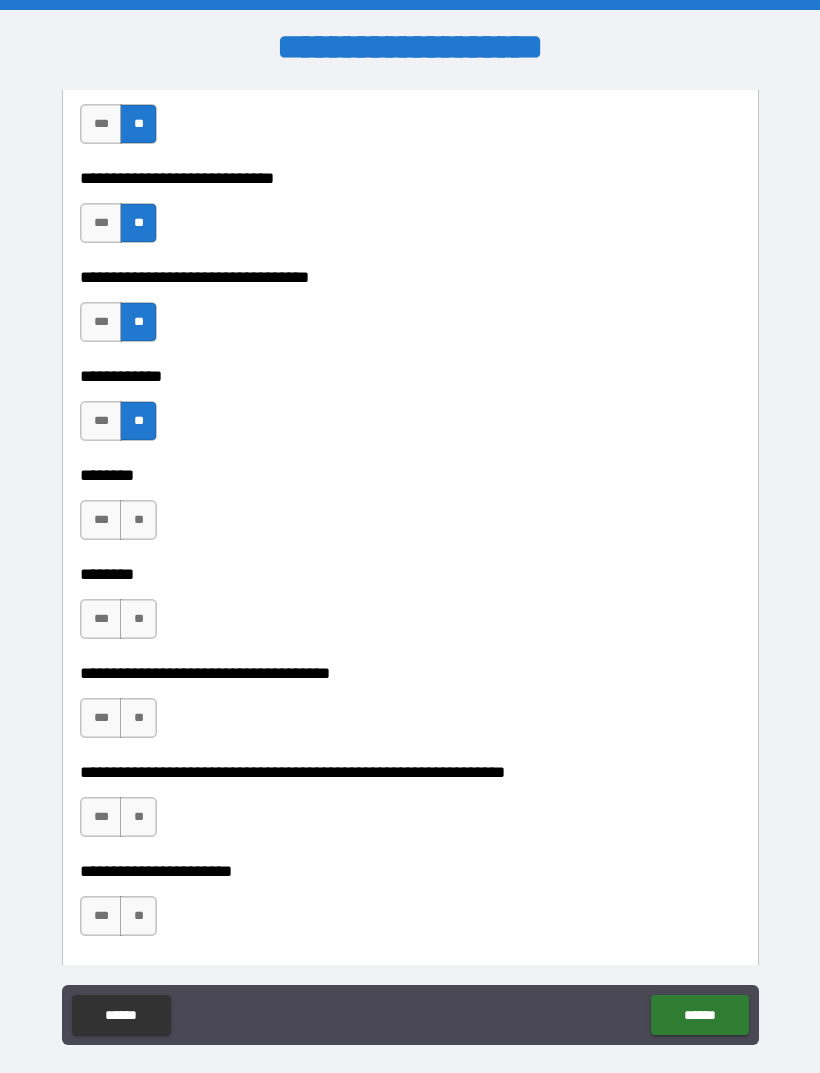 click on "**" at bounding box center (138, 520) 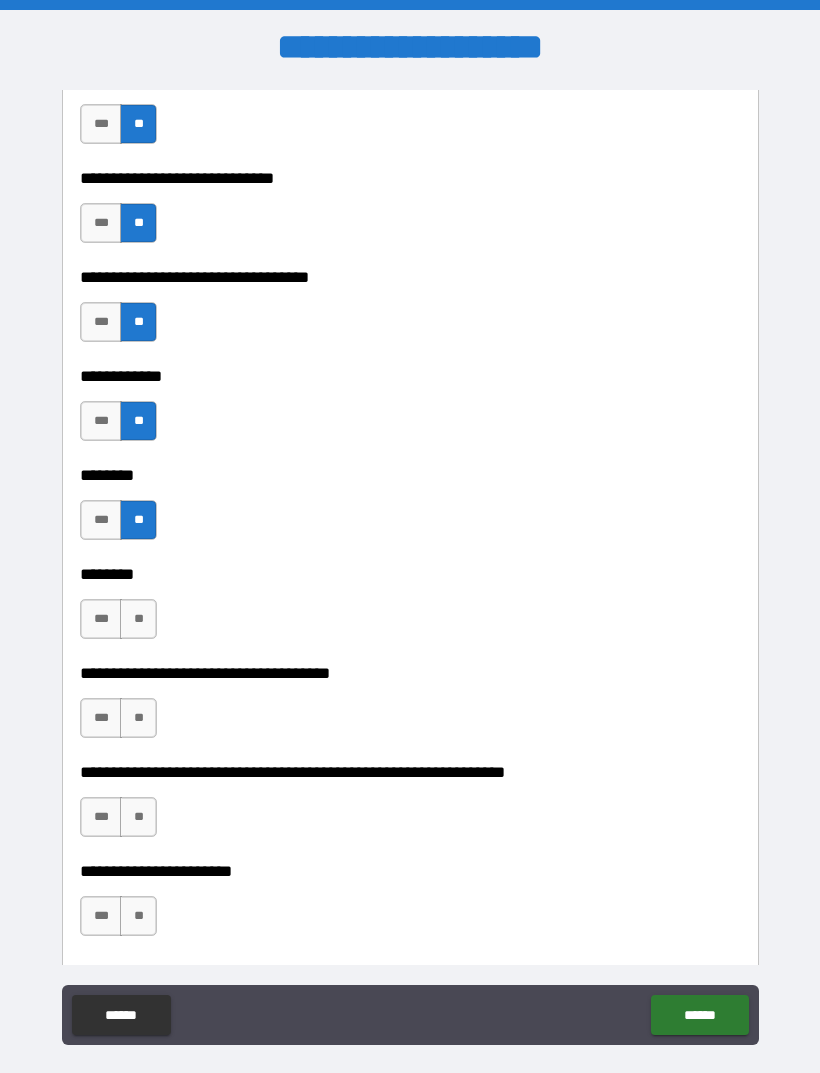 click on "**" at bounding box center [138, 619] 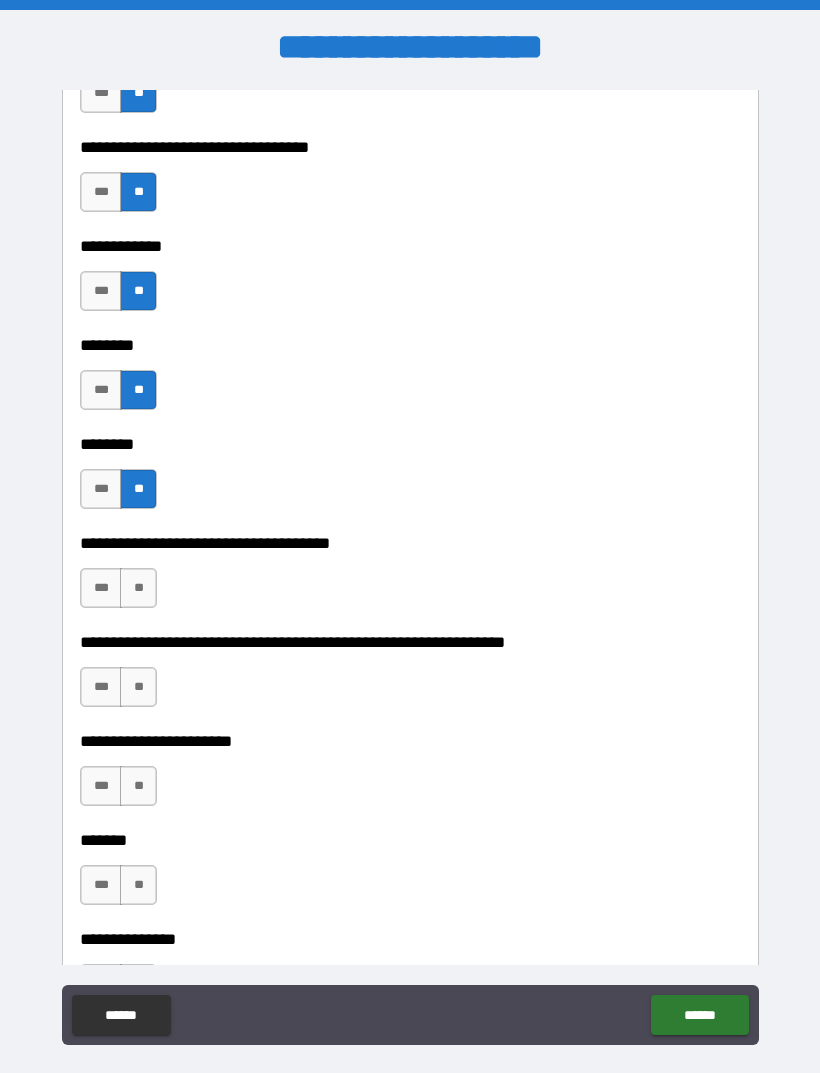scroll, scrollTop: 7588, scrollLeft: 0, axis: vertical 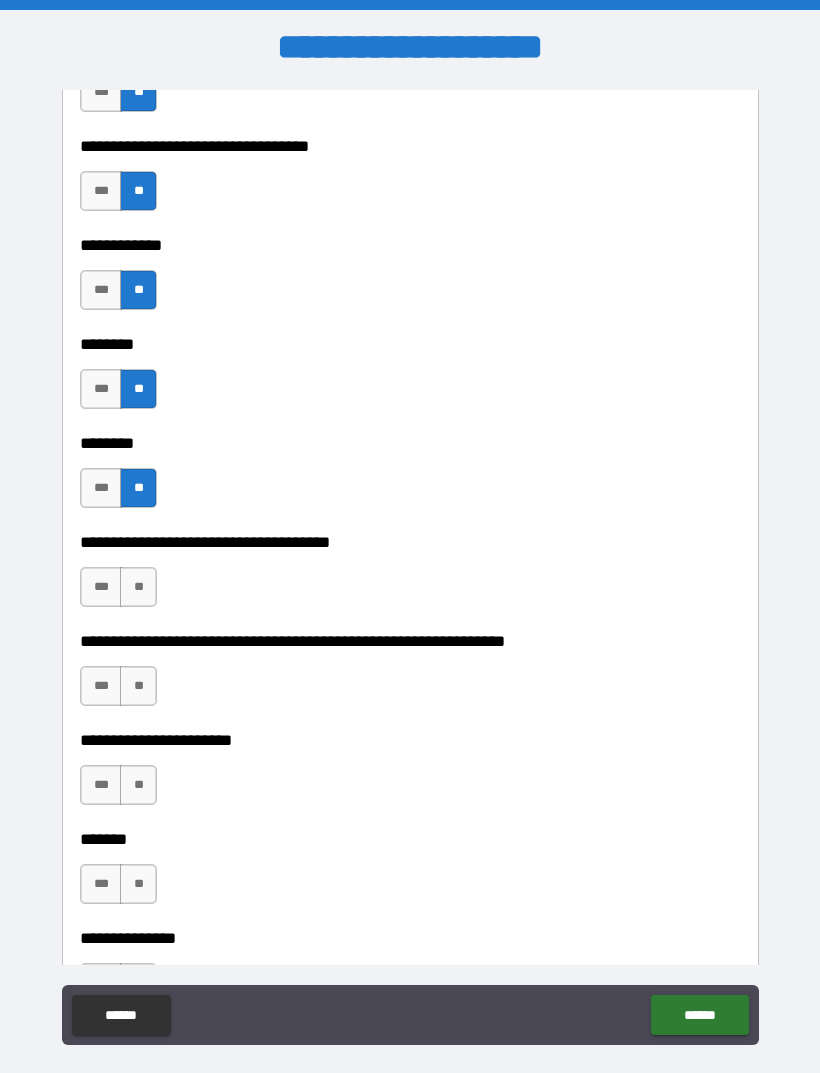 click on "**" at bounding box center [138, 587] 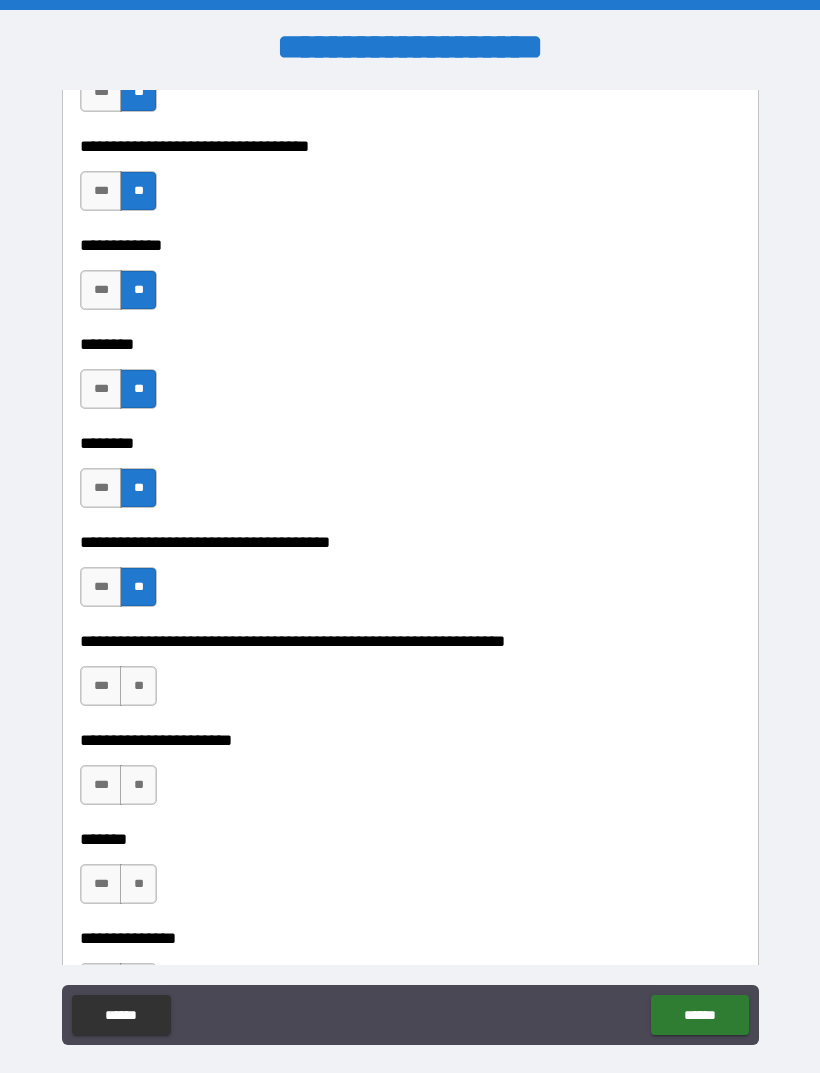 click on "**" at bounding box center (138, 686) 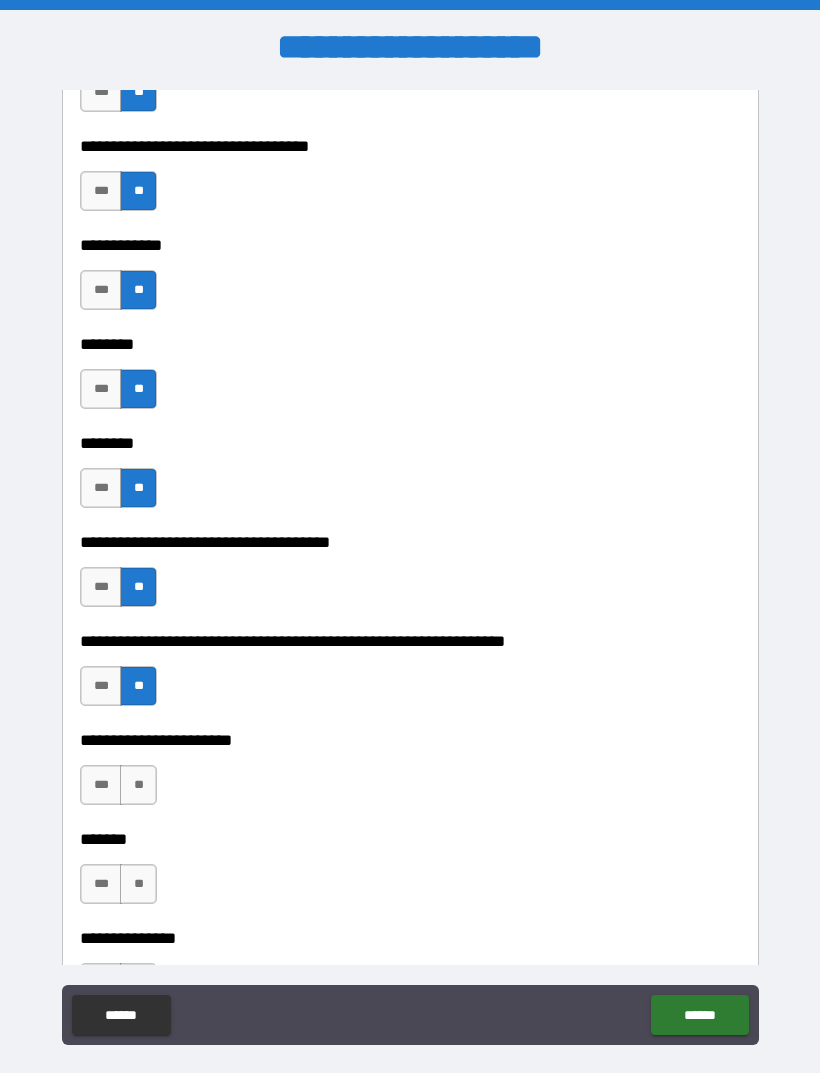 click on "**" at bounding box center [138, 785] 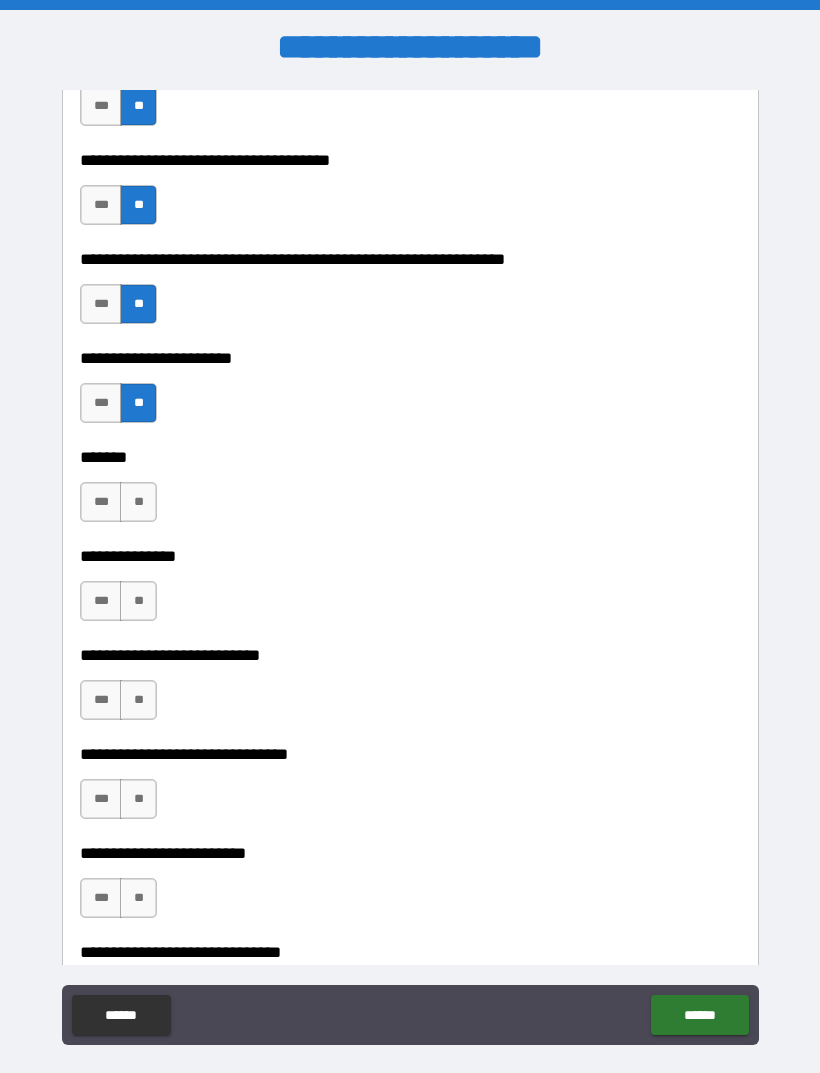 scroll, scrollTop: 7958, scrollLeft: 0, axis: vertical 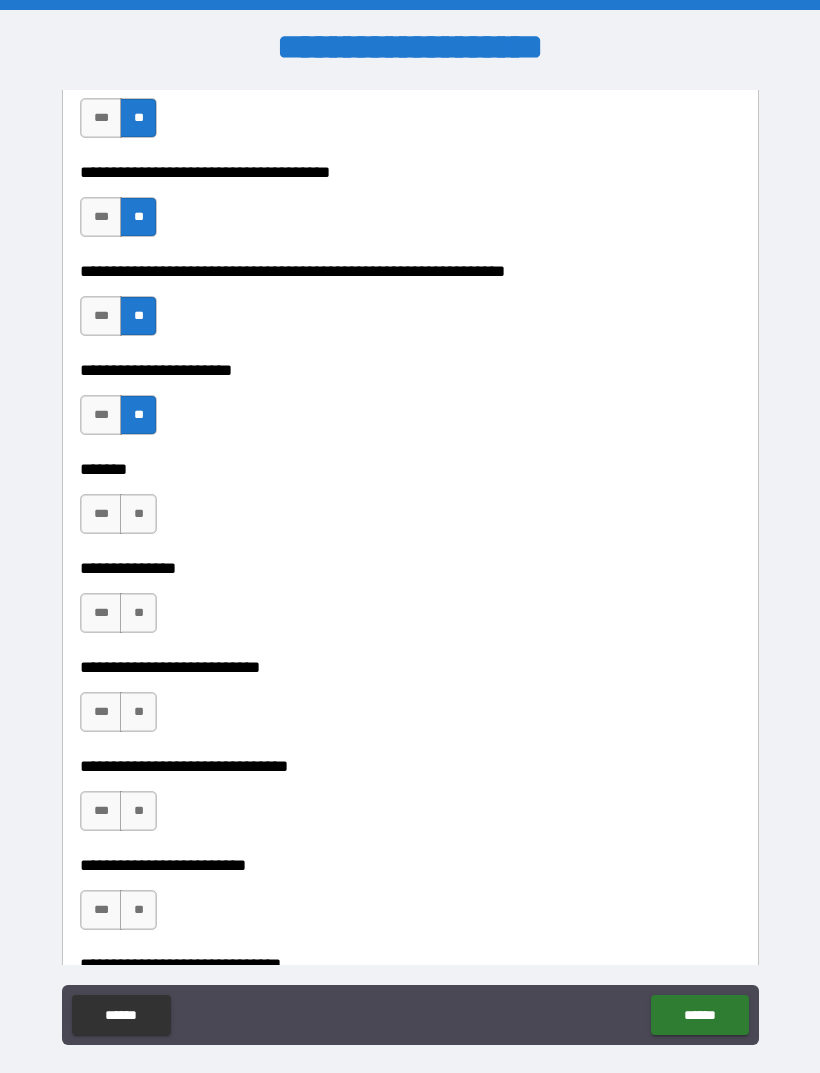 click on "**" at bounding box center [138, 514] 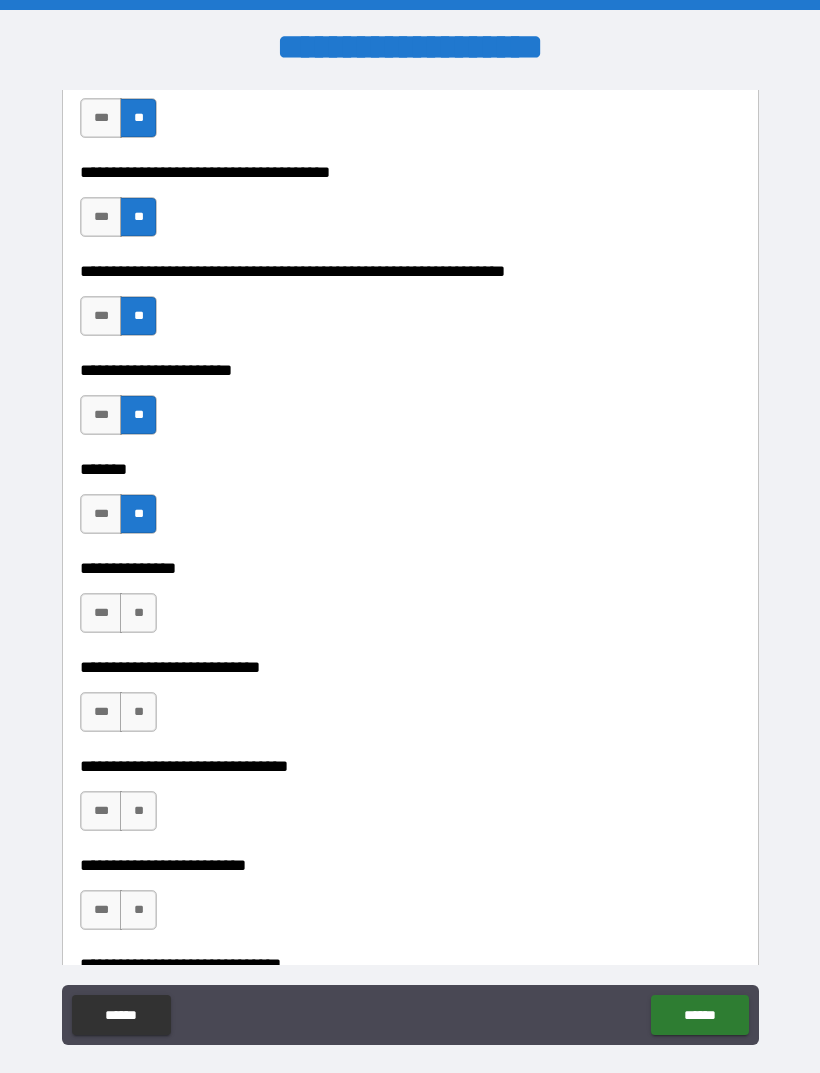 click on "**" at bounding box center (138, 613) 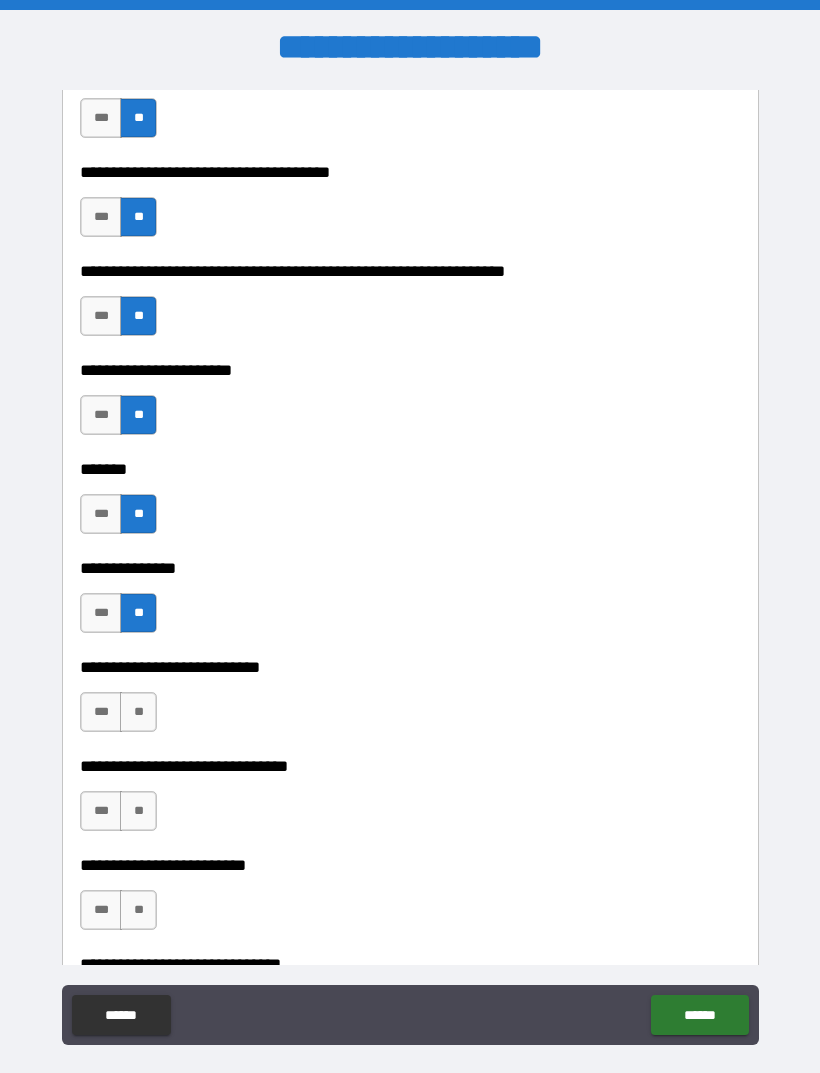 click on "**" at bounding box center (138, 712) 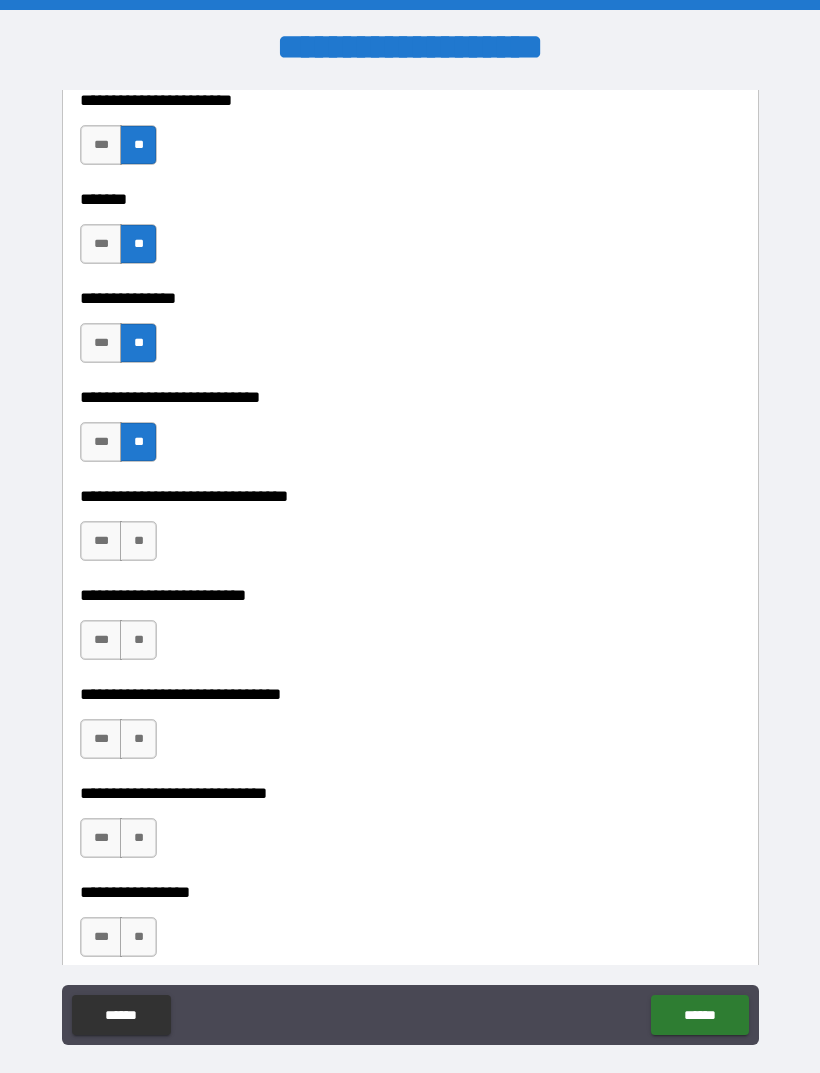 scroll, scrollTop: 8230, scrollLeft: 0, axis: vertical 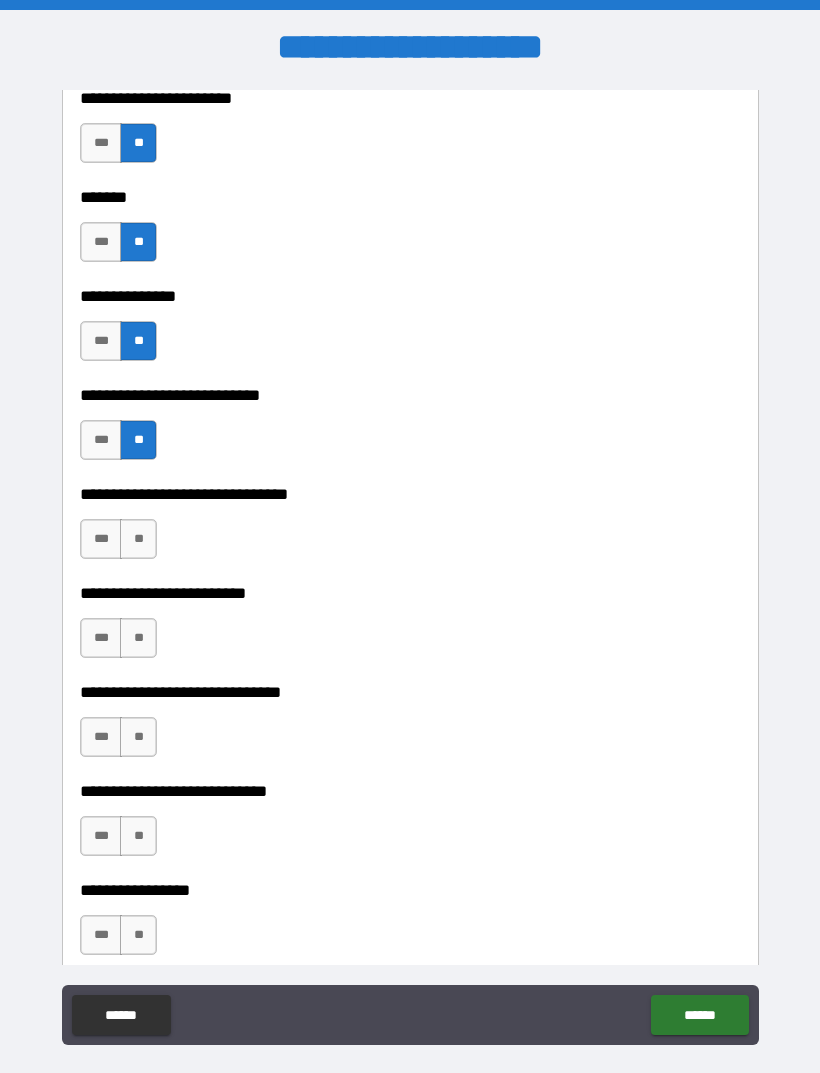 click on "**" at bounding box center [138, 539] 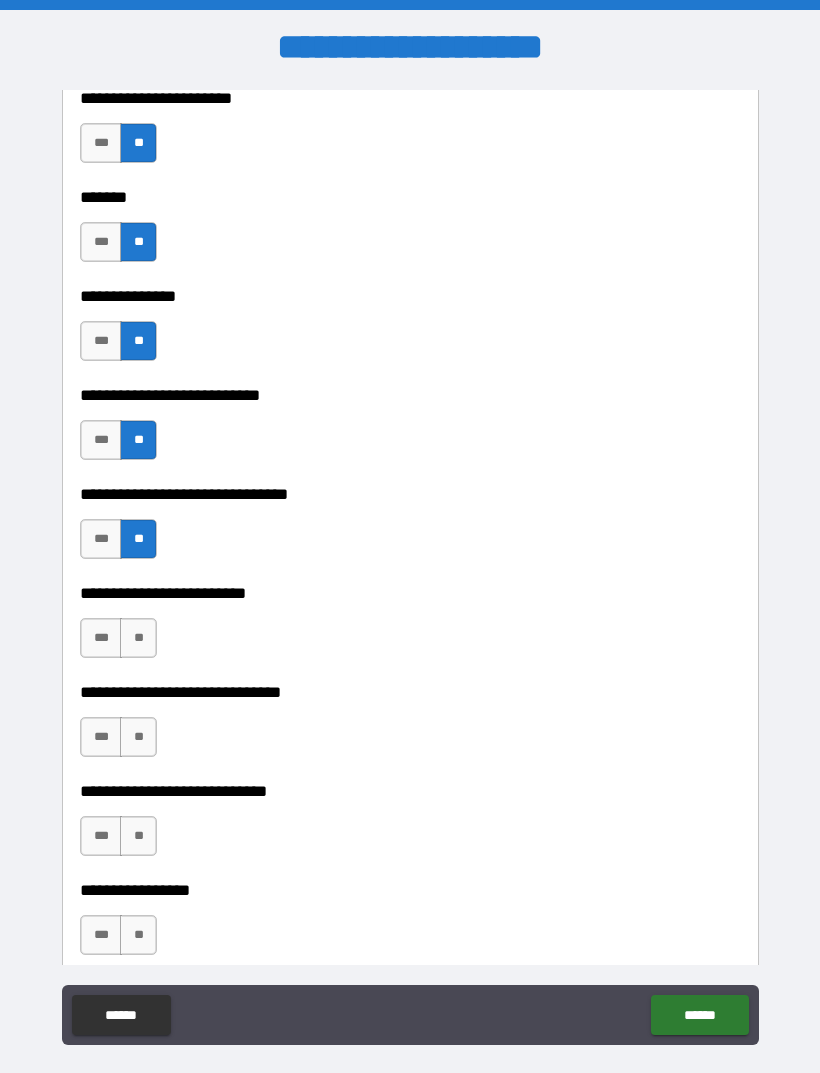 click on "**" at bounding box center [138, 638] 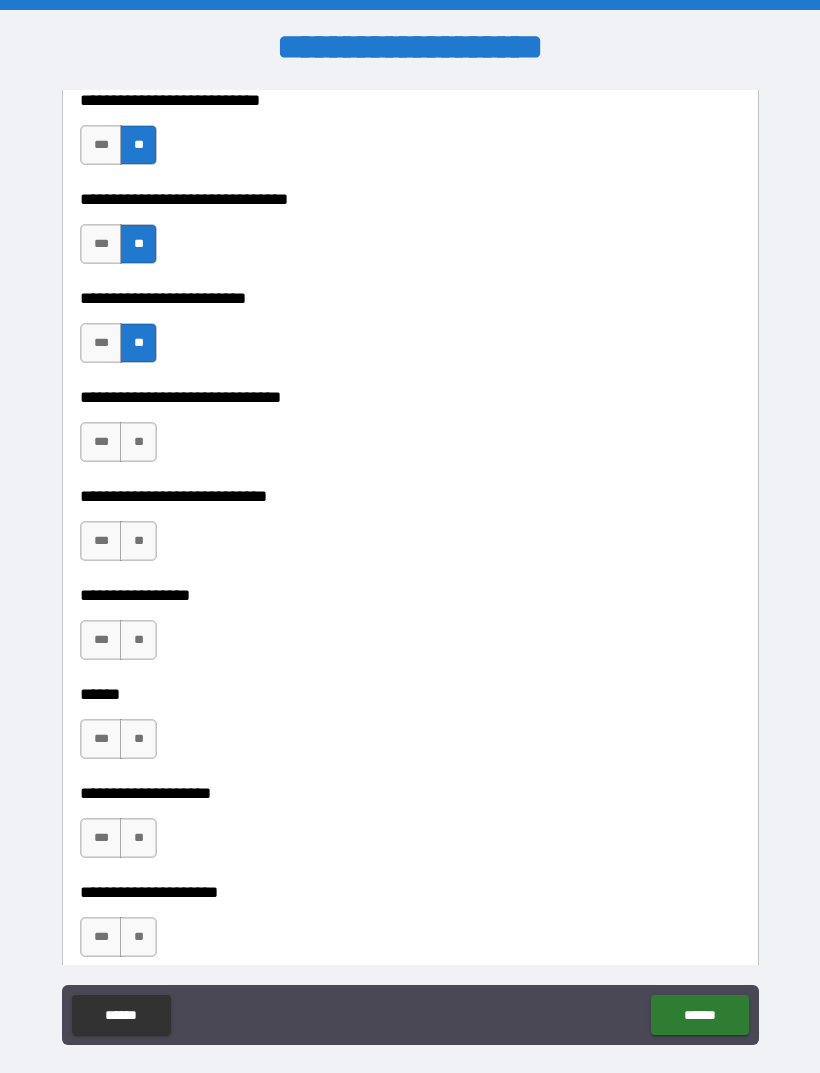 scroll, scrollTop: 8530, scrollLeft: 0, axis: vertical 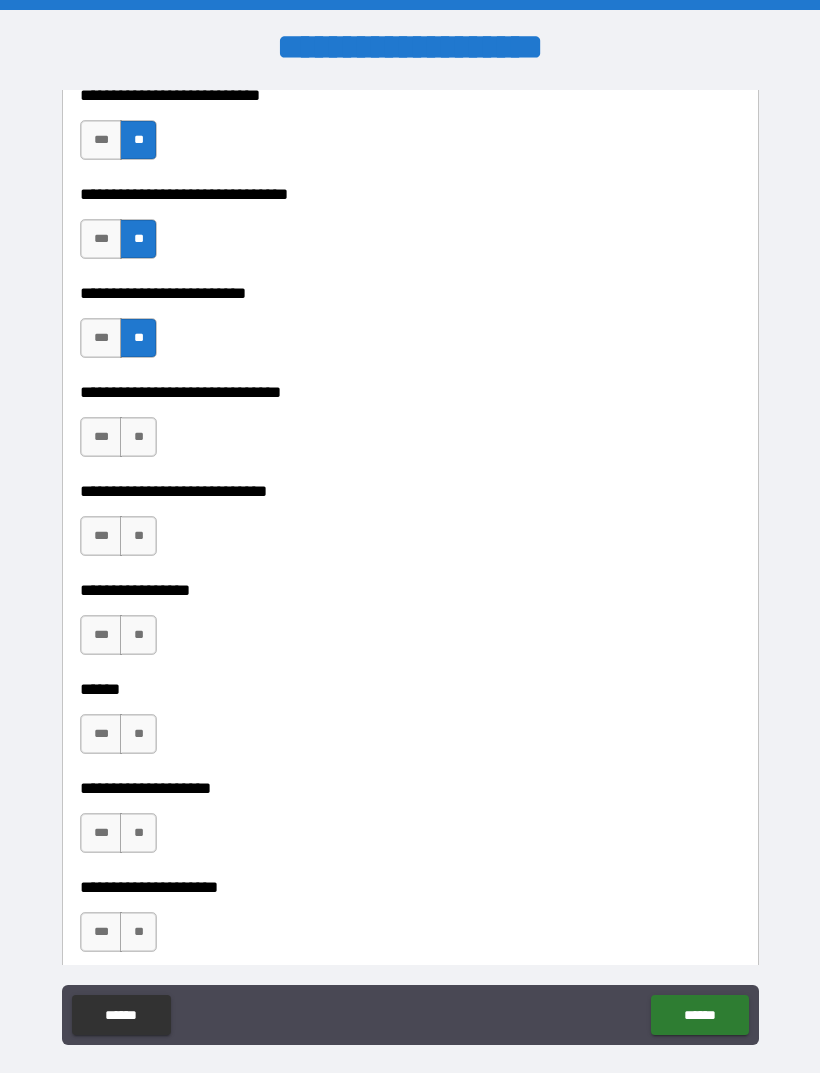 click on "**" at bounding box center [138, 536] 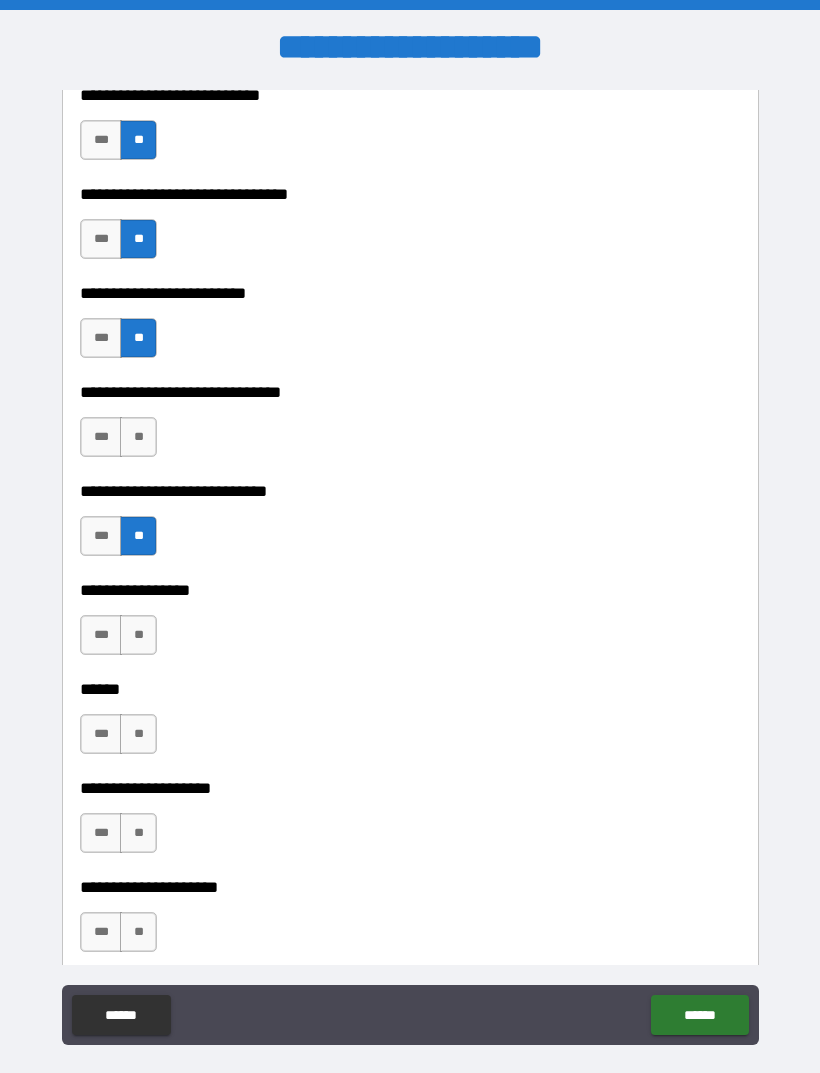click on "**" at bounding box center (138, 635) 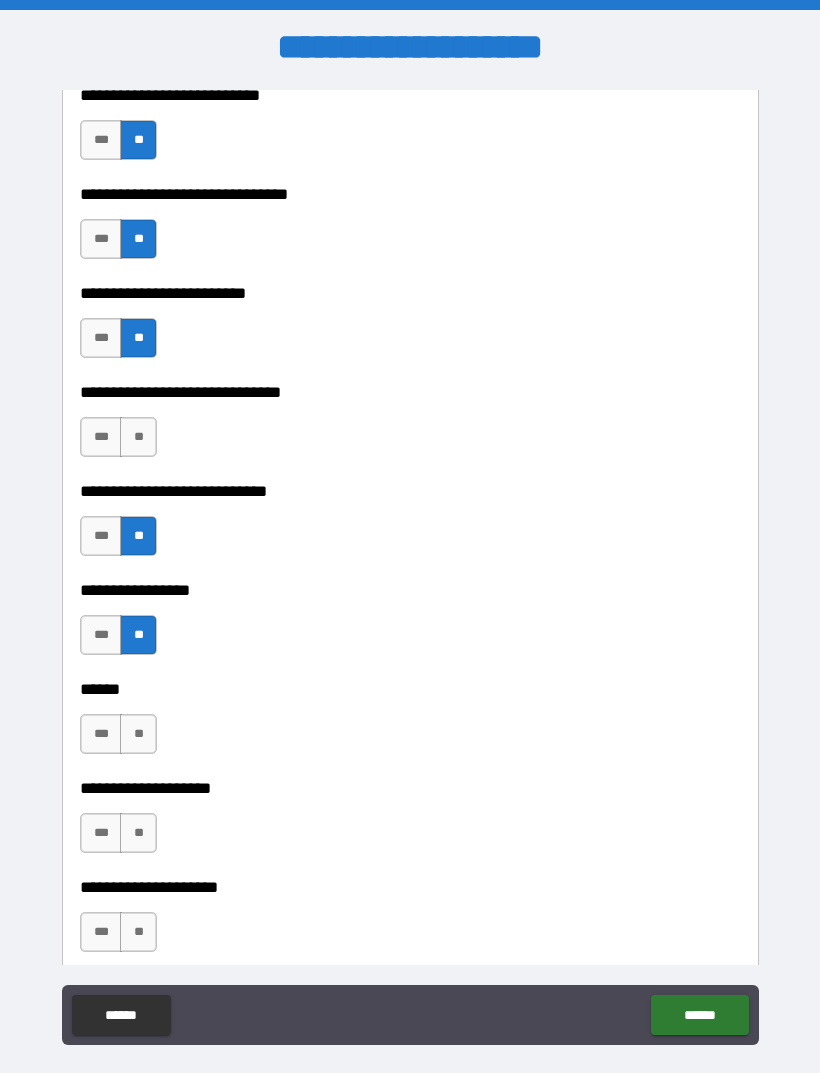 click on "**" at bounding box center [138, 734] 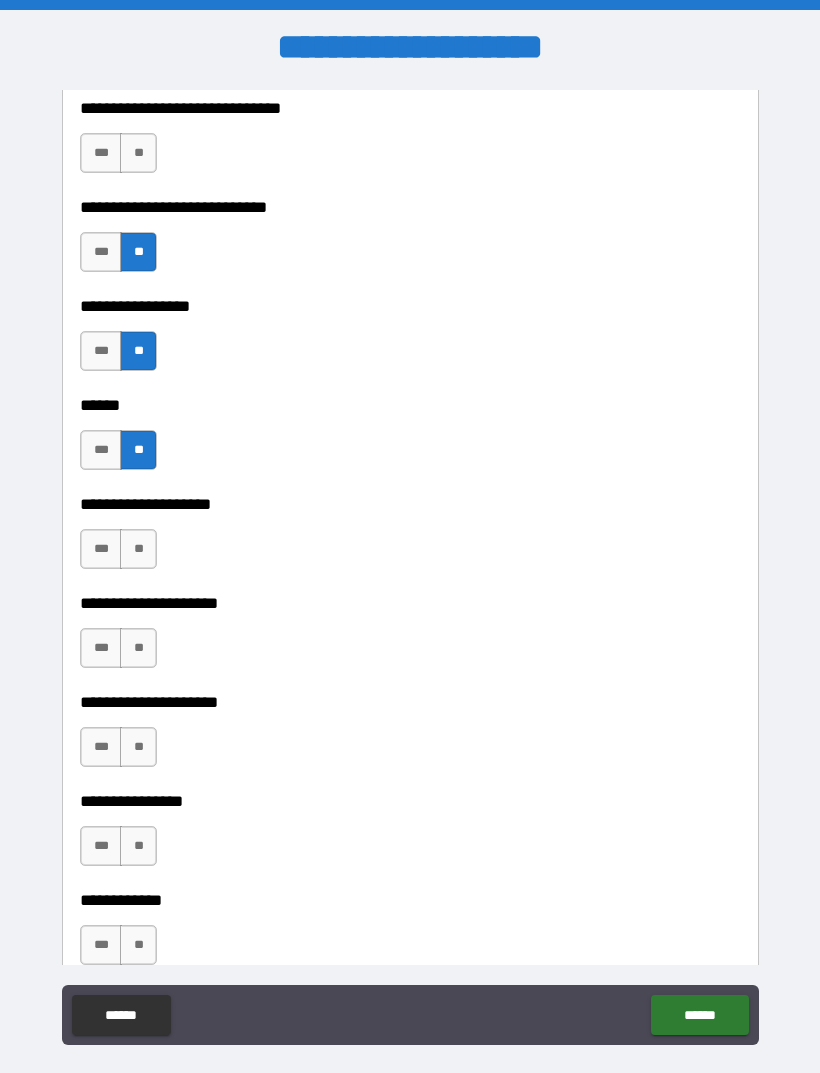 scroll, scrollTop: 8815, scrollLeft: 0, axis: vertical 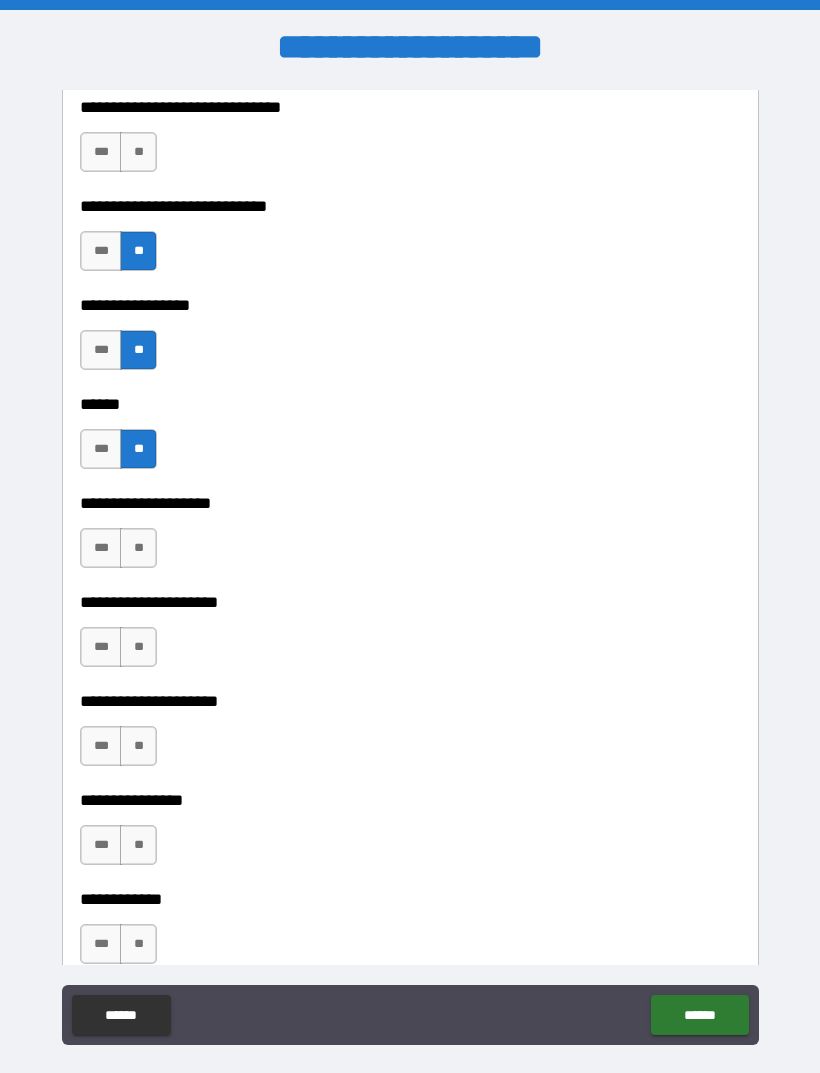 click on "**" at bounding box center [138, 548] 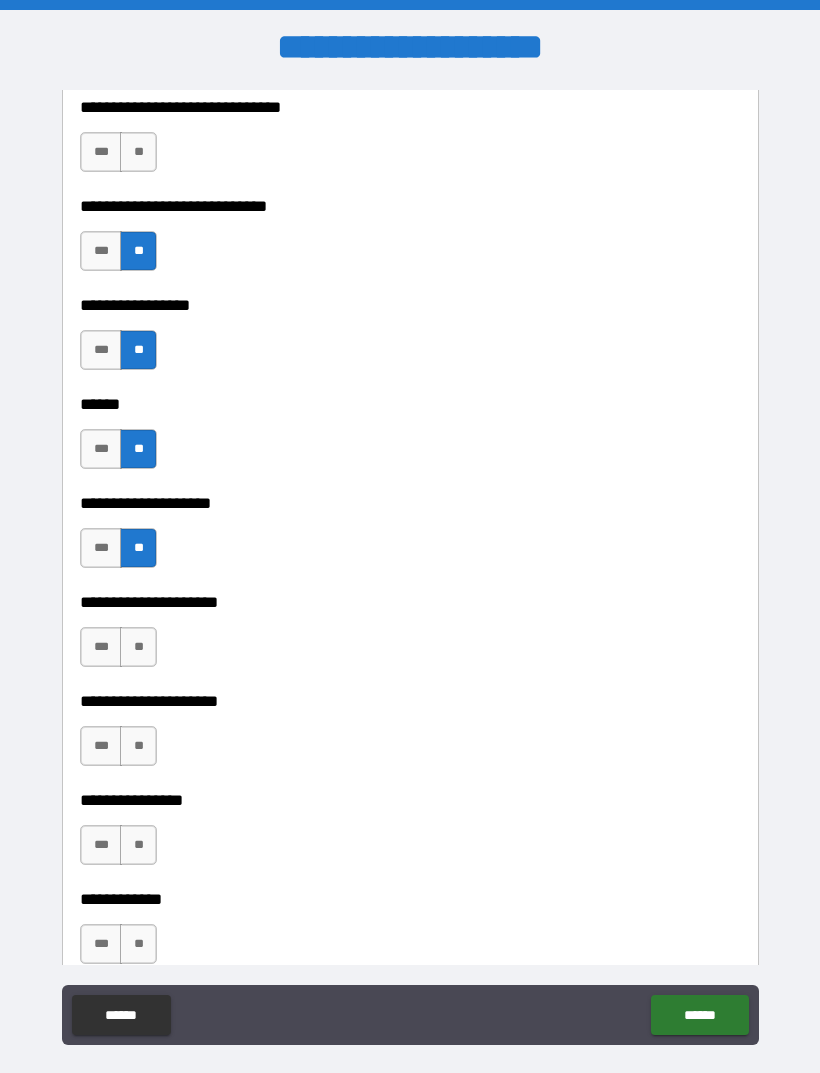 click on "**" at bounding box center (138, 647) 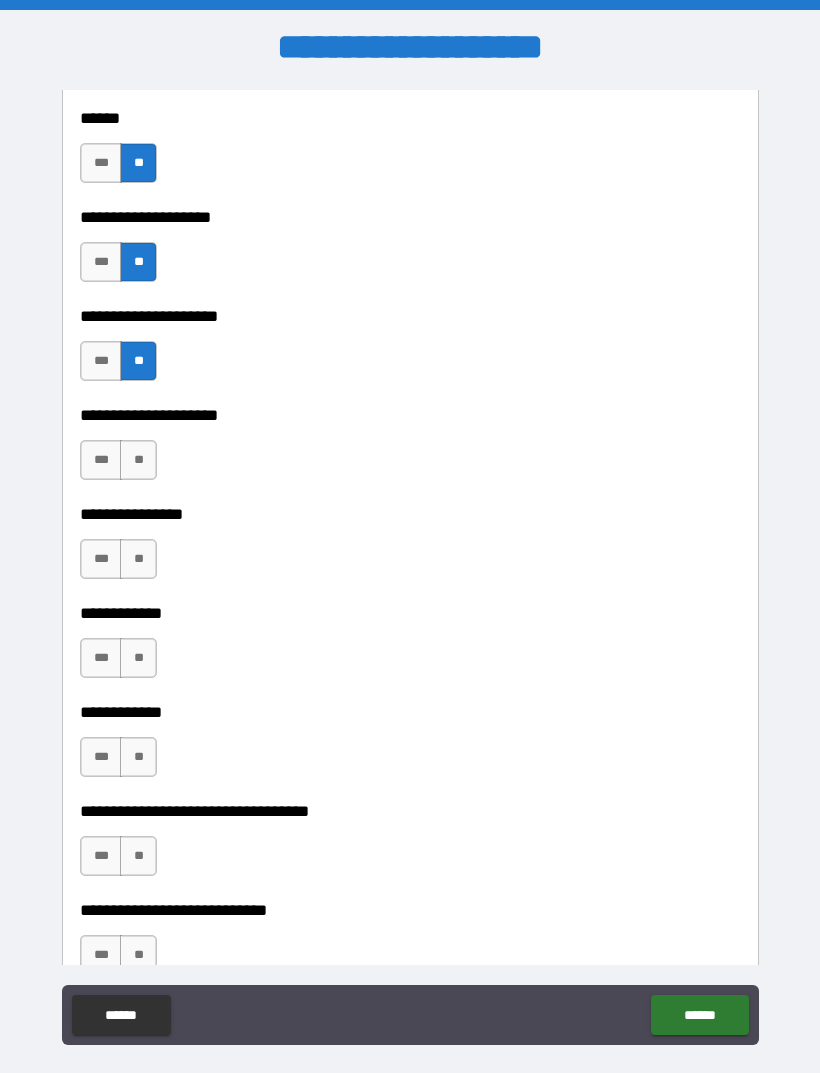 scroll, scrollTop: 9111, scrollLeft: 0, axis: vertical 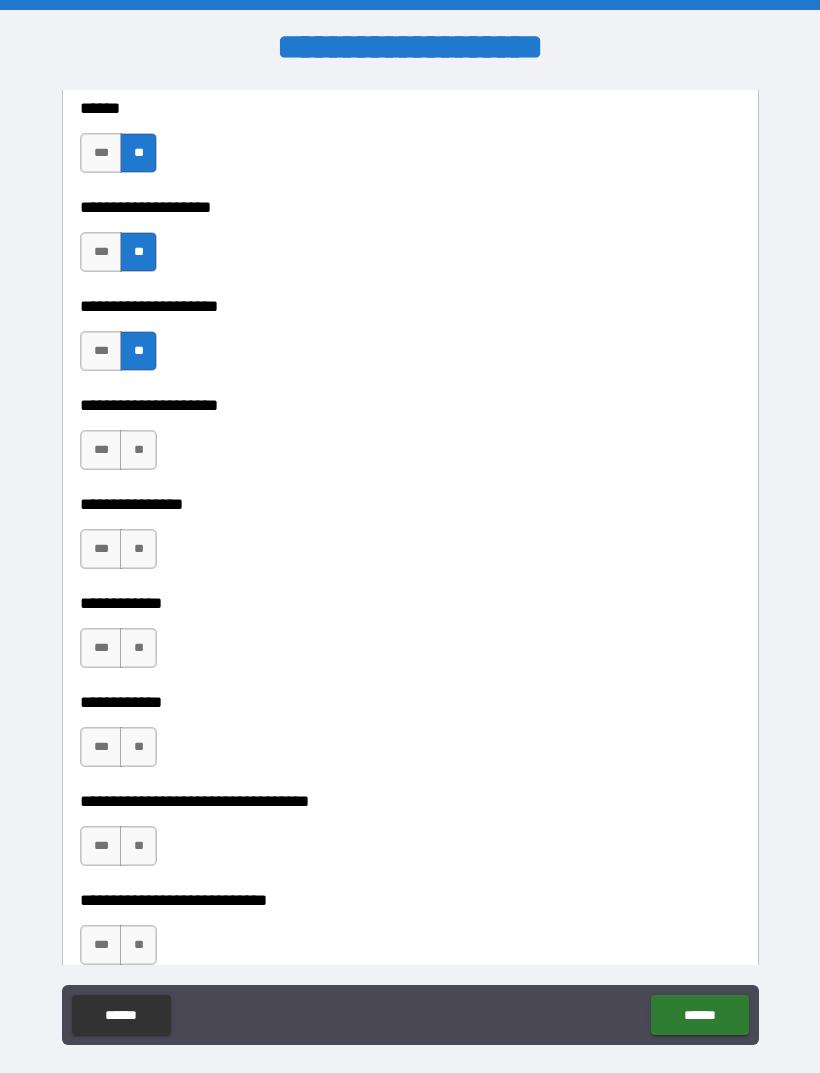 click on "**" at bounding box center [138, 450] 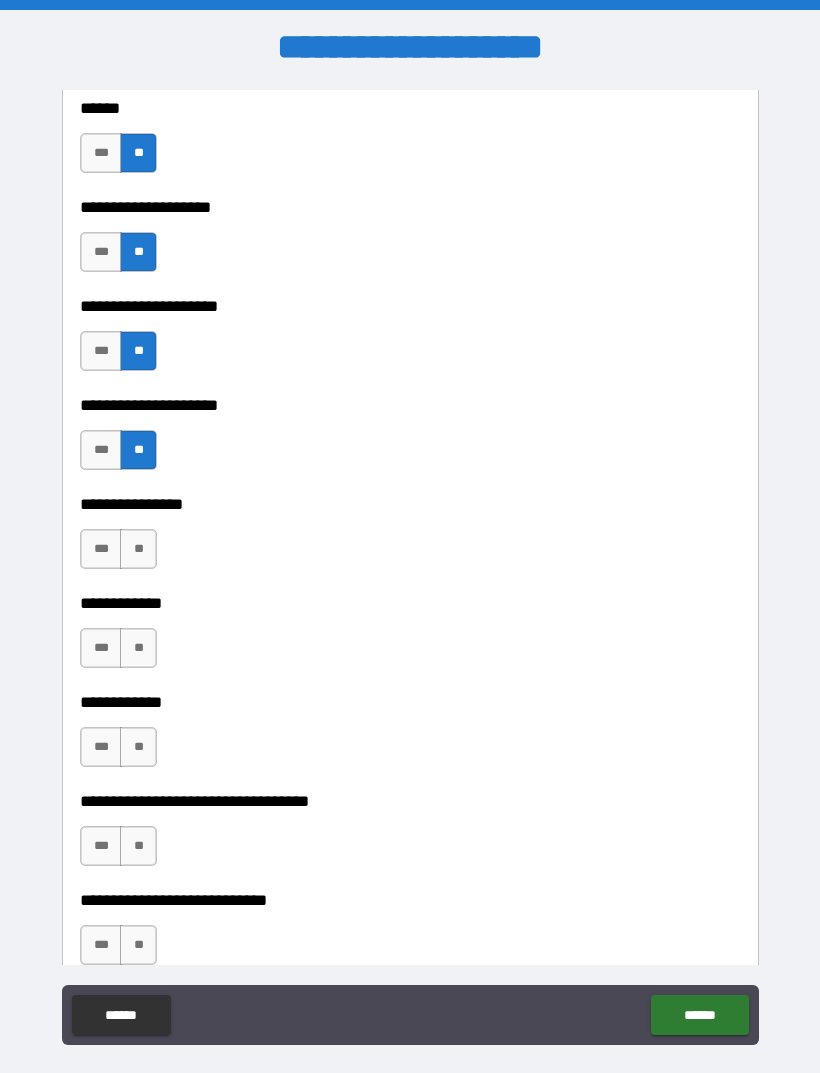 click on "**" at bounding box center (138, 549) 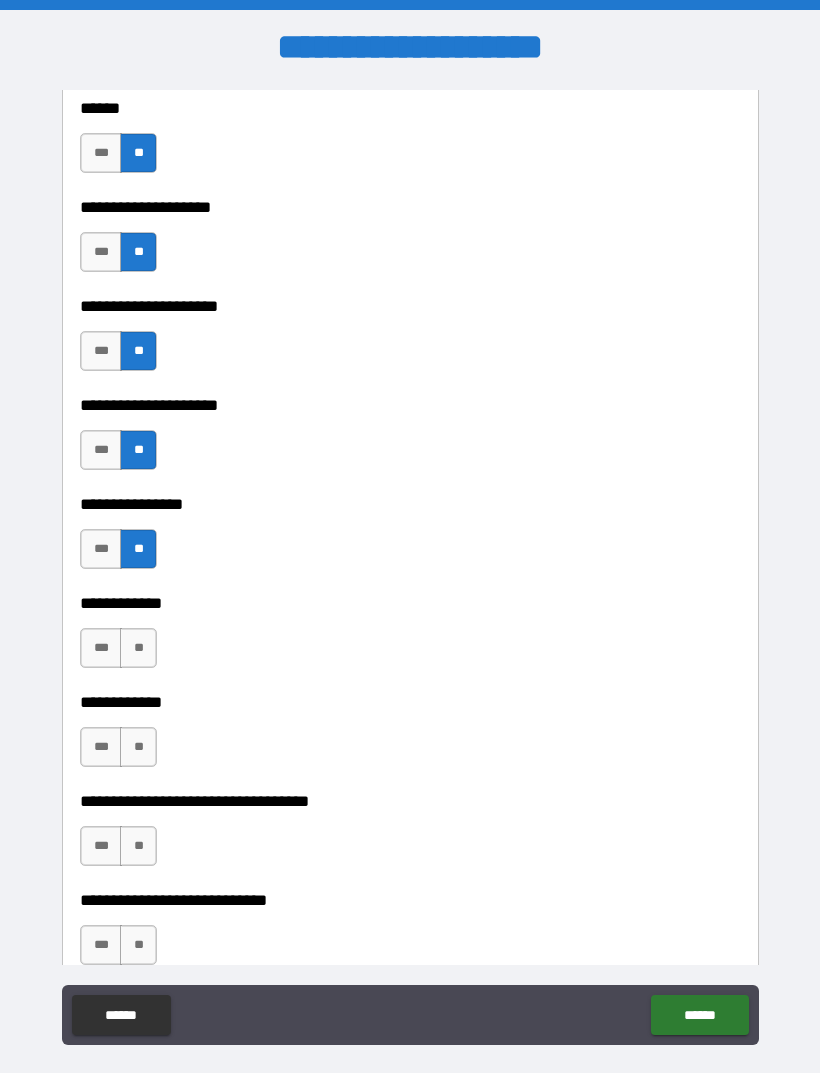 click on "**" at bounding box center [138, 648] 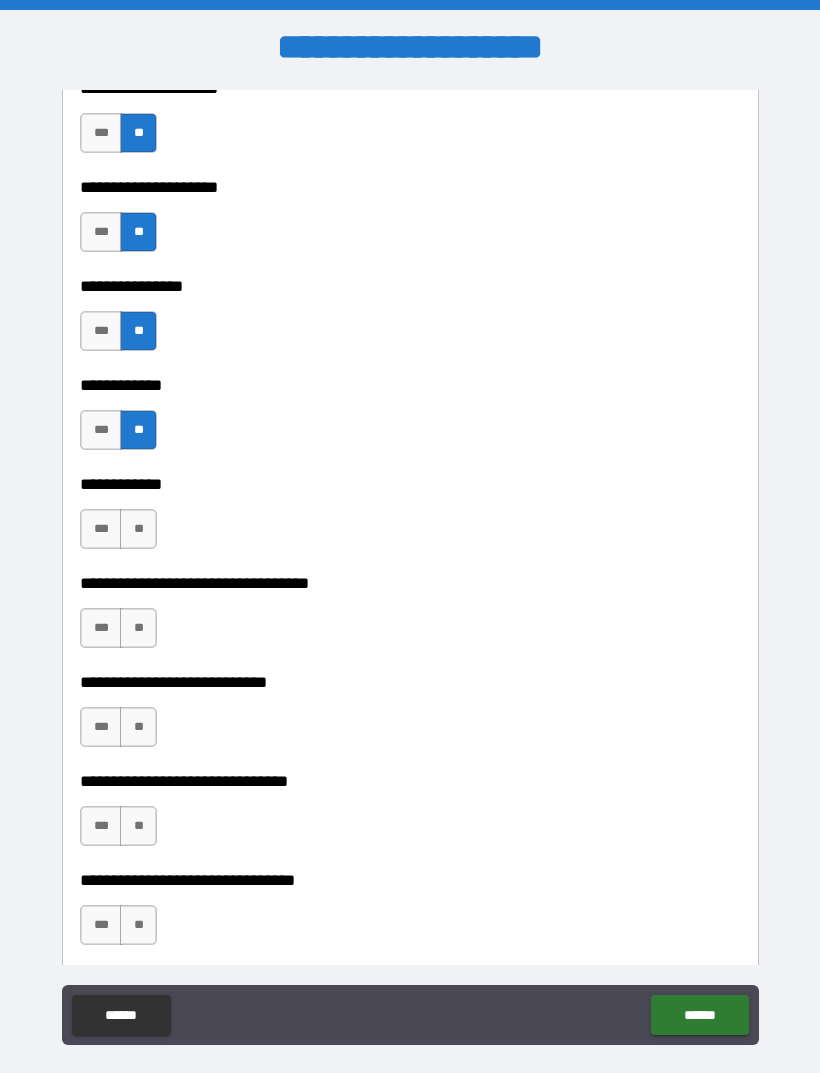 scroll, scrollTop: 9332, scrollLeft: 0, axis: vertical 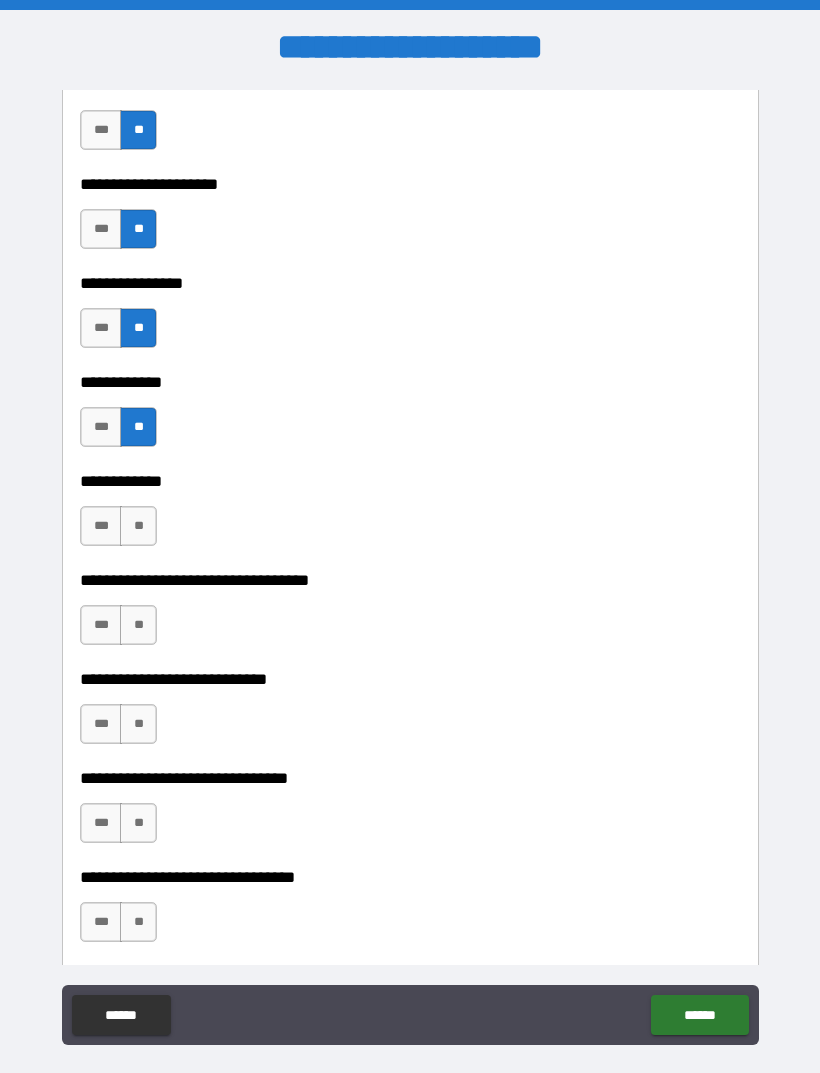 click on "**" at bounding box center (138, 526) 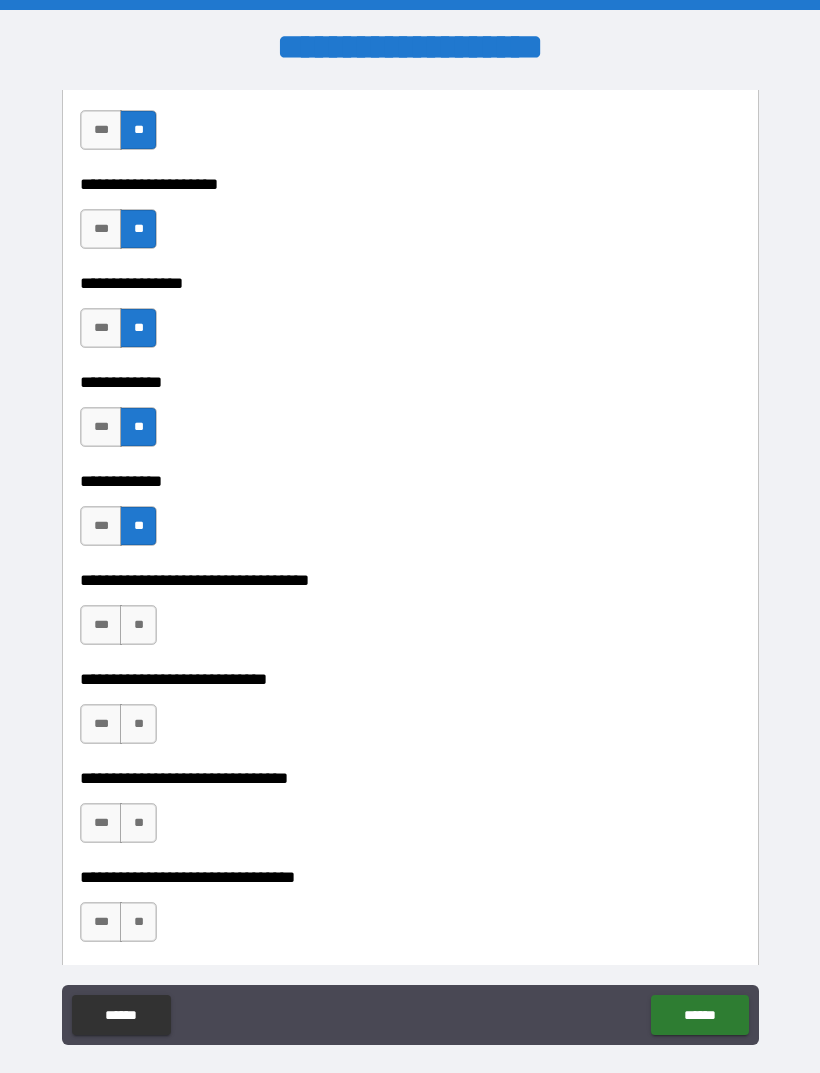 click on "**" at bounding box center (138, 625) 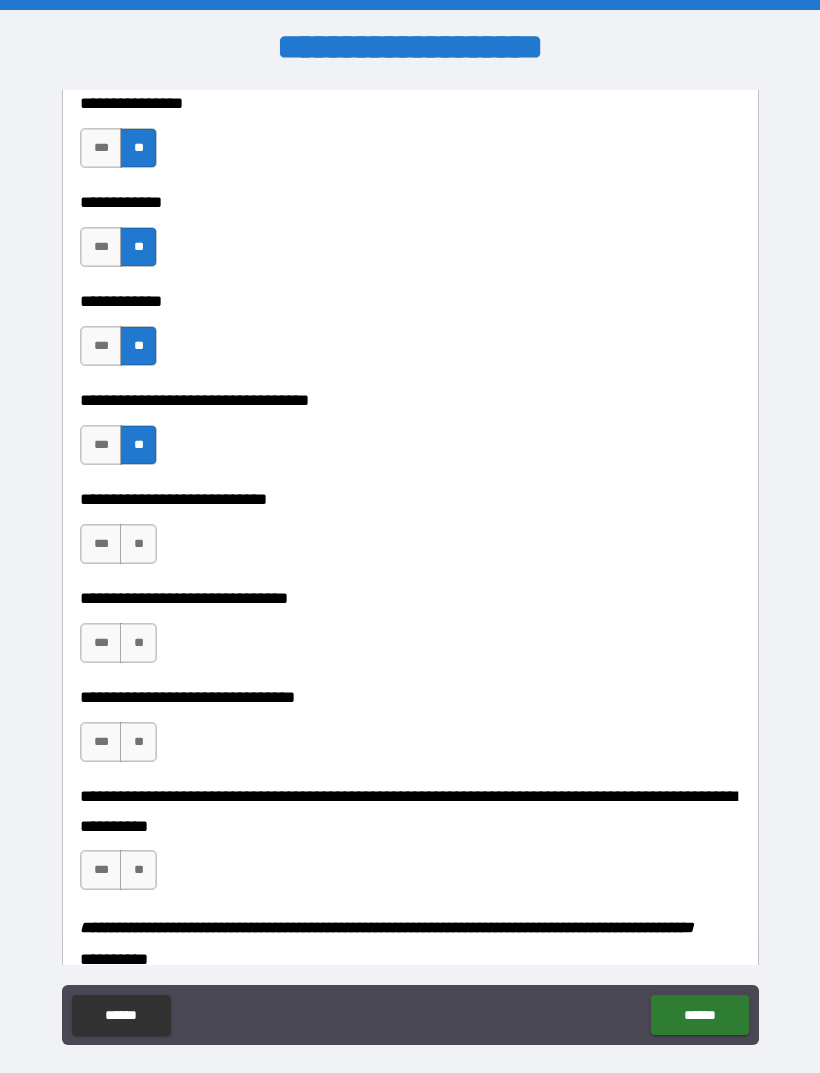 scroll, scrollTop: 9521, scrollLeft: 0, axis: vertical 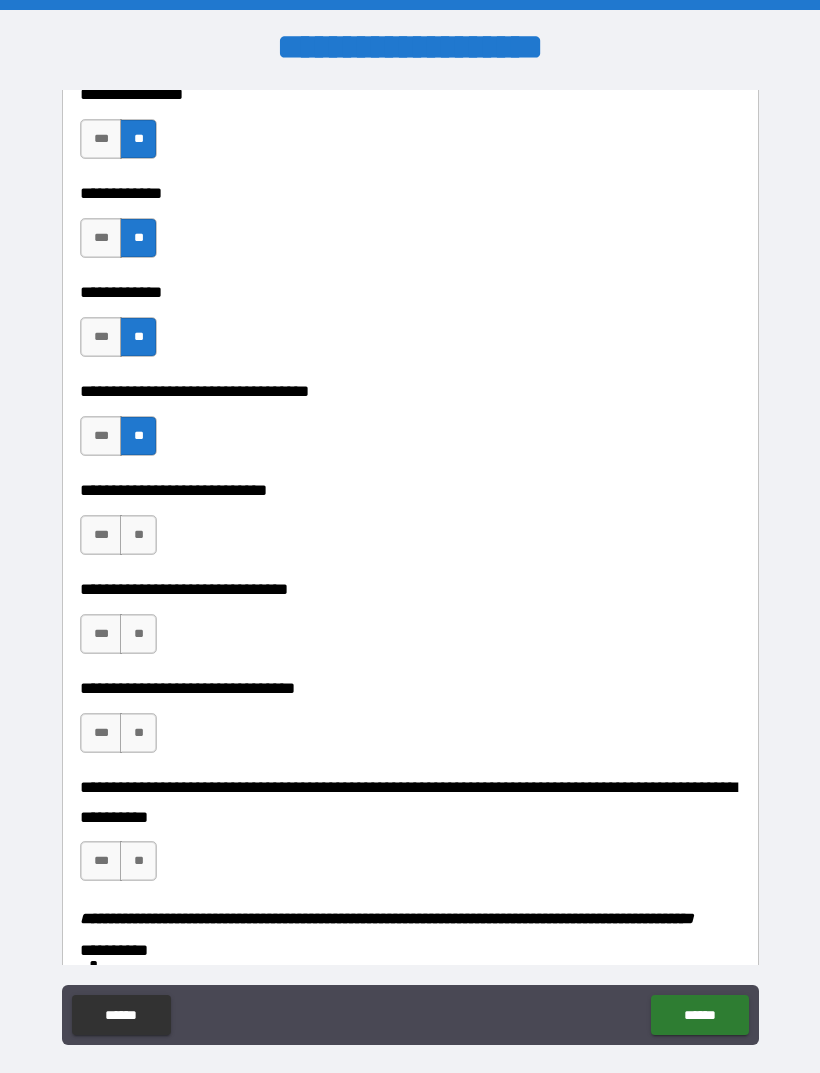 click on "**" at bounding box center [138, 535] 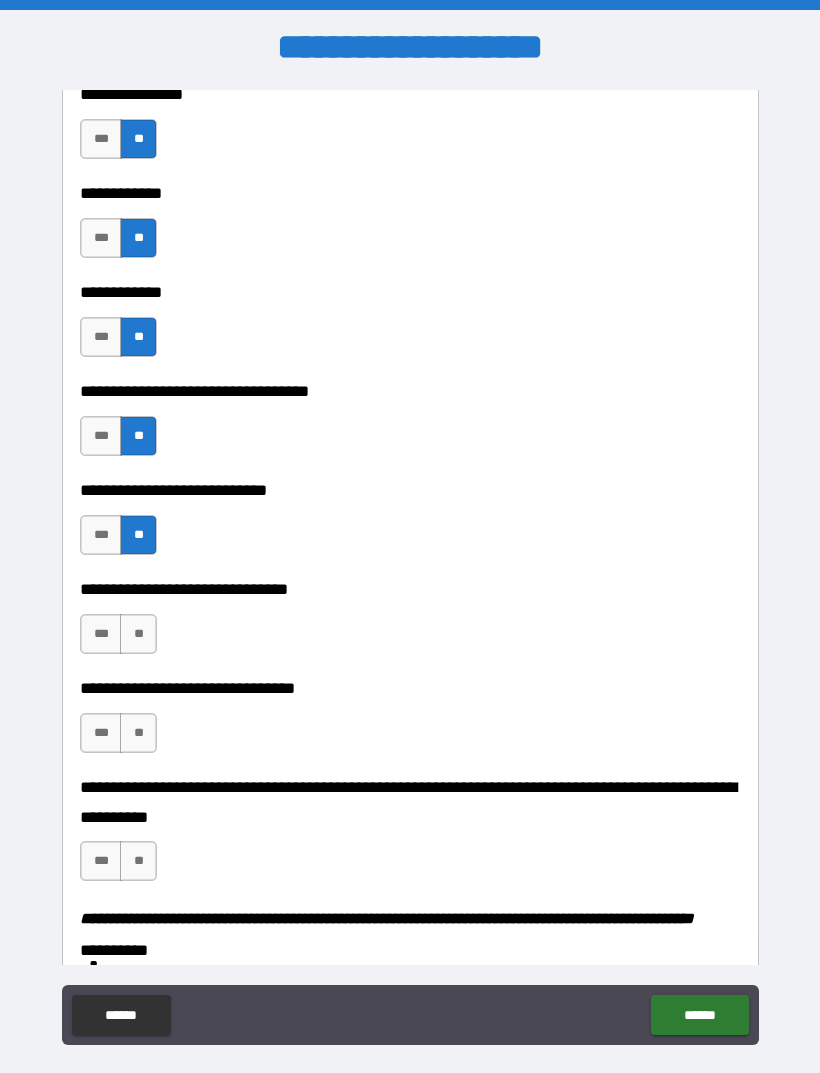 click on "**" at bounding box center (138, 634) 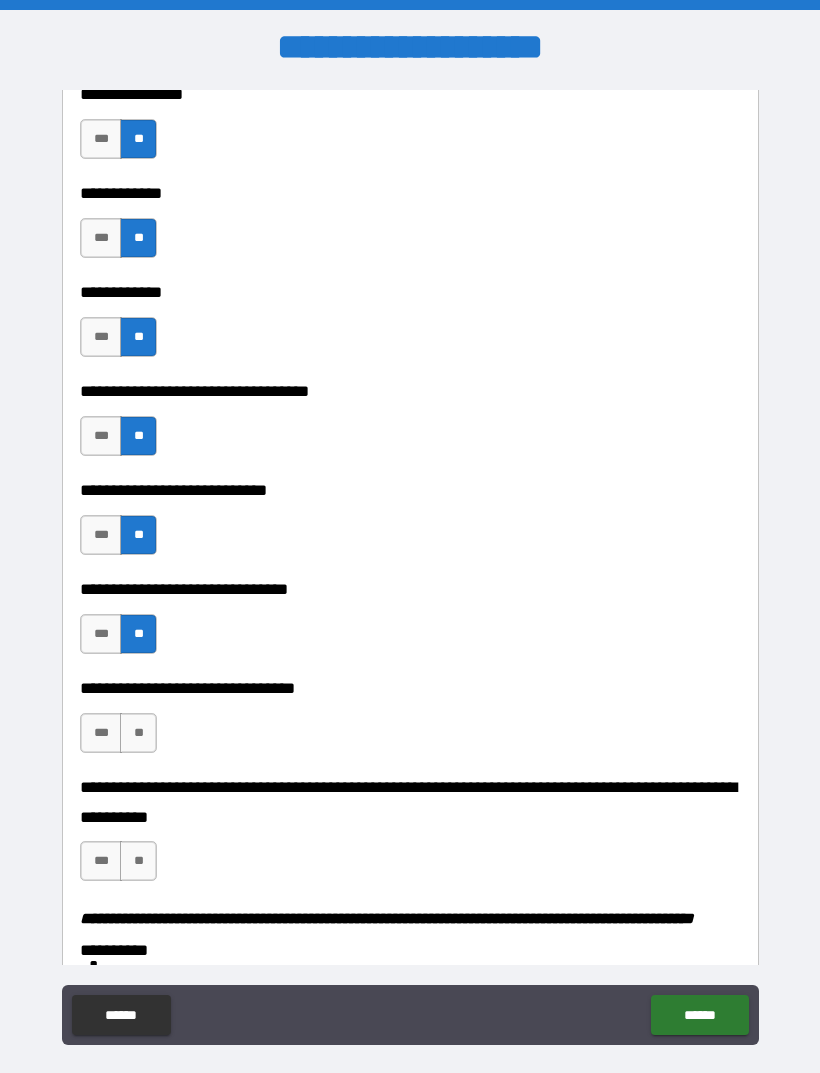 click on "**" at bounding box center (138, 733) 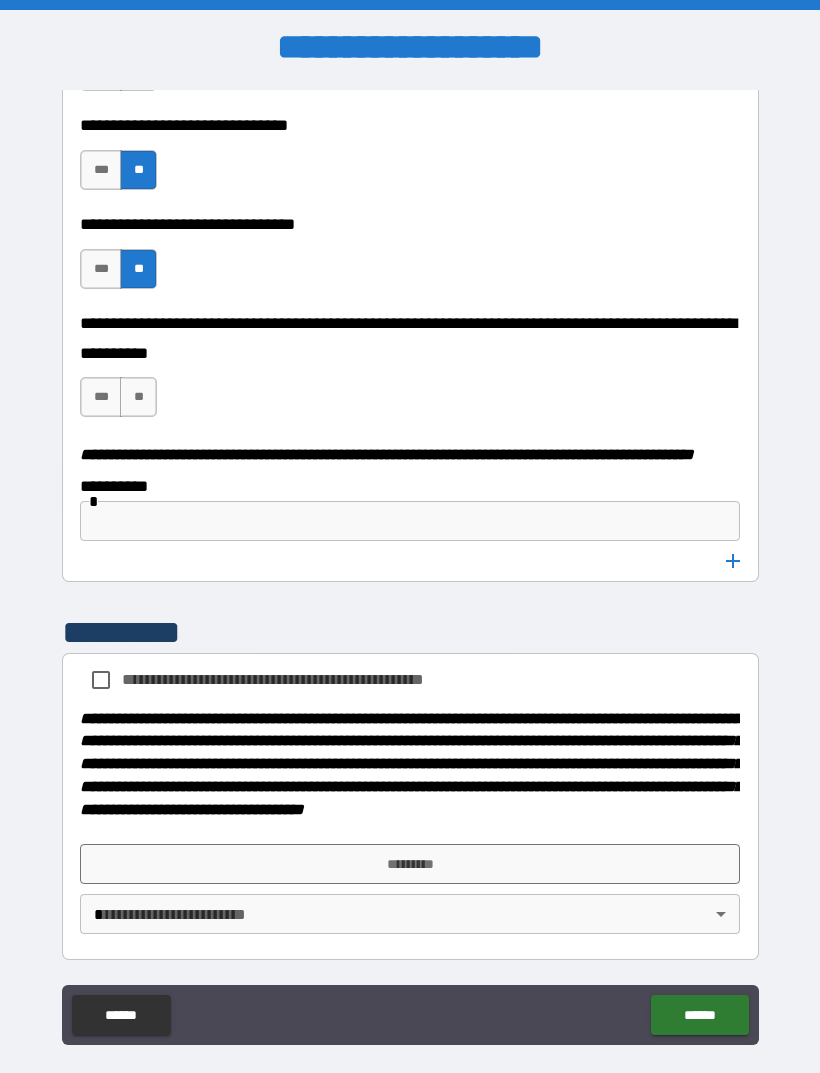 scroll, scrollTop: 9988, scrollLeft: 0, axis: vertical 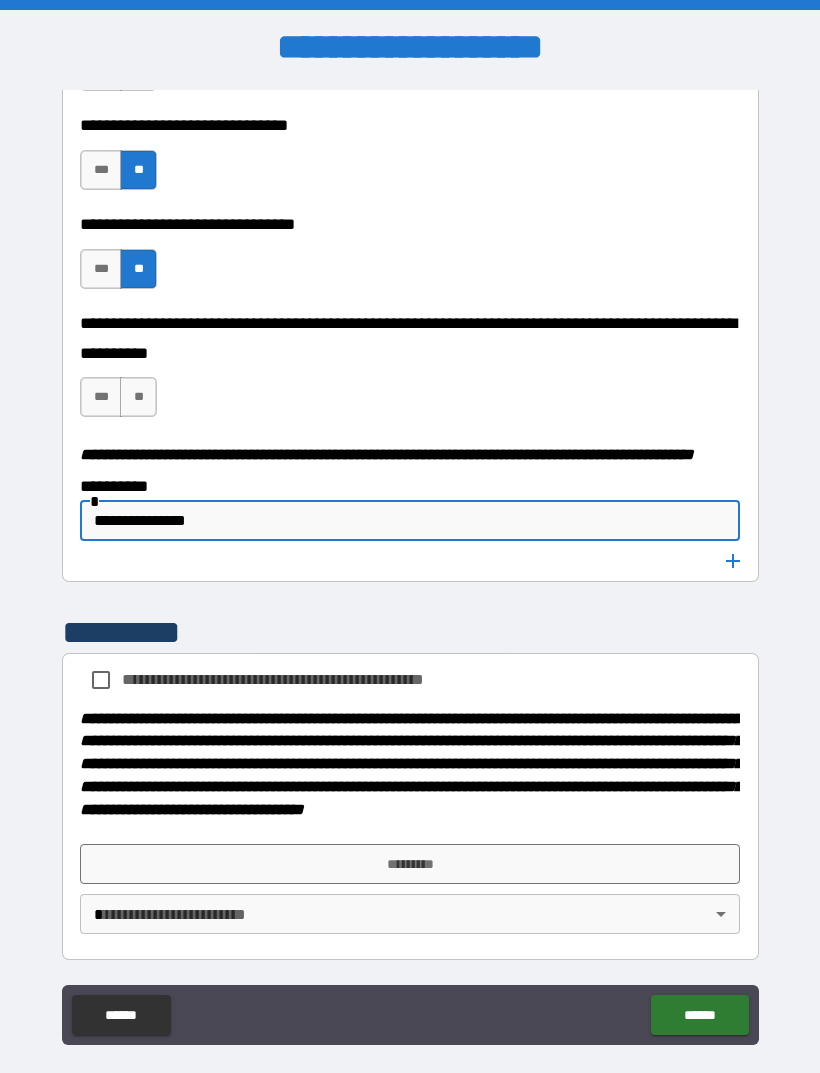 type on "**********" 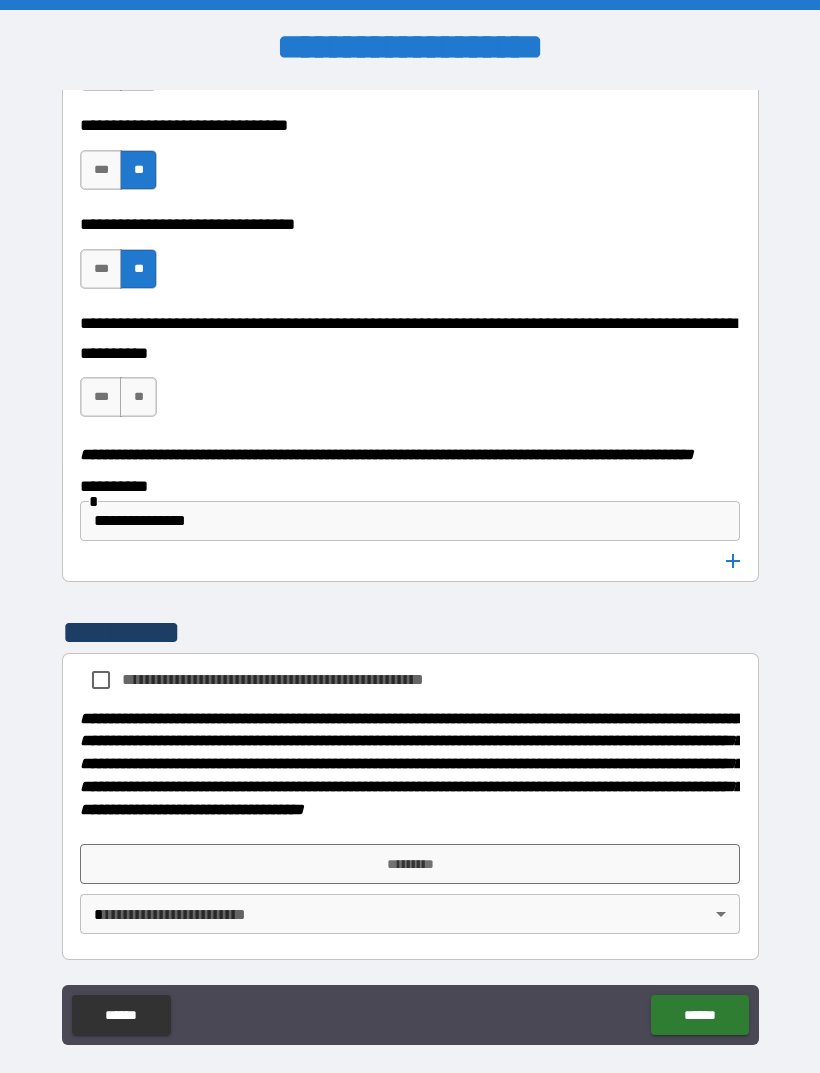 click on "***" at bounding box center (101, 397) 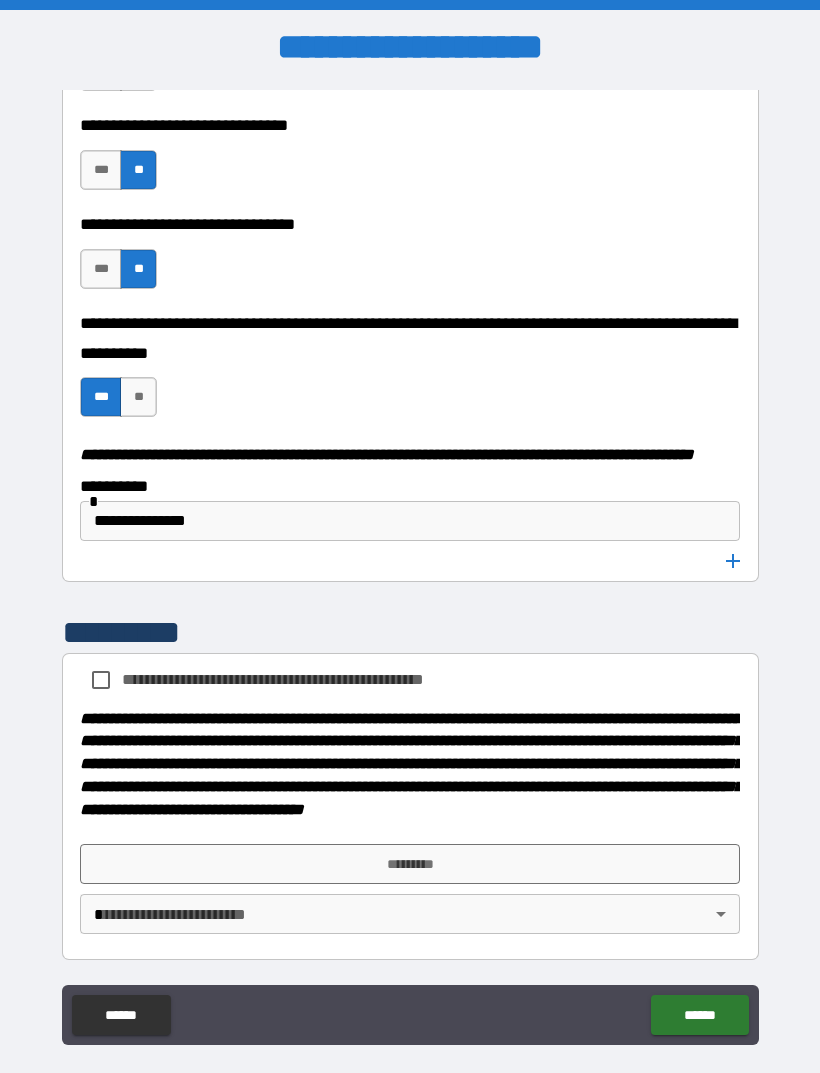 scroll, scrollTop: 10041, scrollLeft: 0, axis: vertical 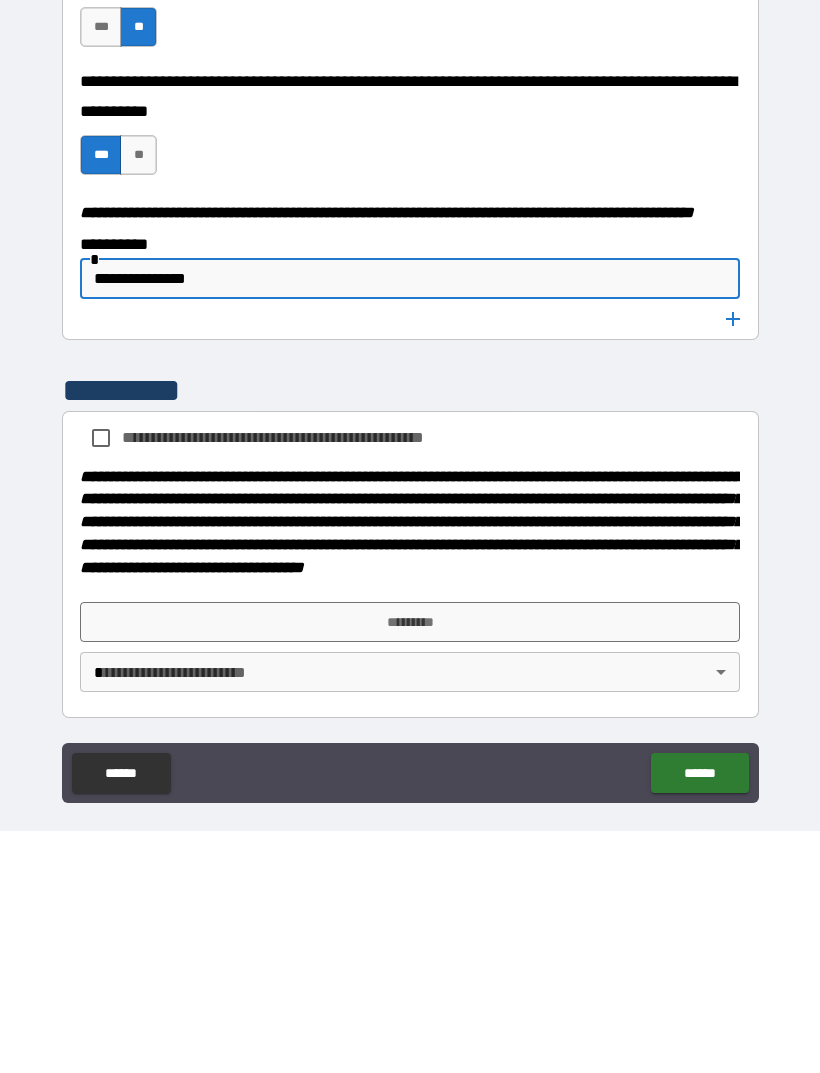 click on "**********" at bounding box center [306, 679] 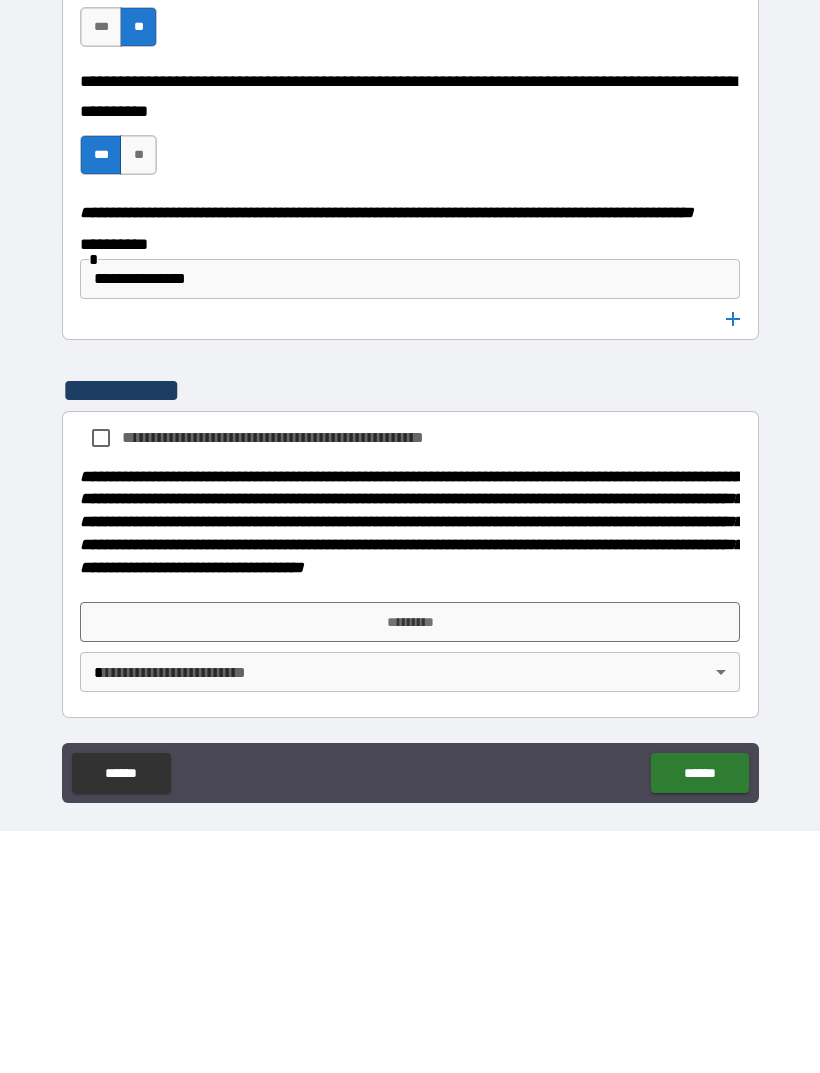 scroll, scrollTop: 64, scrollLeft: 0, axis: vertical 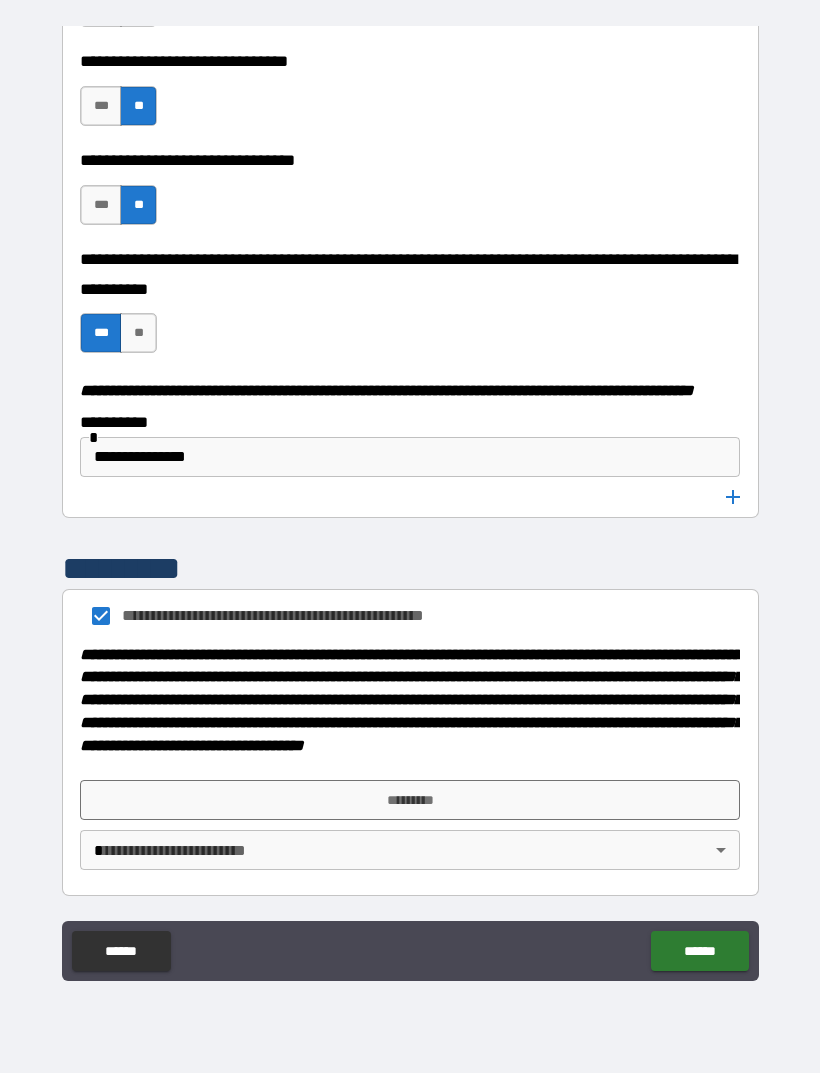 click on "*********" at bounding box center [410, 800] 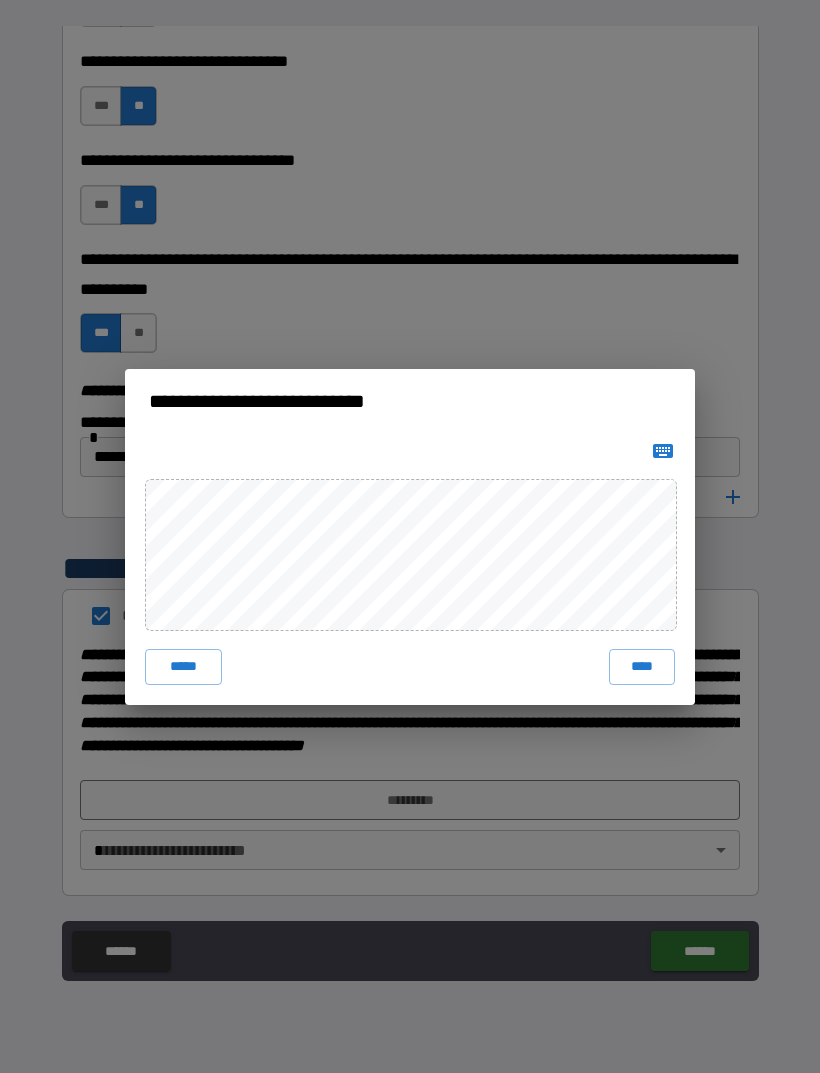 click on "****" at bounding box center (642, 667) 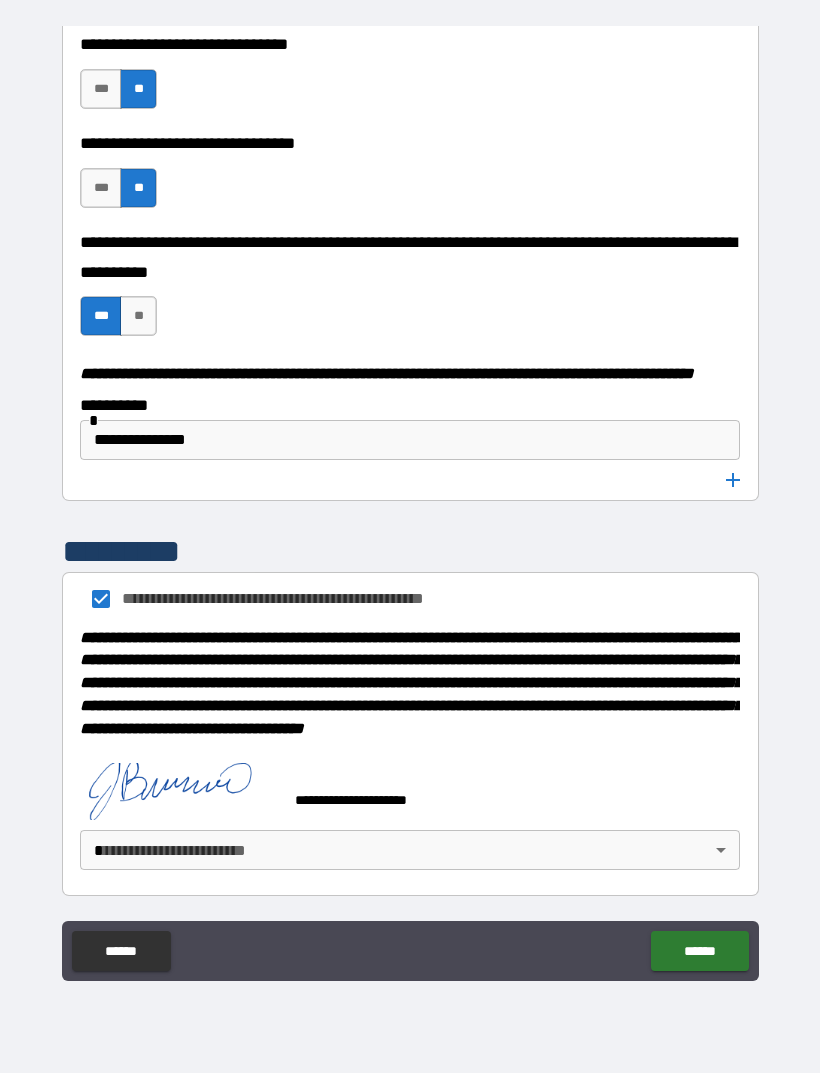 scroll, scrollTop: 10058, scrollLeft: 0, axis: vertical 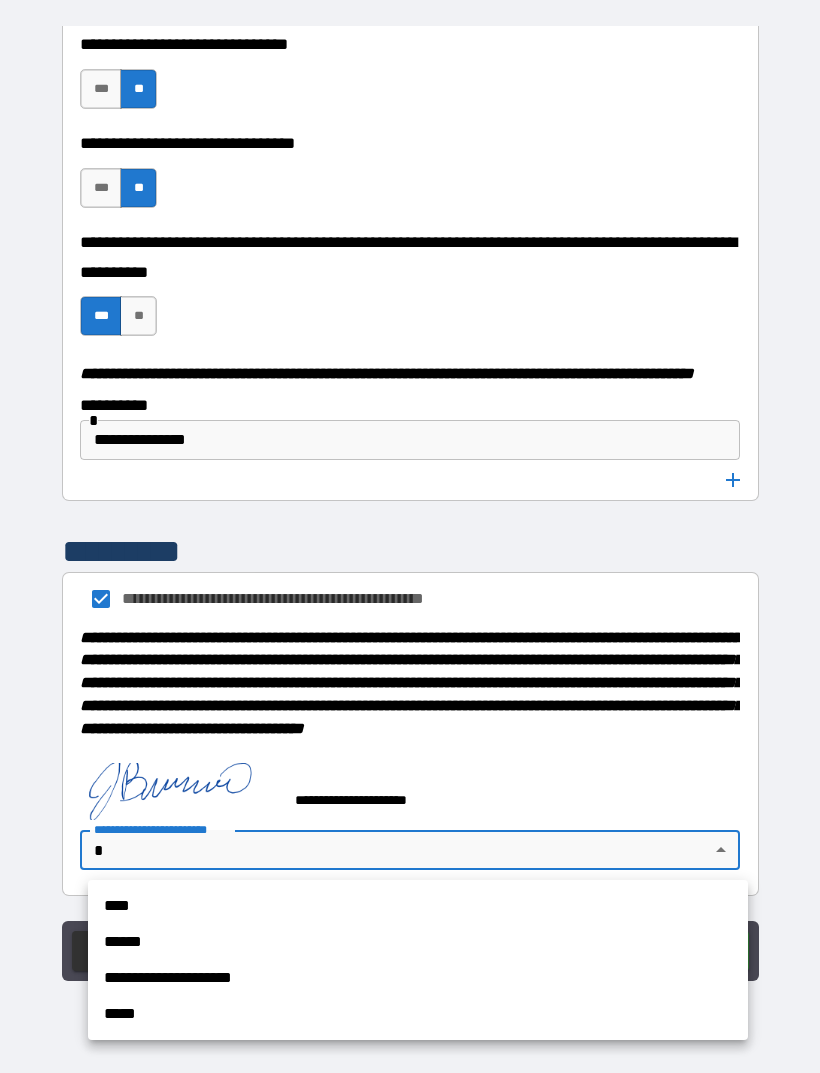 click on "****" at bounding box center (418, 906) 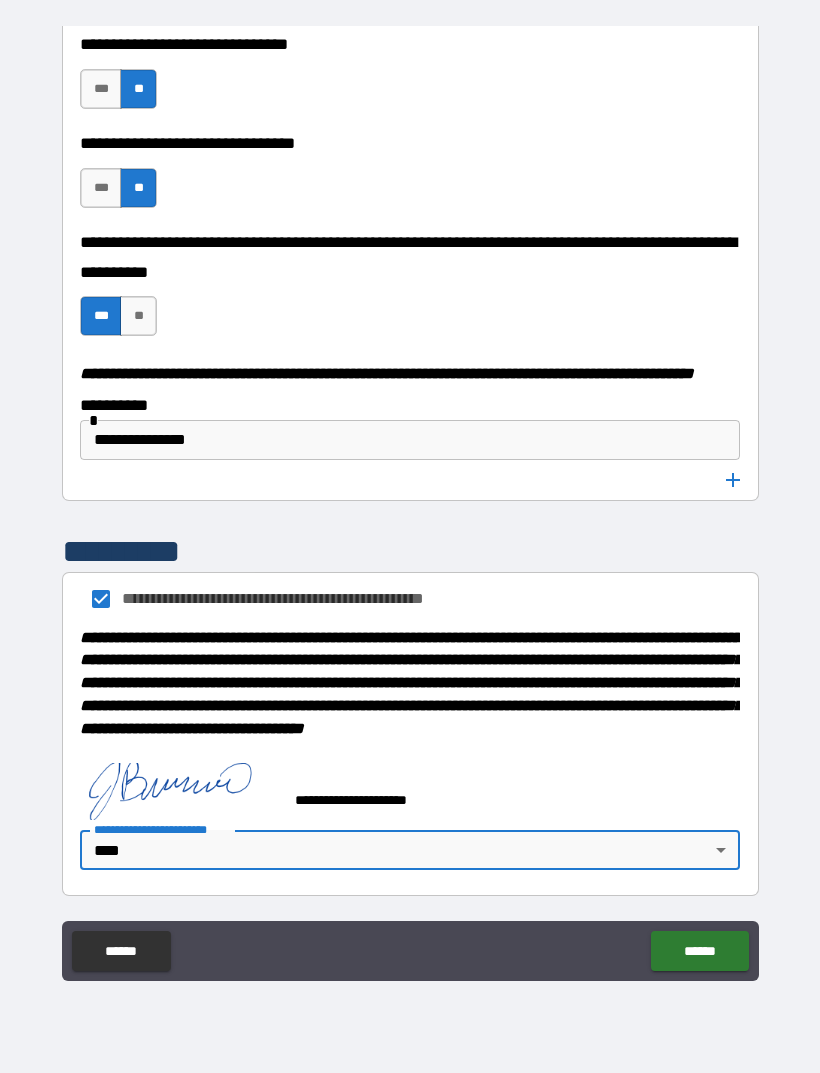 click on "******" at bounding box center (699, 951) 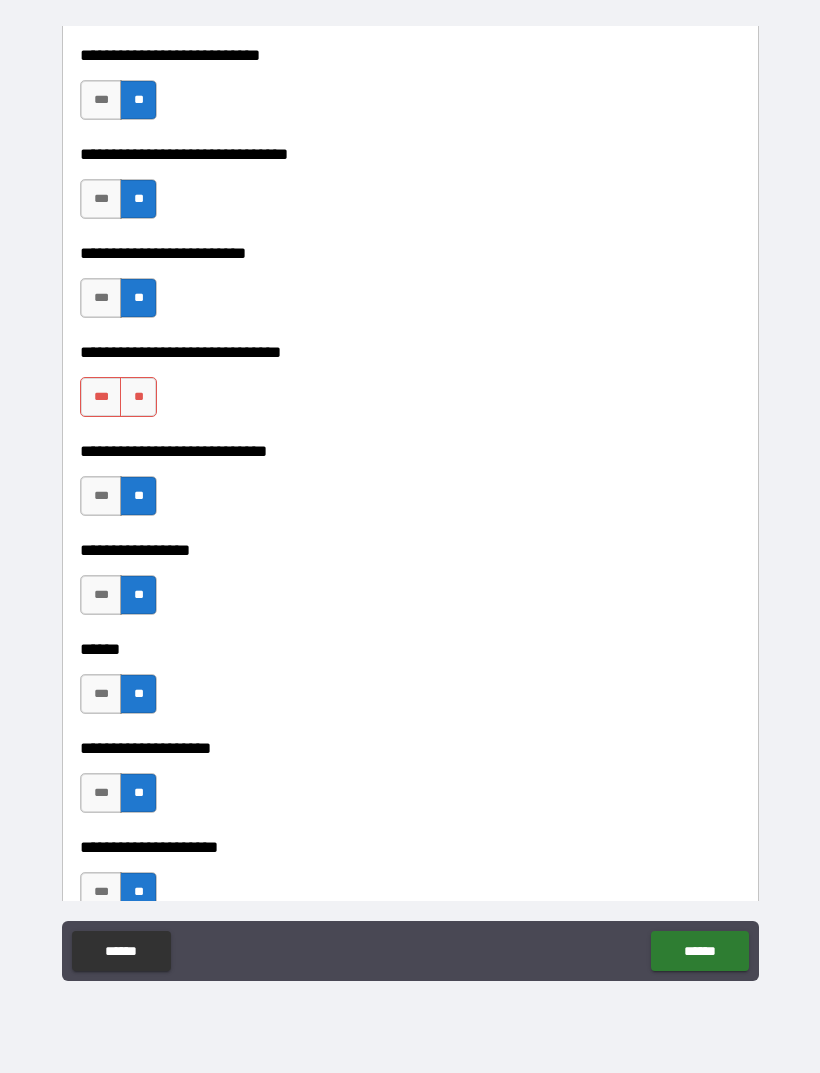 scroll, scrollTop: 8504, scrollLeft: 0, axis: vertical 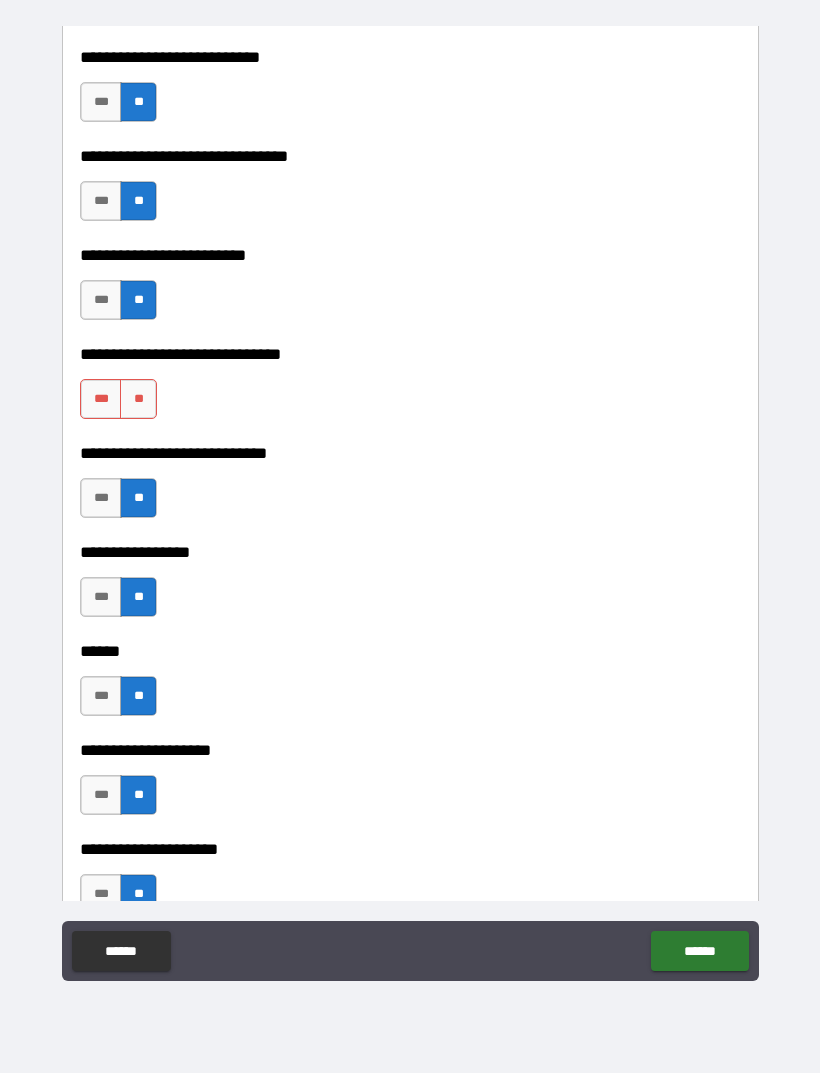click on "**" at bounding box center [138, 399] 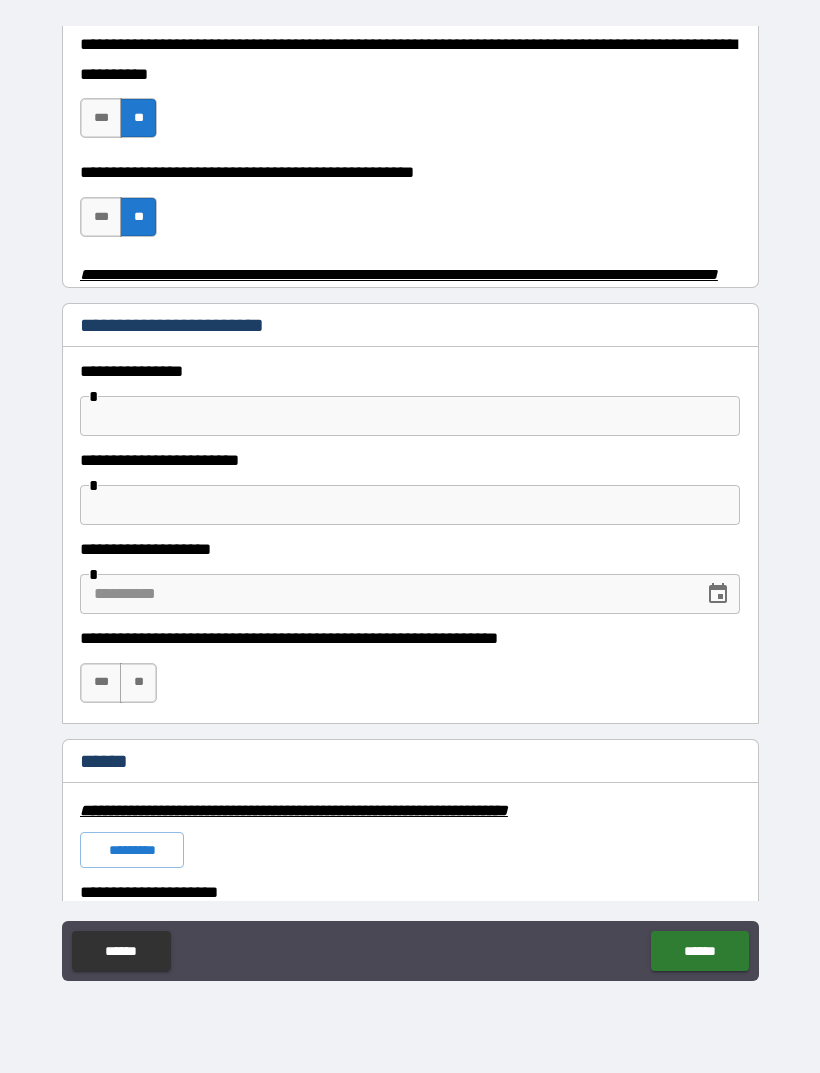 scroll, scrollTop: 784, scrollLeft: 0, axis: vertical 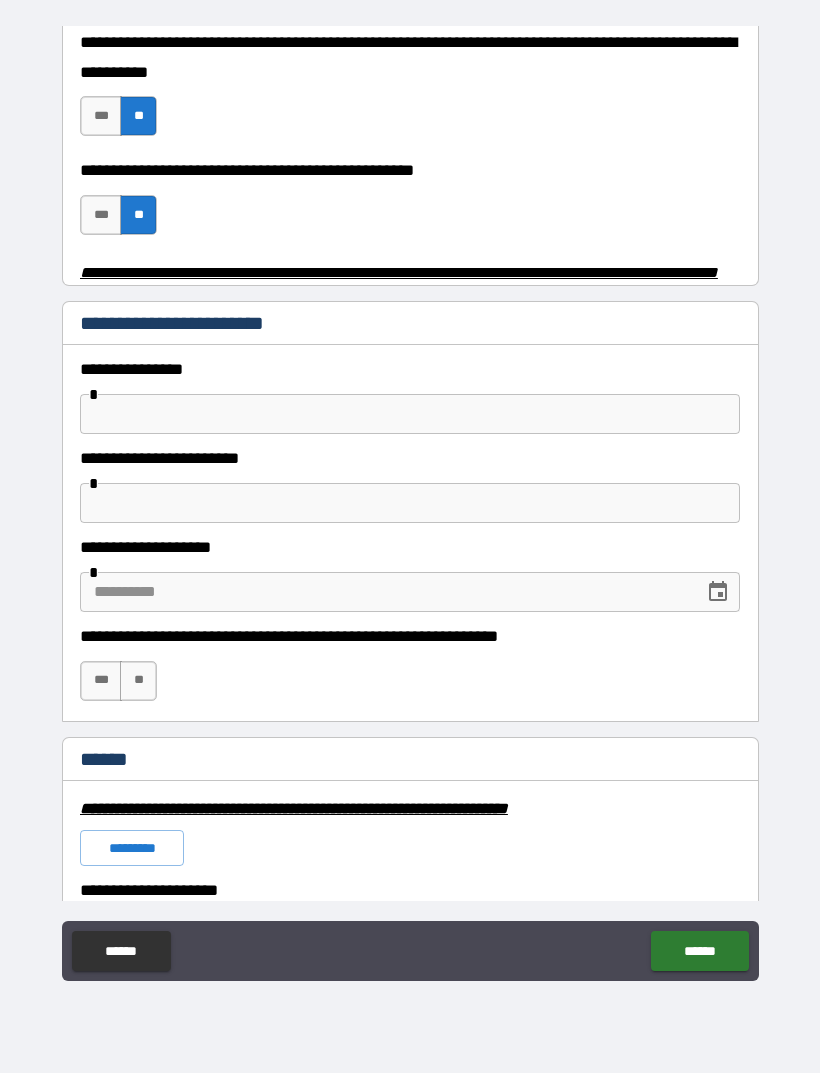 click at bounding box center (410, 414) 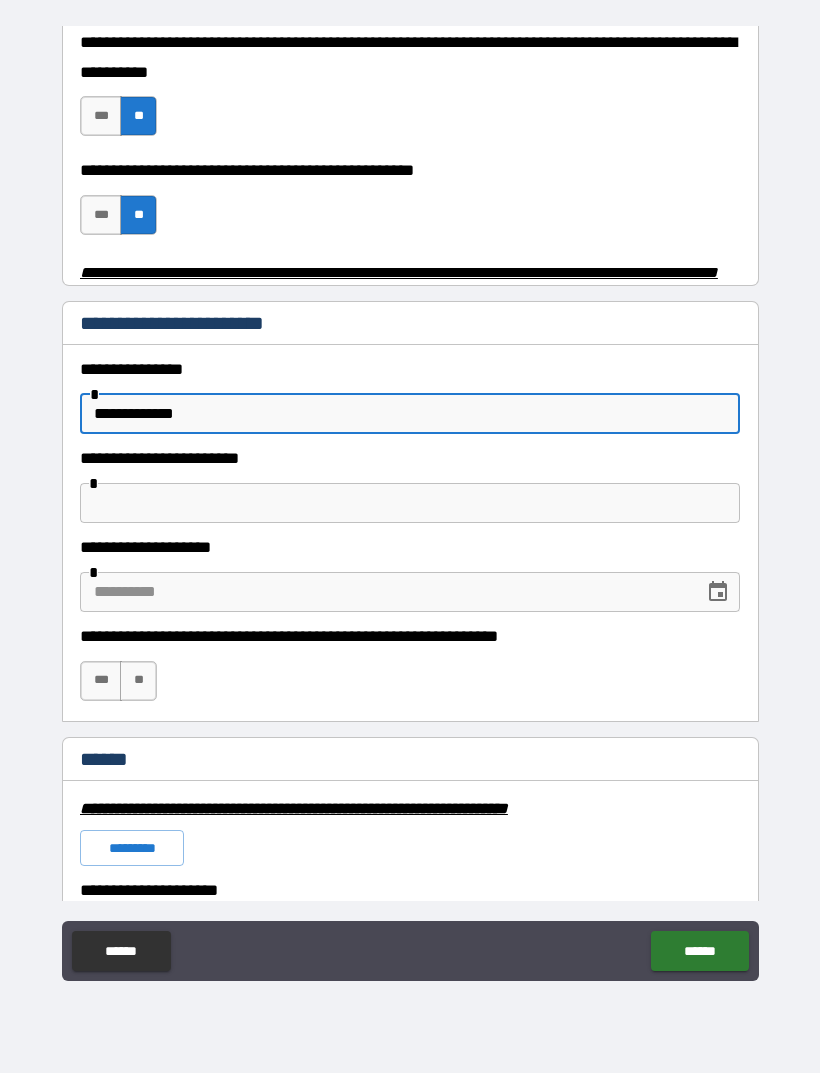 type on "**********" 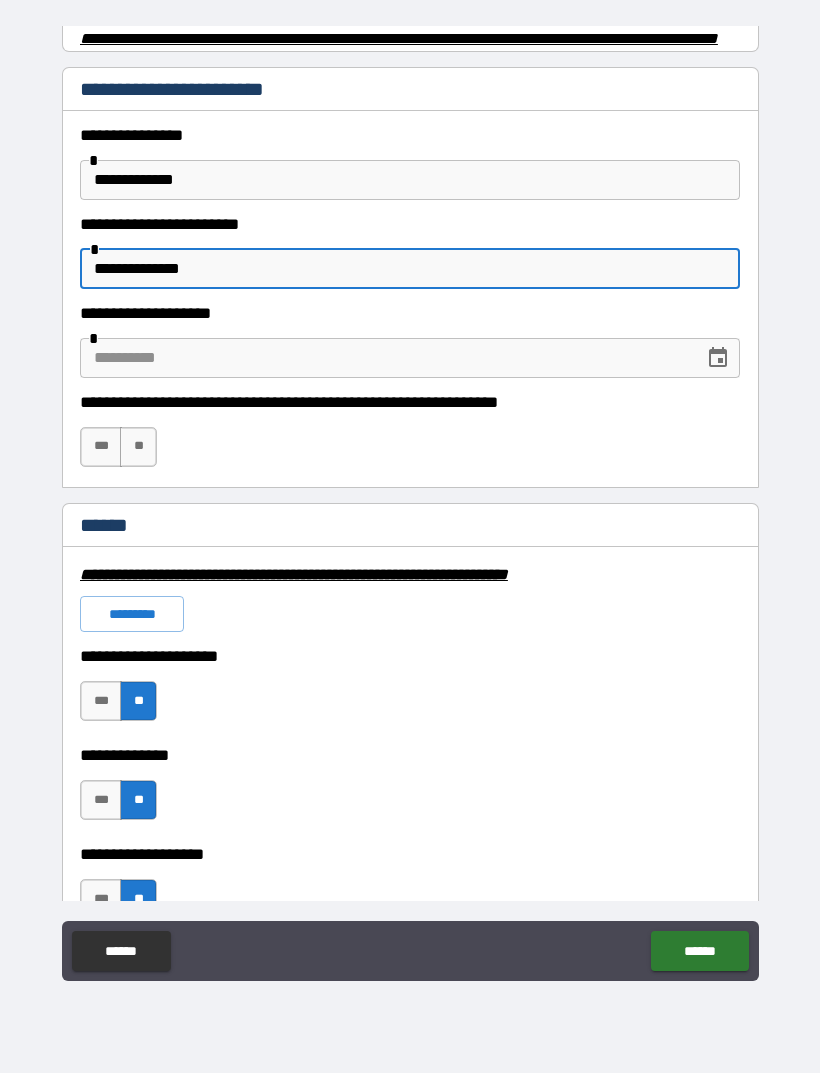 scroll, scrollTop: 1019, scrollLeft: 0, axis: vertical 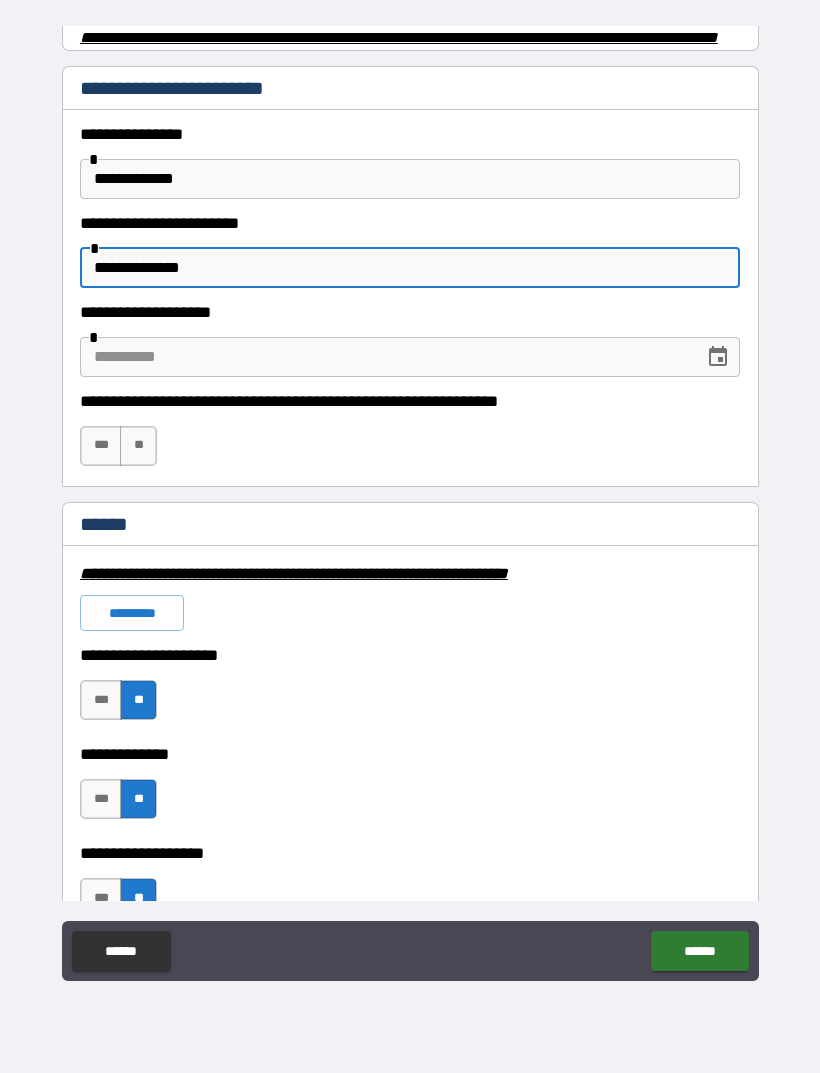 type on "**********" 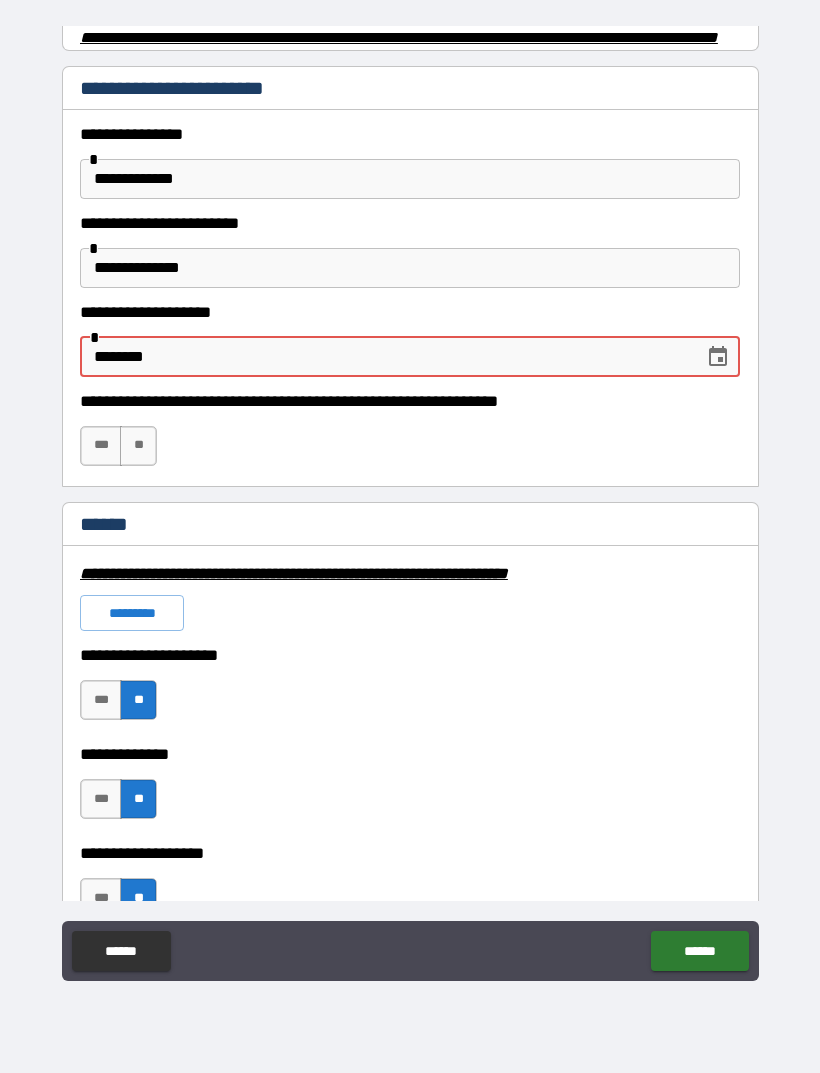 click on "***" at bounding box center [101, 446] 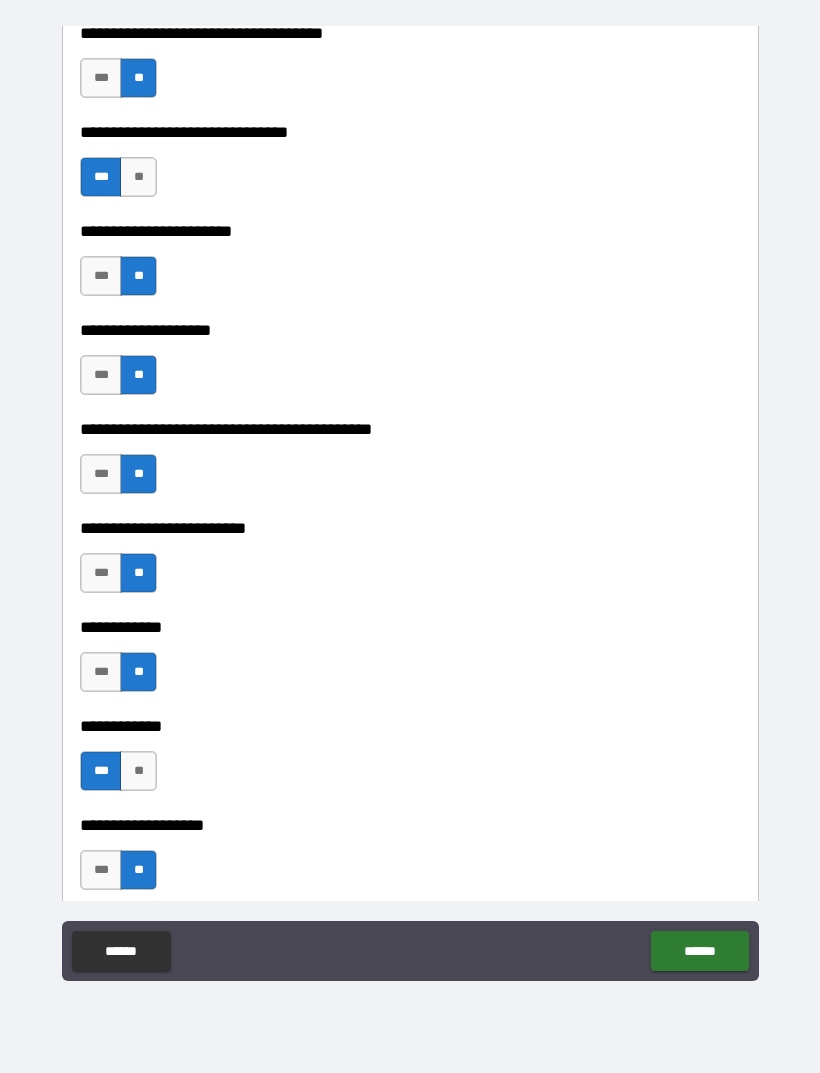 click on "******" at bounding box center (699, 951) 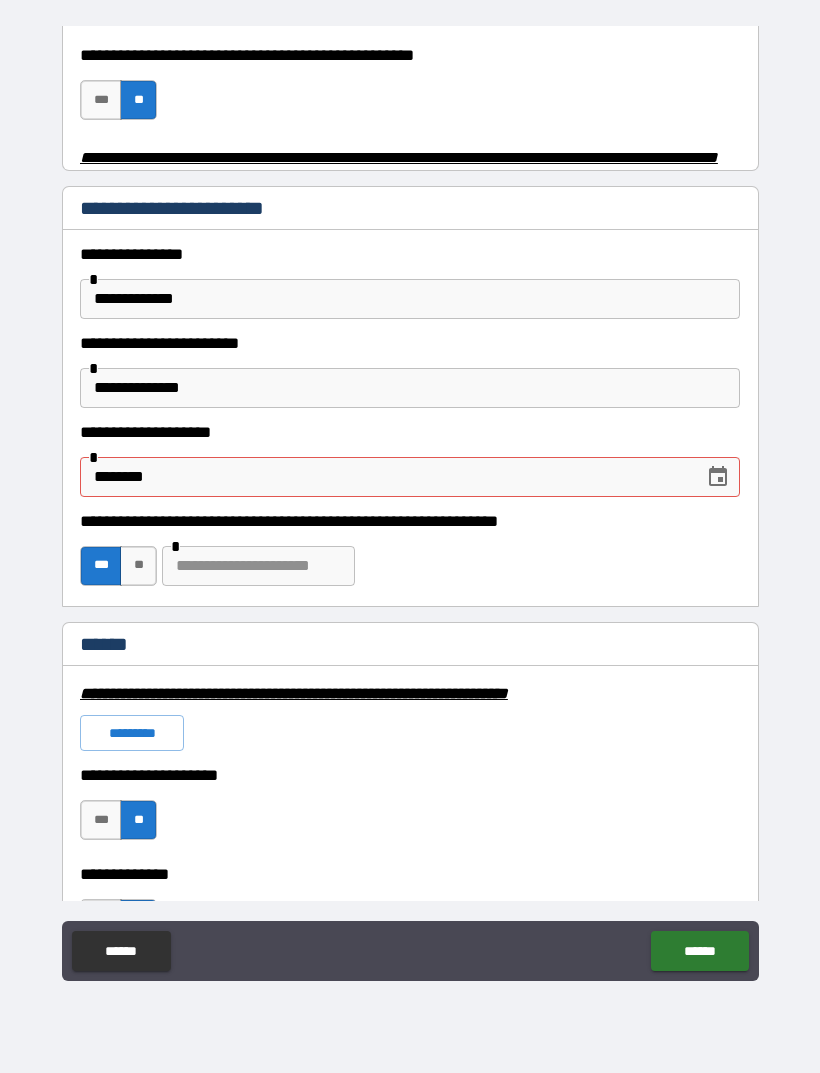 scroll, scrollTop: 793, scrollLeft: 0, axis: vertical 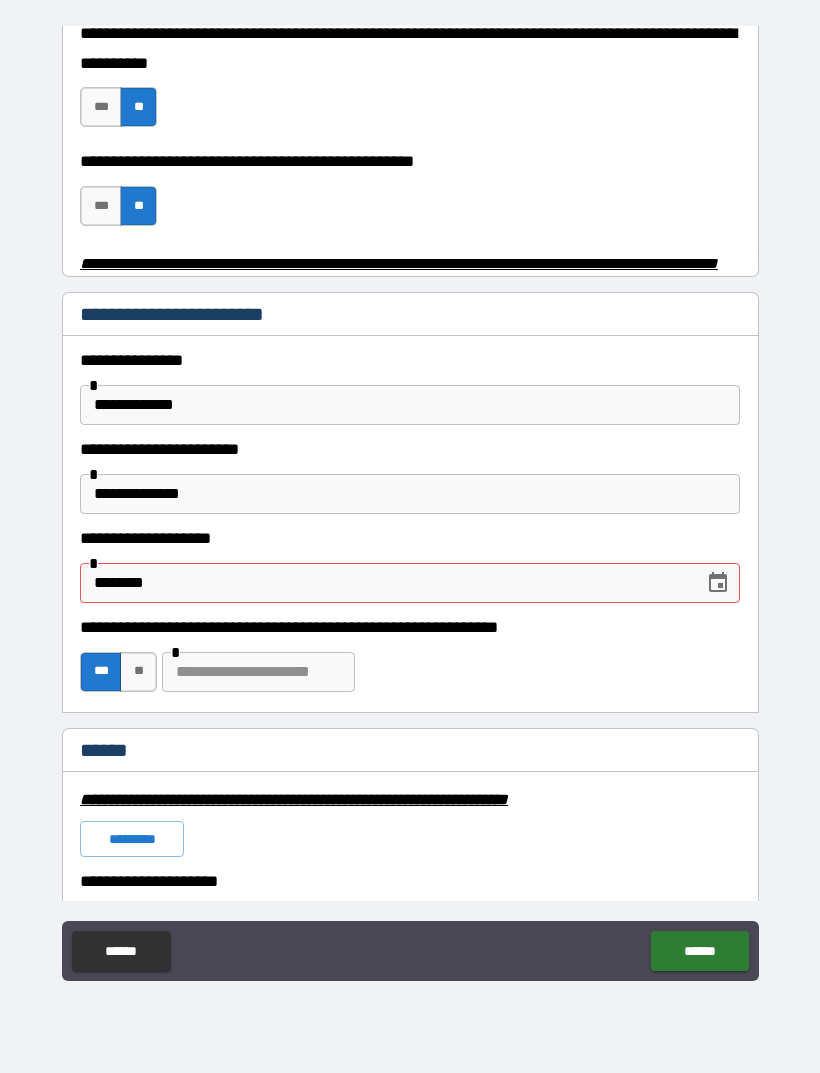 click on "********" at bounding box center [385, 583] 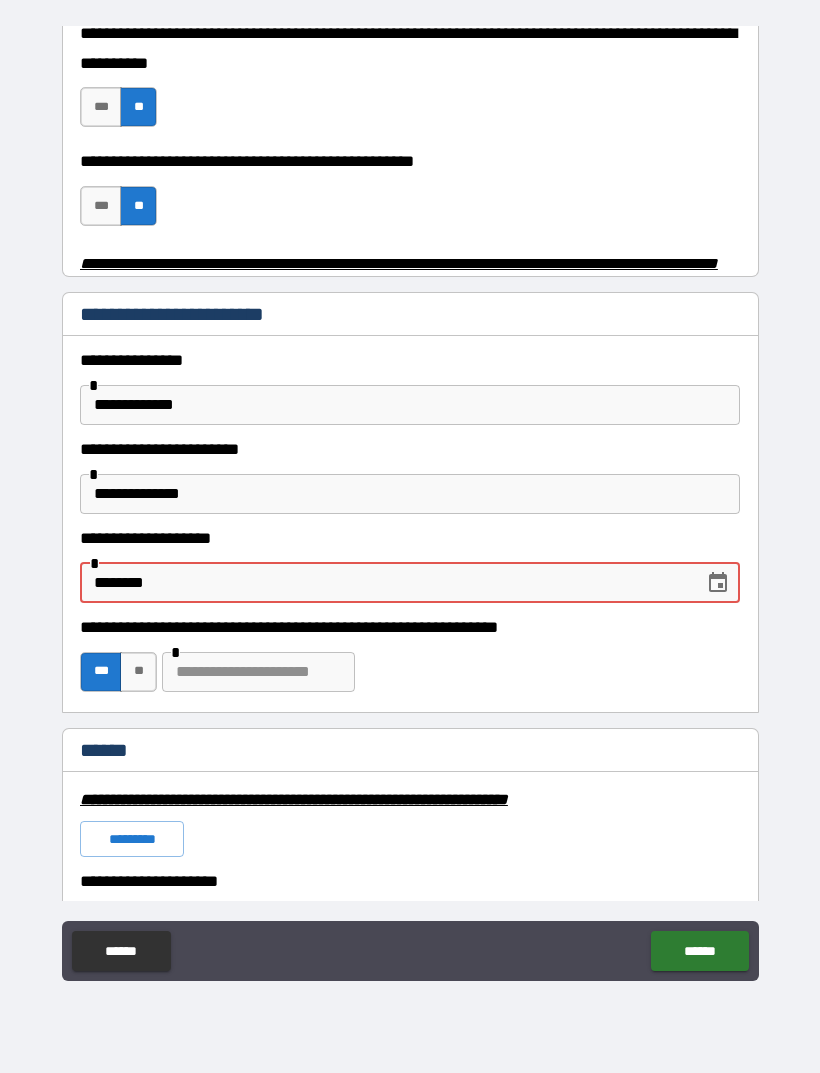 click on "********" at bounding box center [385, 583] 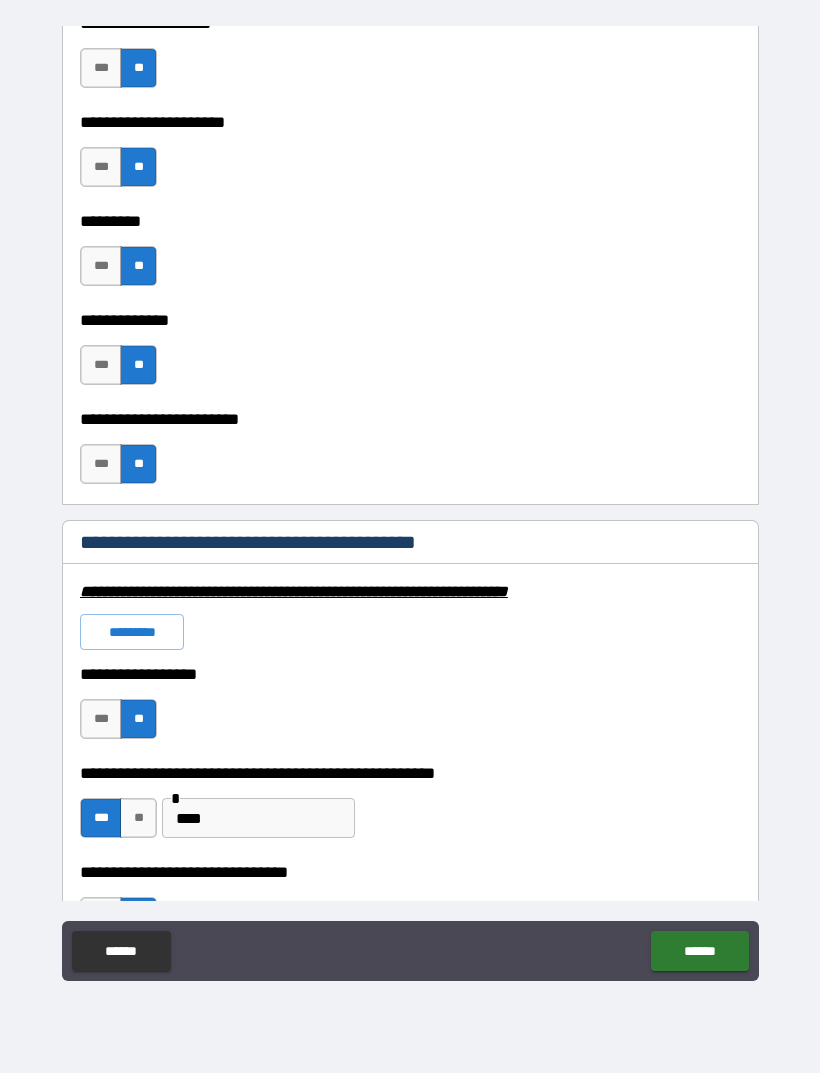 type on "**********" 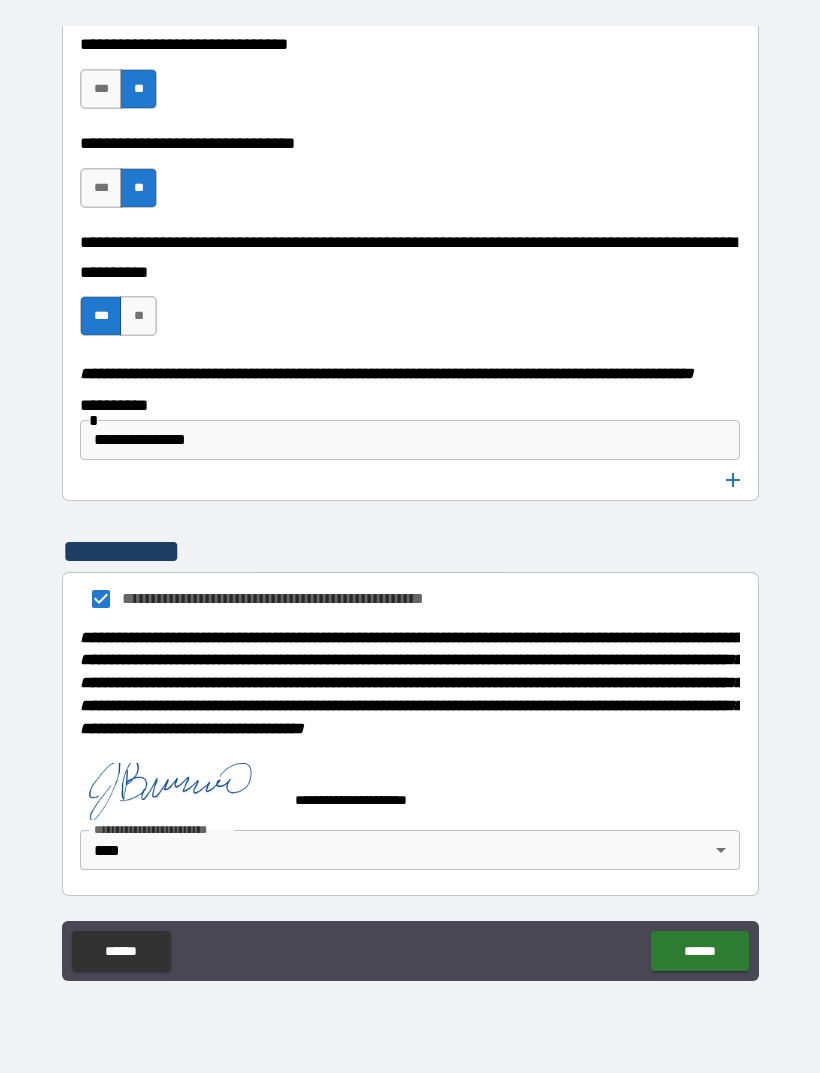 scroll, scrollTop: 10058, scrollLeft: 0, axis: vertical 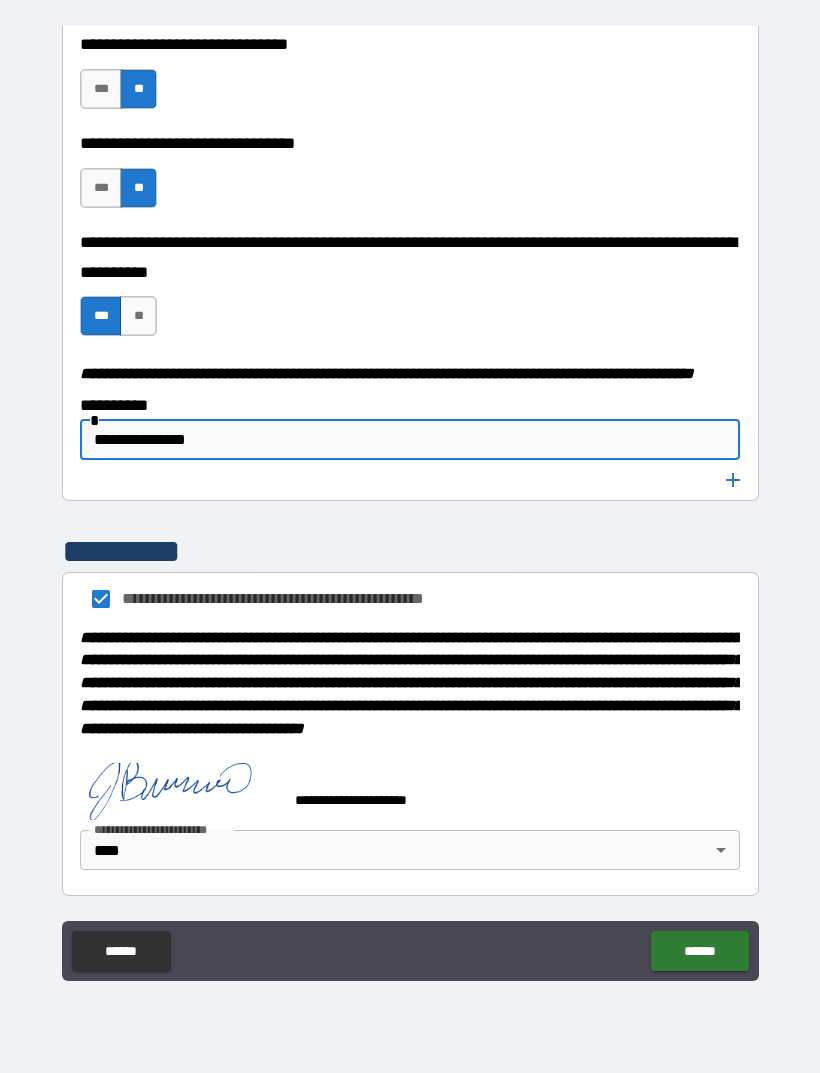 click on "******" at bounding box center [699, 951] 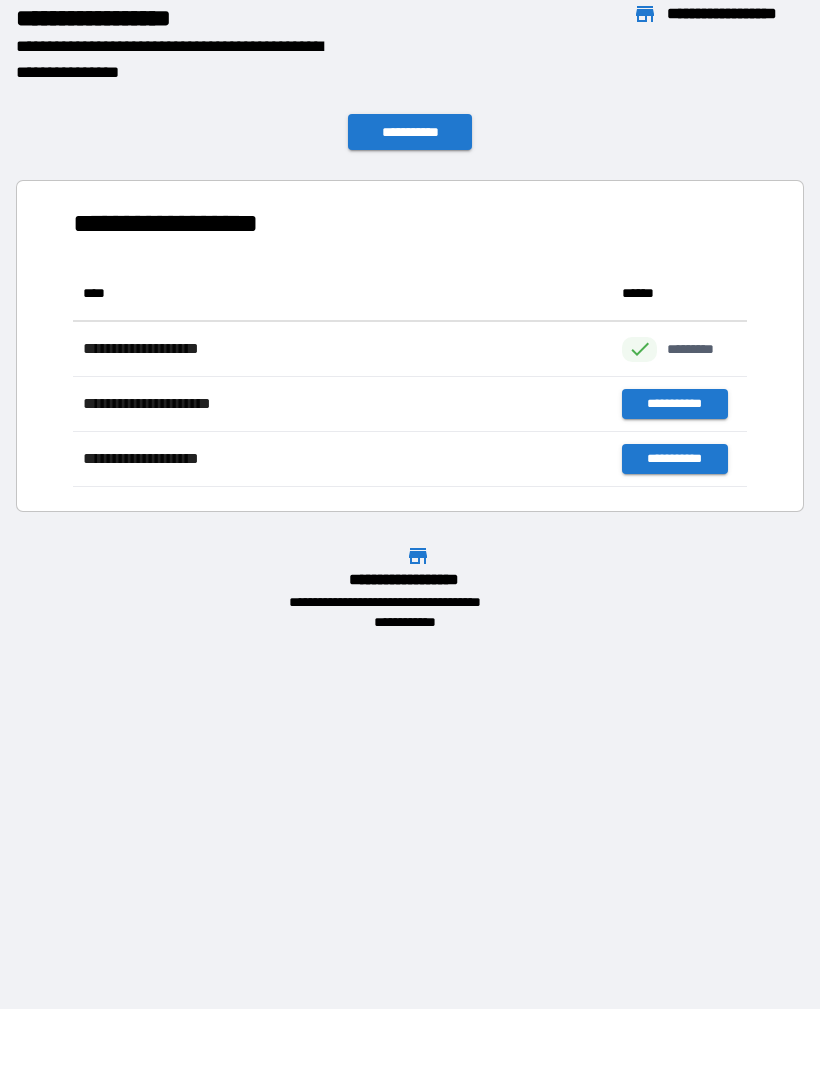 scroll, scrollTop: 221, scrollLeft: 674, axis: both 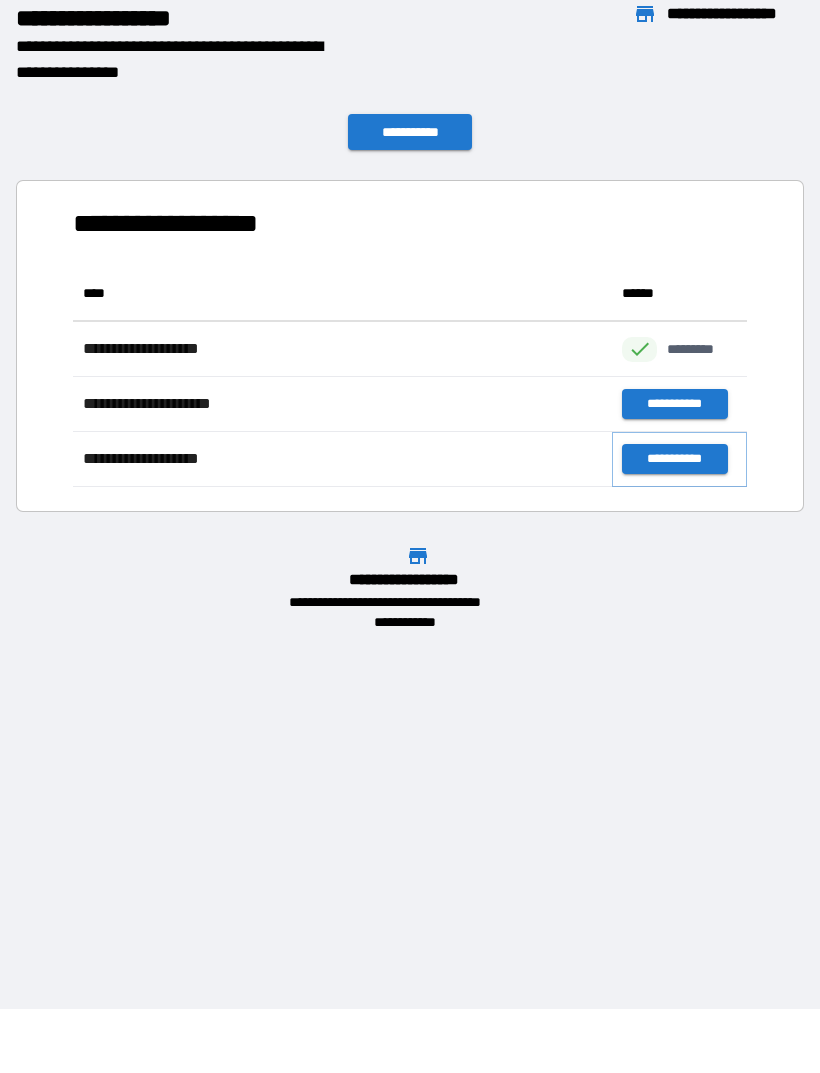 click on "**********" at bounding box center [674, 459] 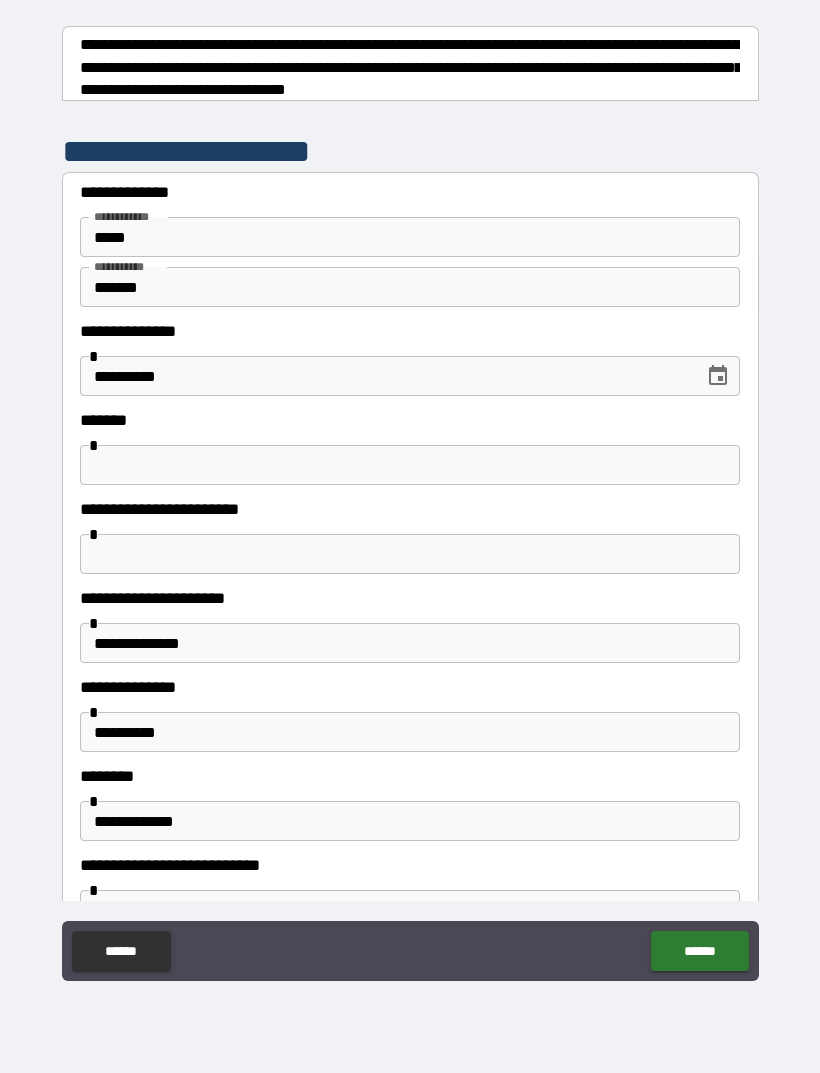 click on "**********" at bounding box center (410, 509) 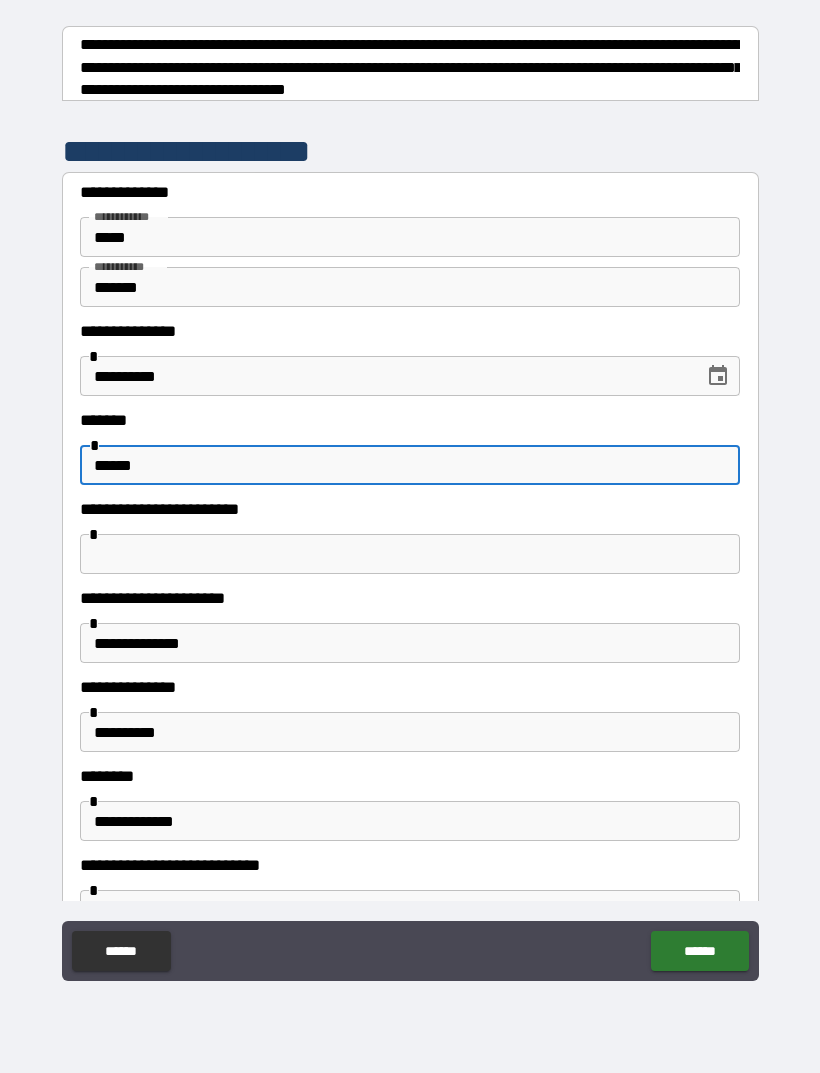 type on "******" 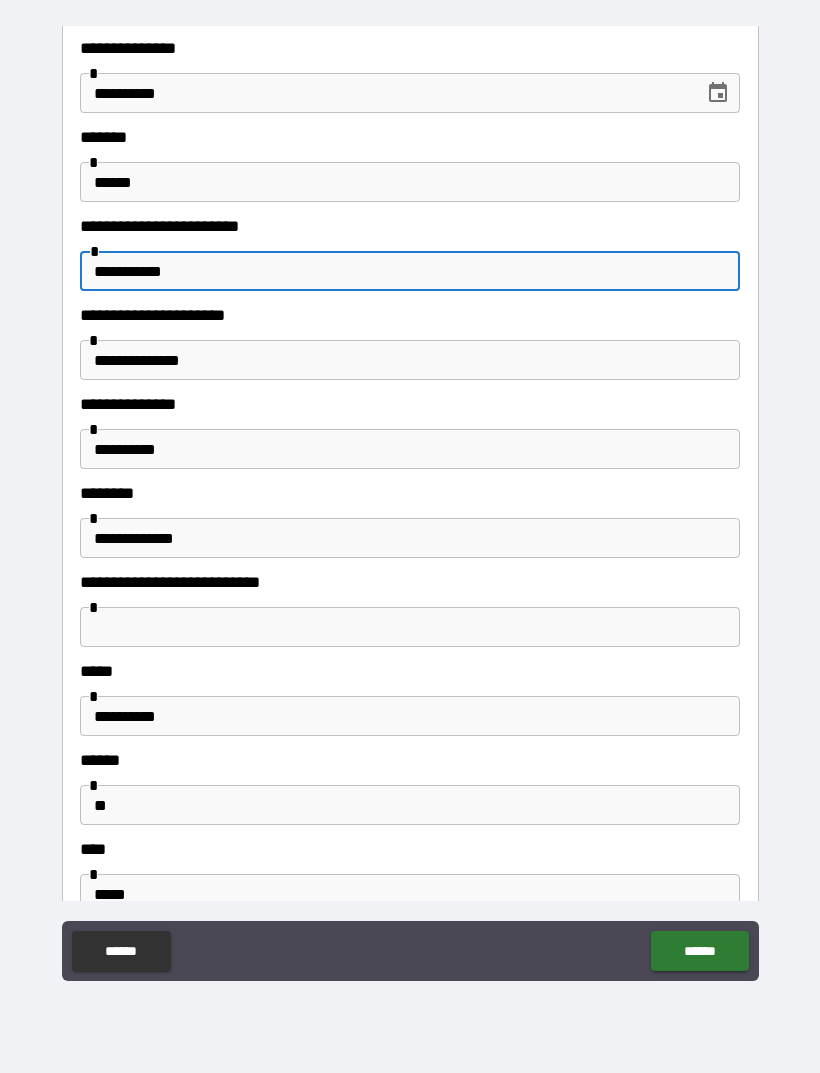 scroll, scrollTop: 286, scrollLeft: 0, axis: vertical 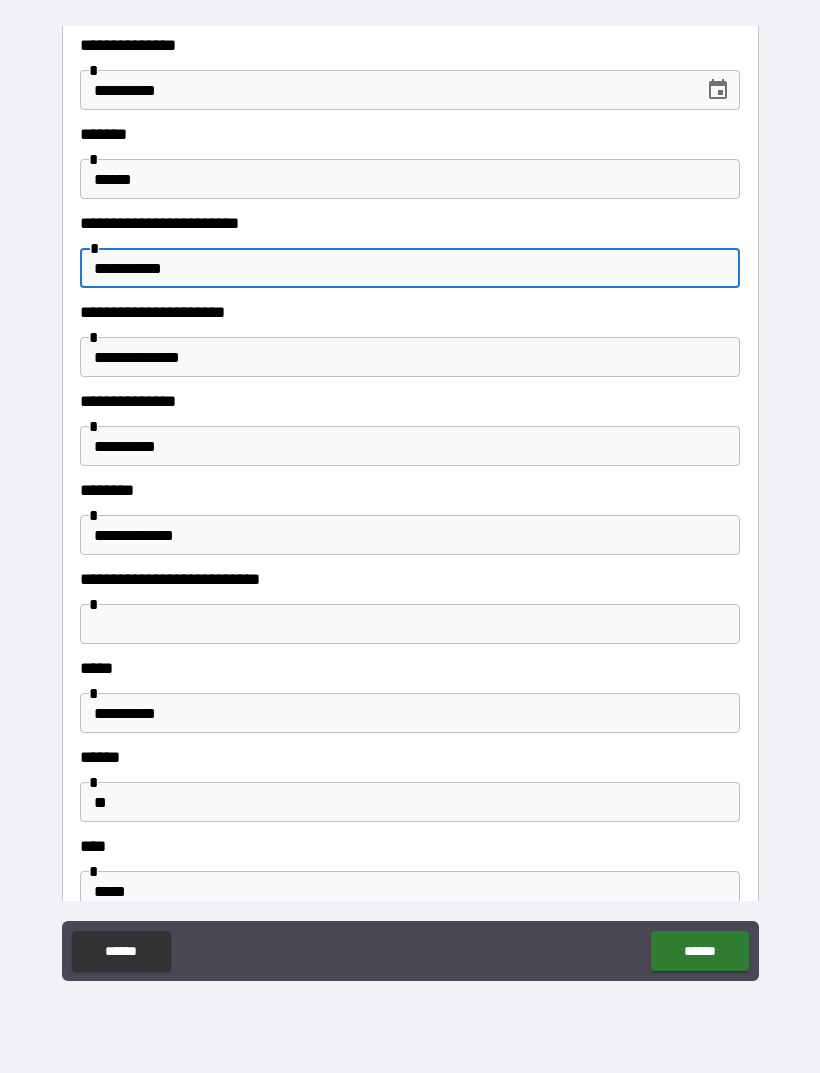 type on "**********" 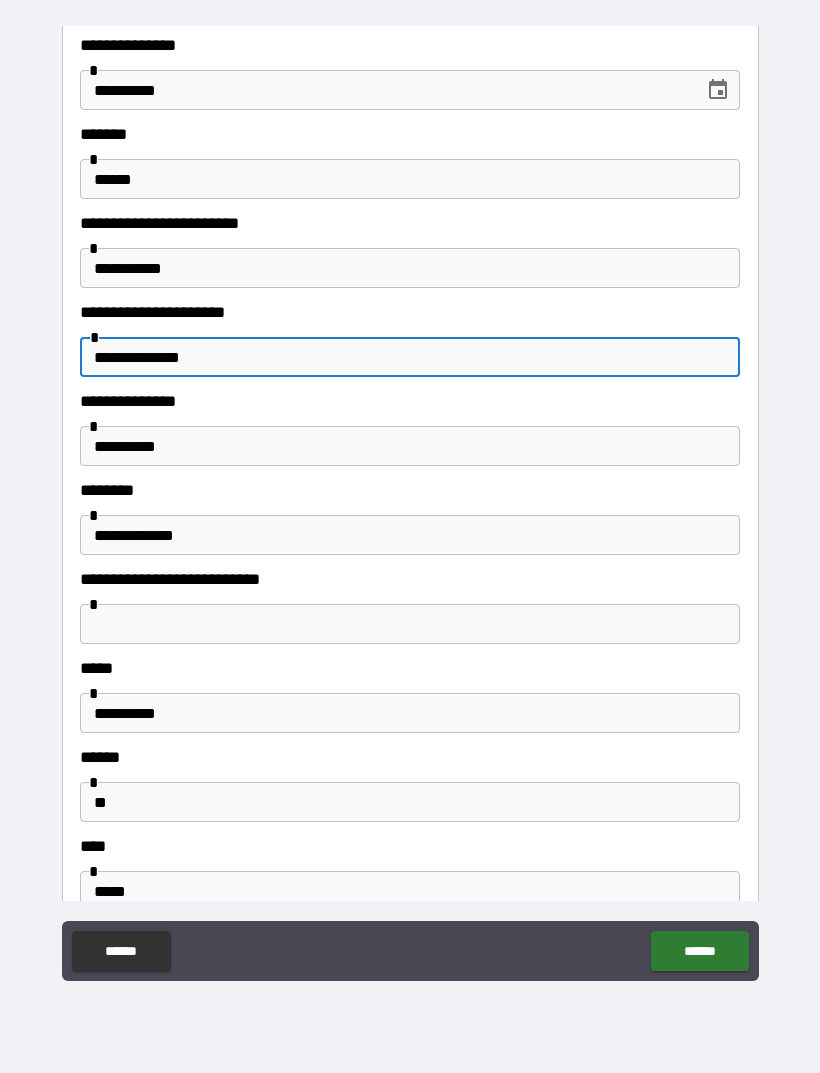 type on "**********" 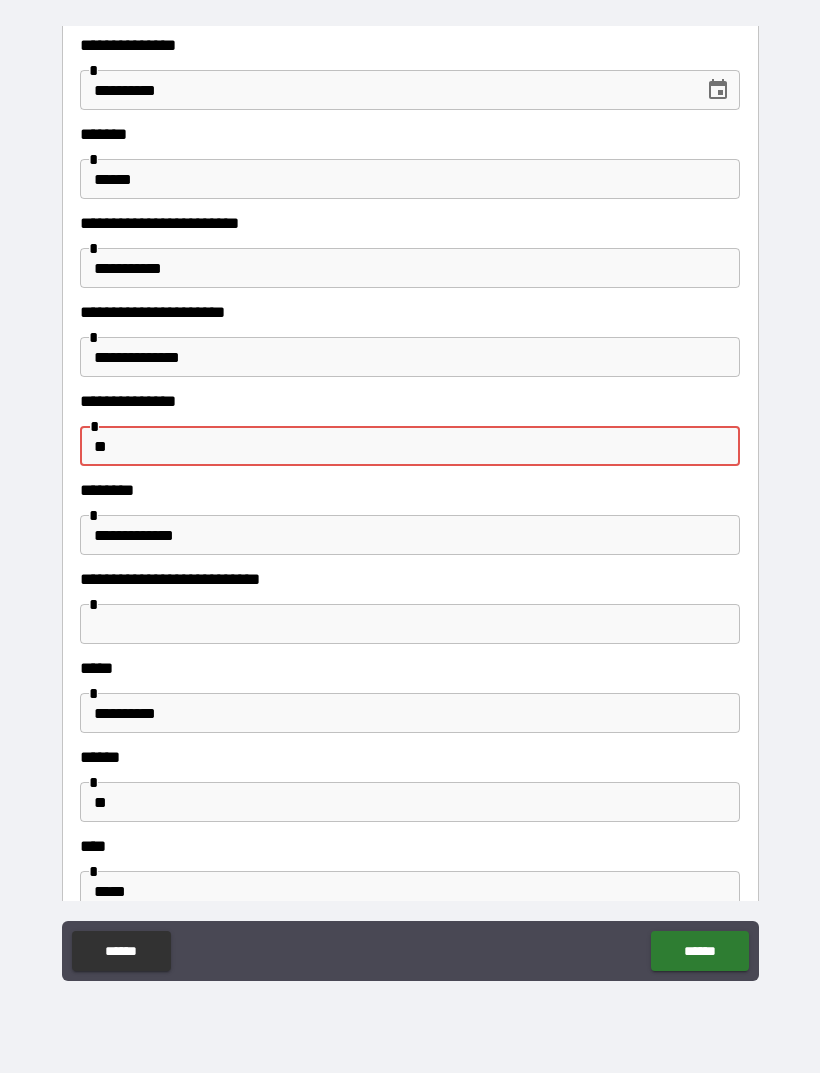 type on "*" 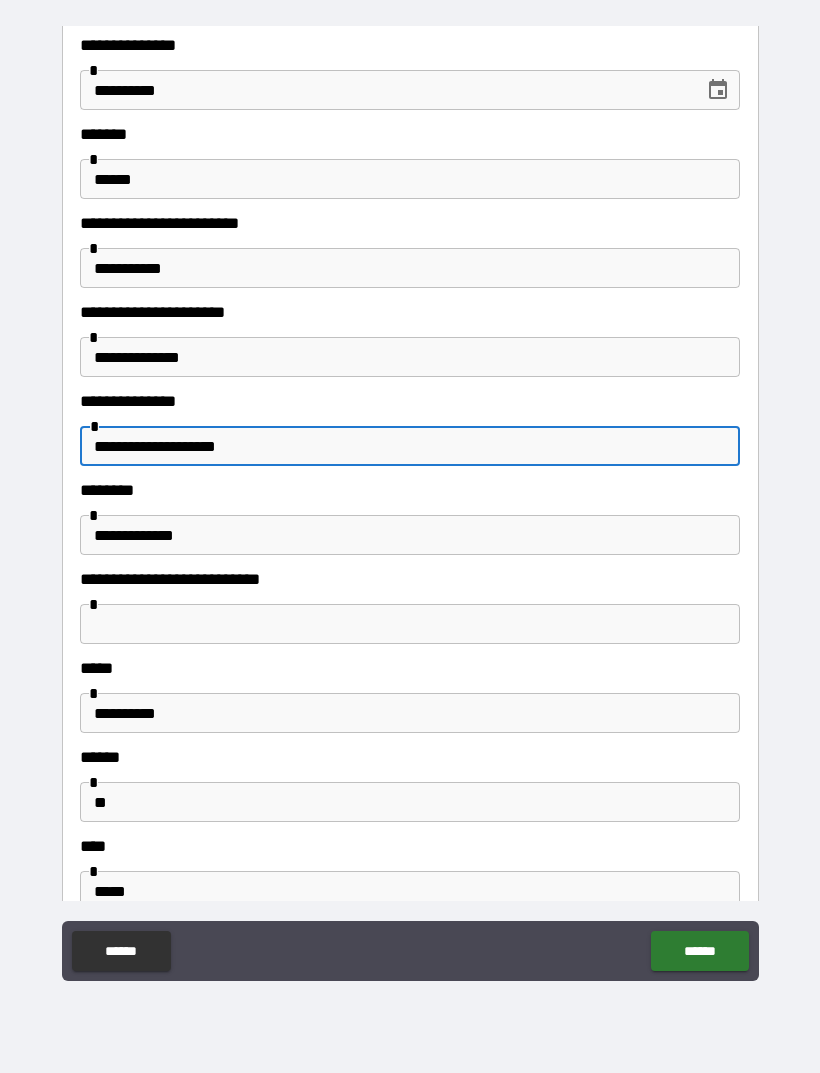 click on "**********" at bounding box center [410, 446] 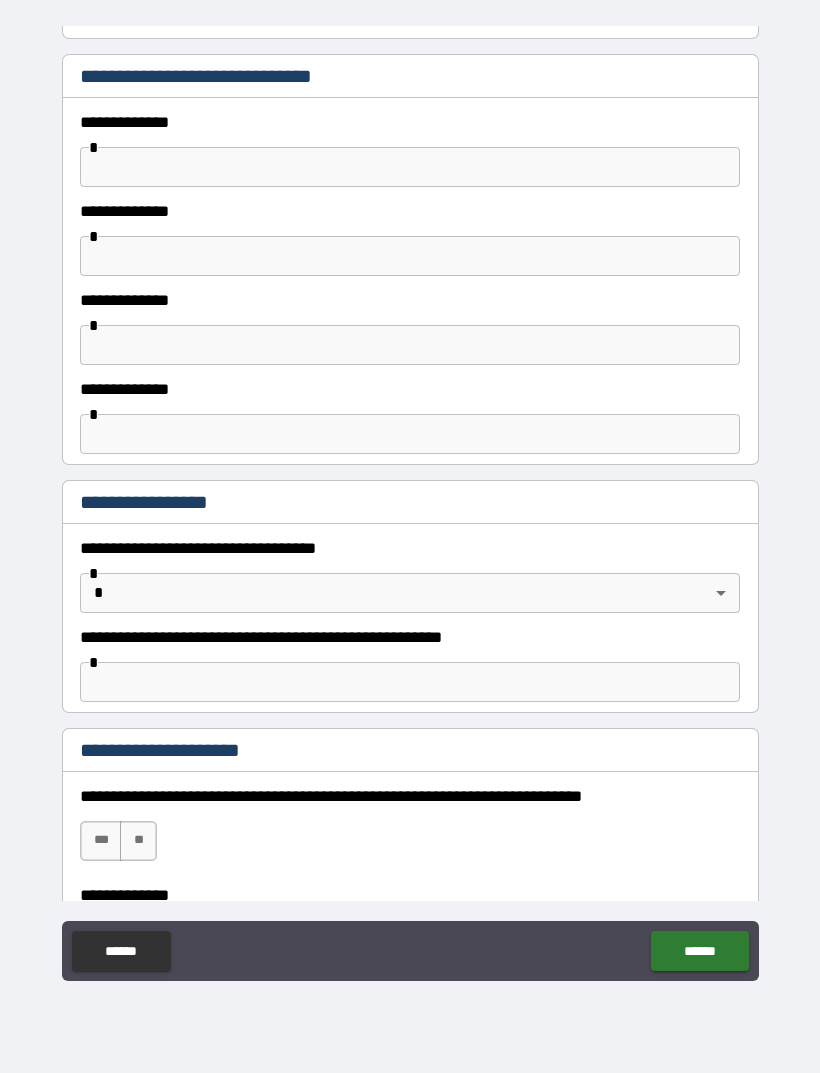 scroll, scrollTop: 1205, scrollLeft: 0, axis: vertical 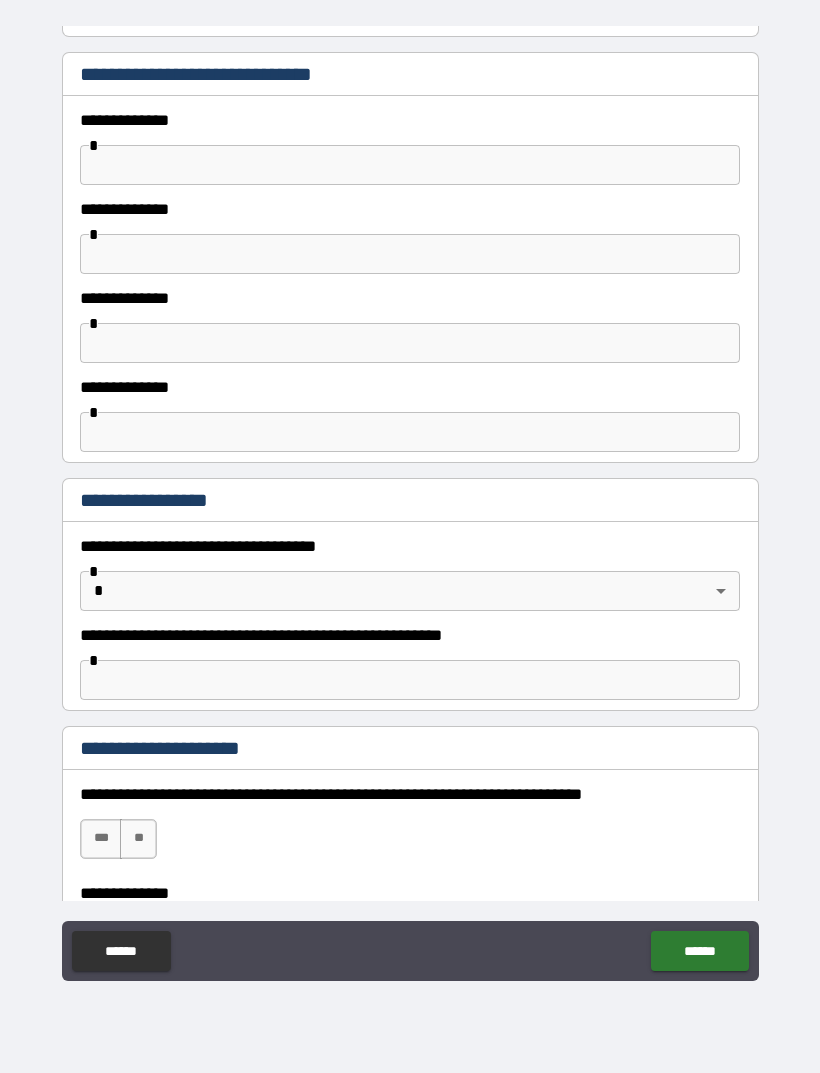 type on "**********" 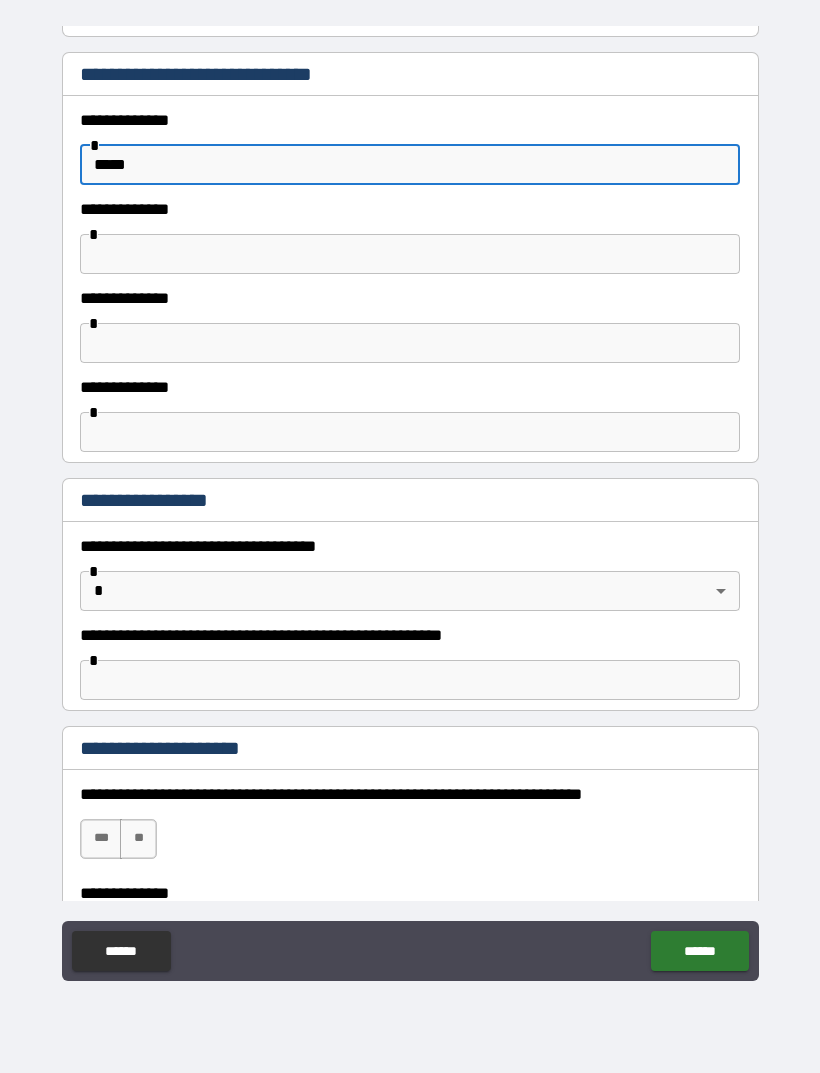 scroll, scrollTop: 1201, scrollLeft: 0, axis: vertical 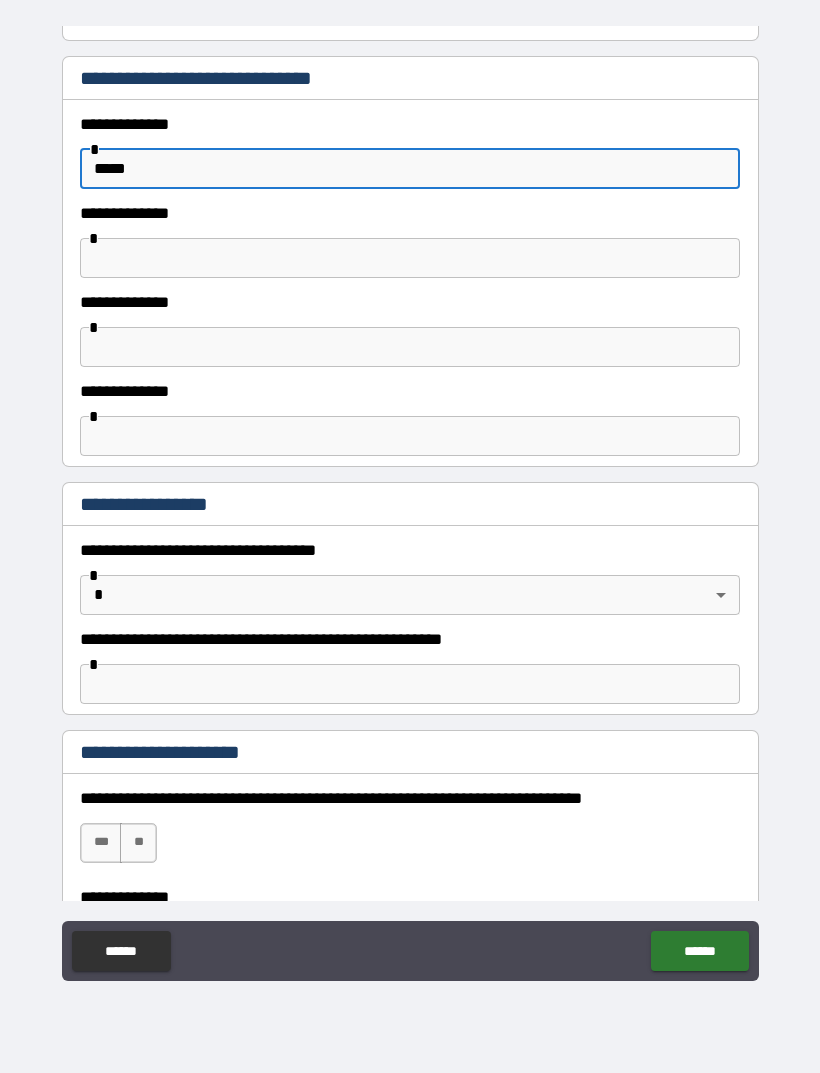 type on "*****" 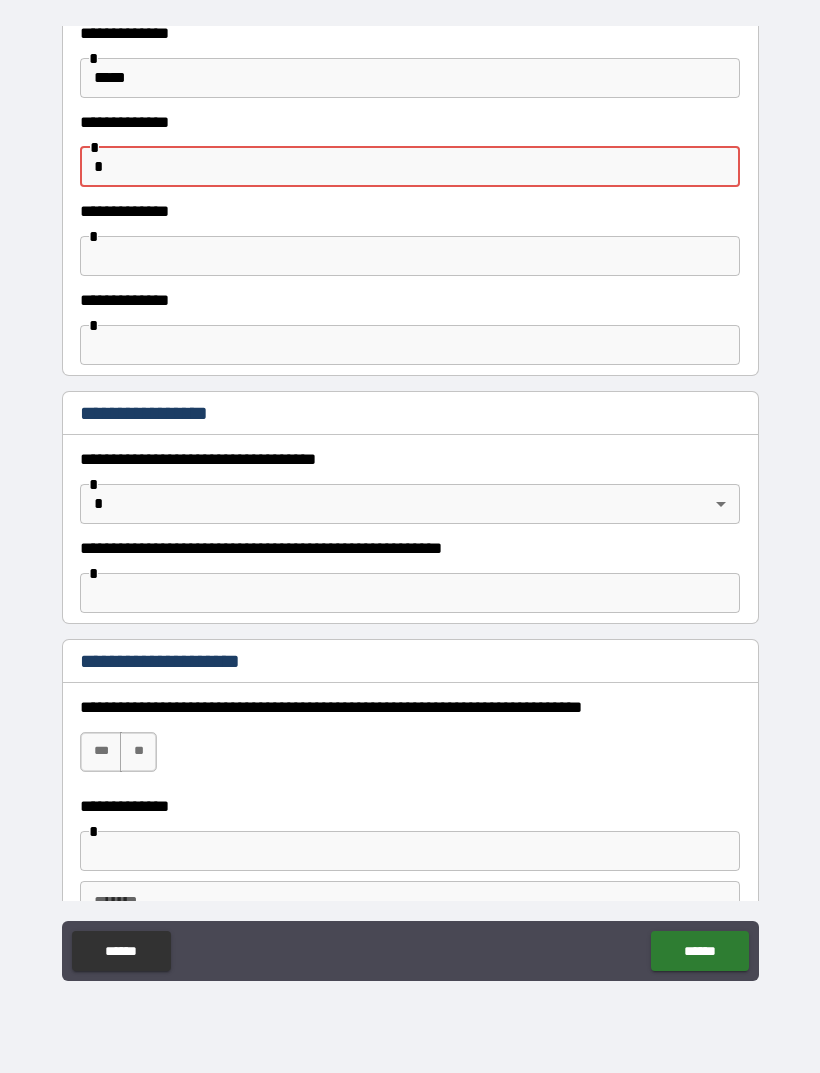 scroll, scrollTop: 1217, scrollLeft: 0, axis: vertical 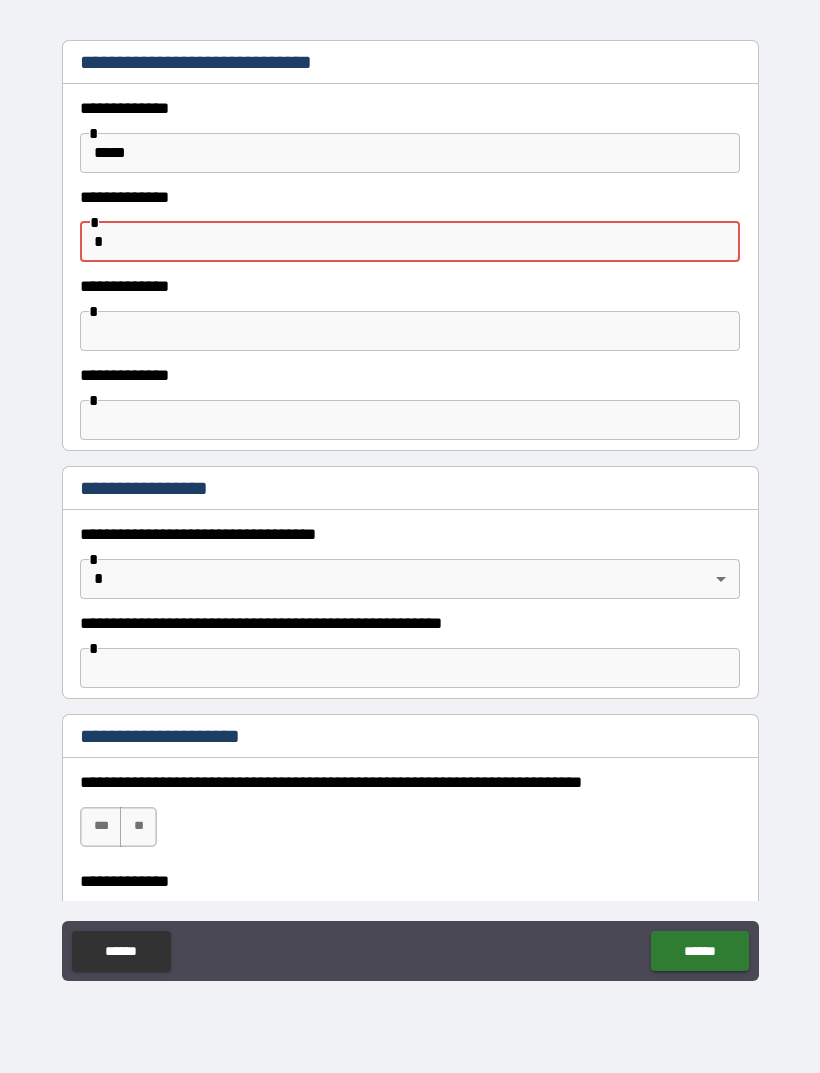 click on "*****" at bounding box center (410, 153) 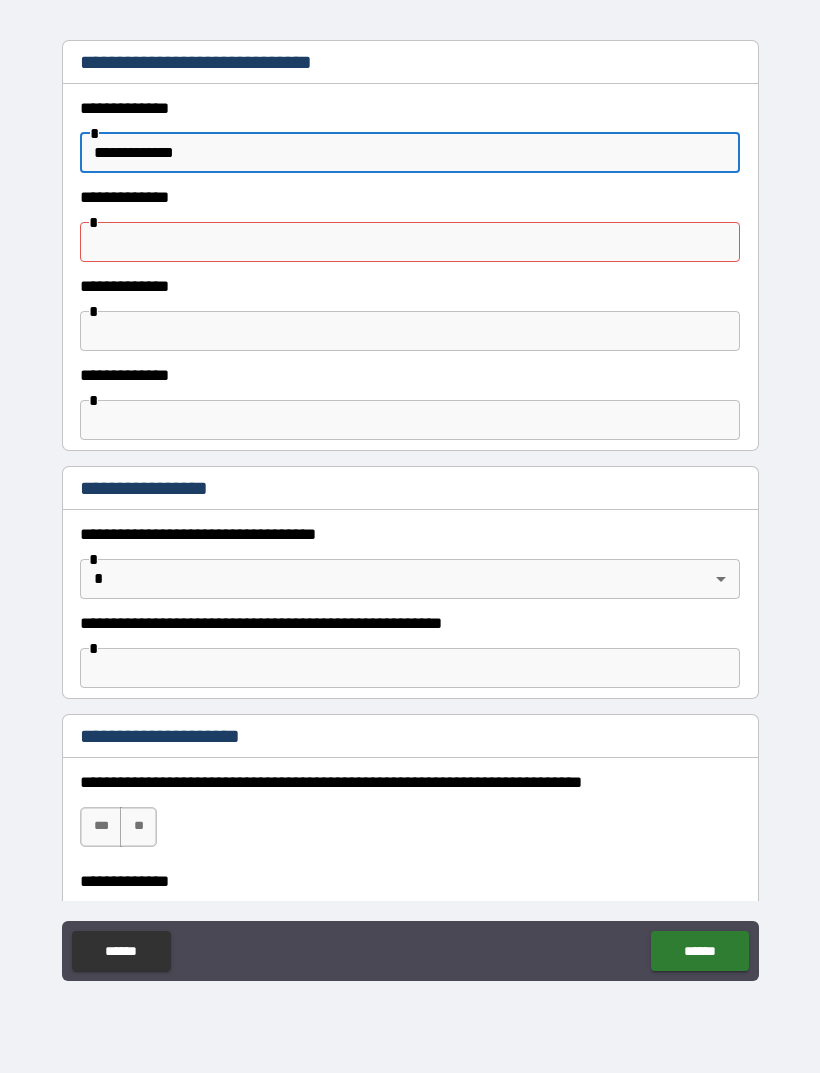type on "**********" 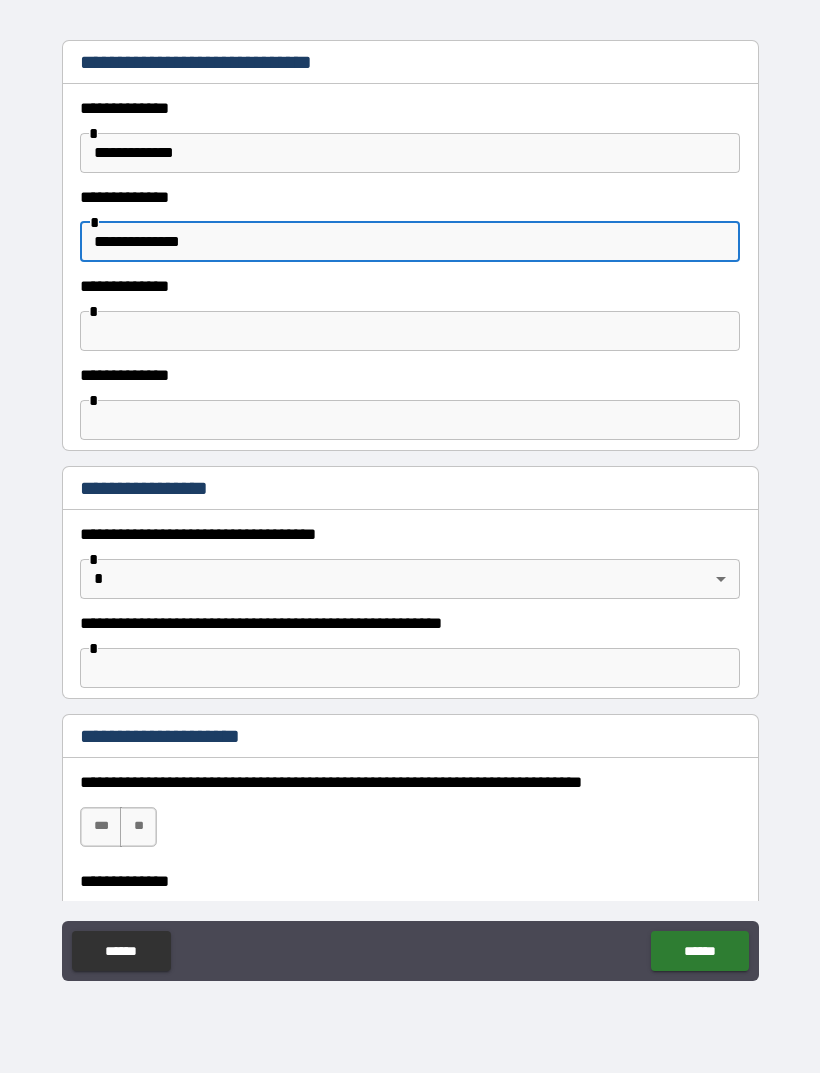 type on "**********" 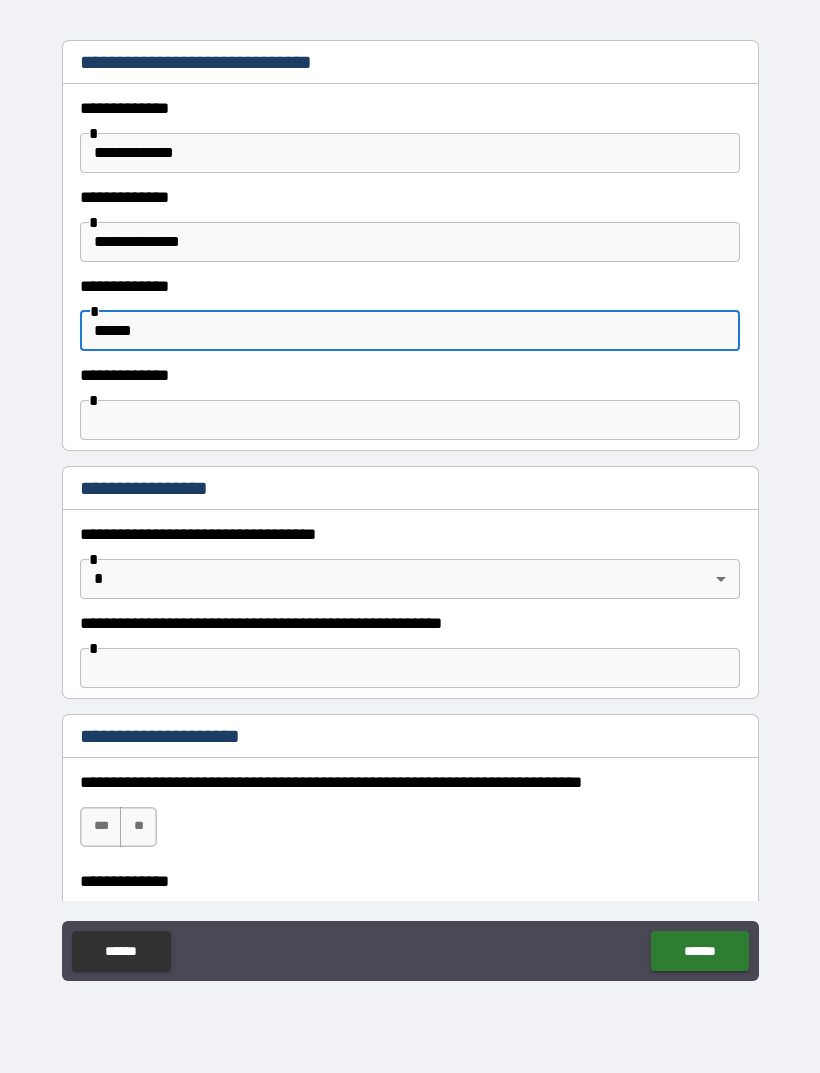 type on "******" 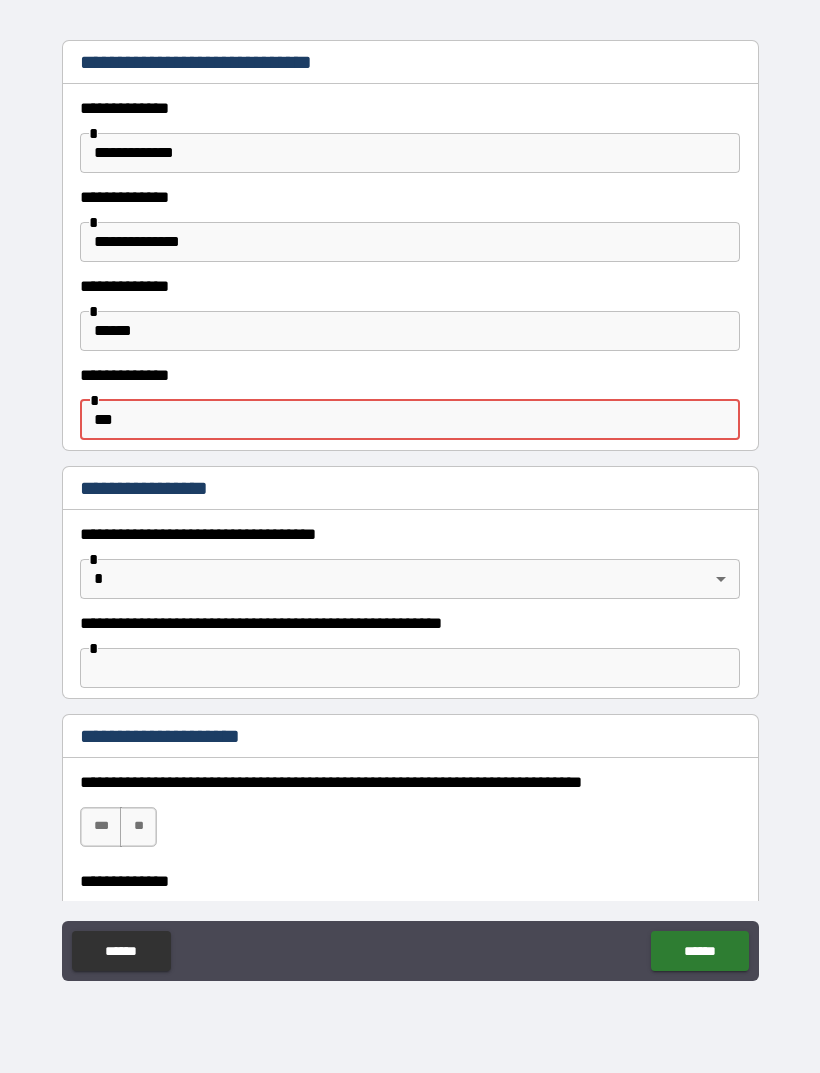 type on "*****" 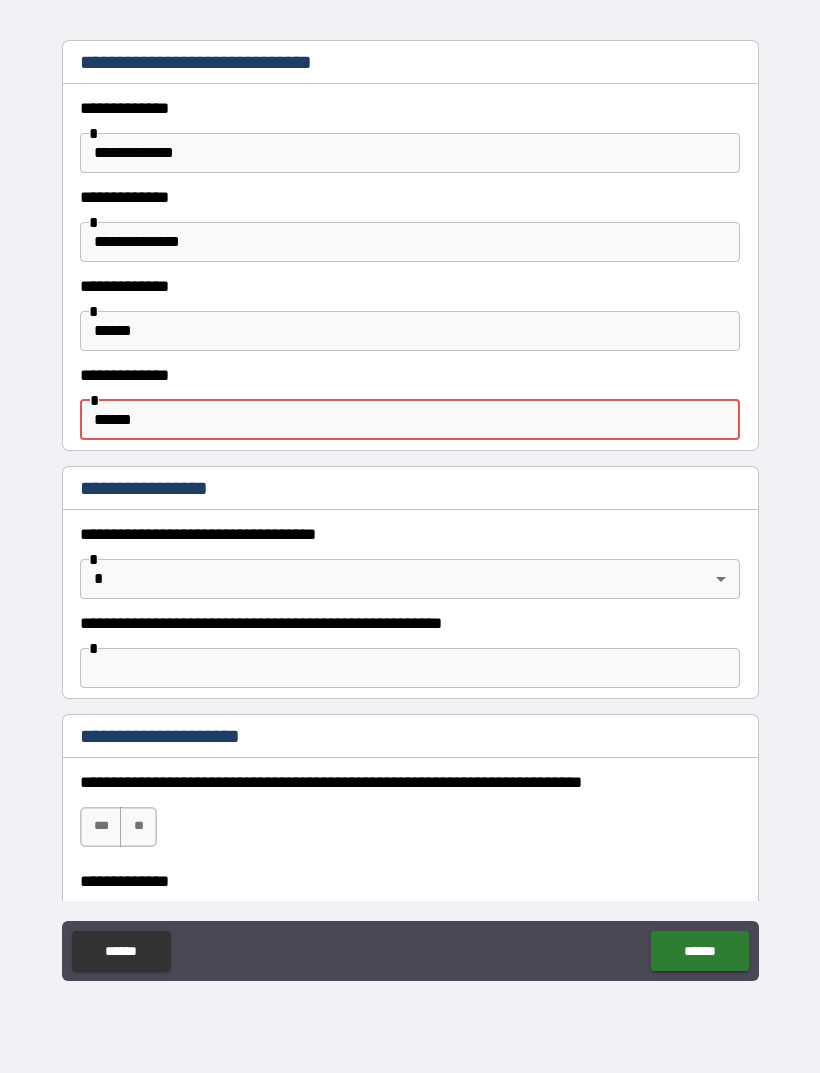 click on "******" at bounding box center (410, 331) 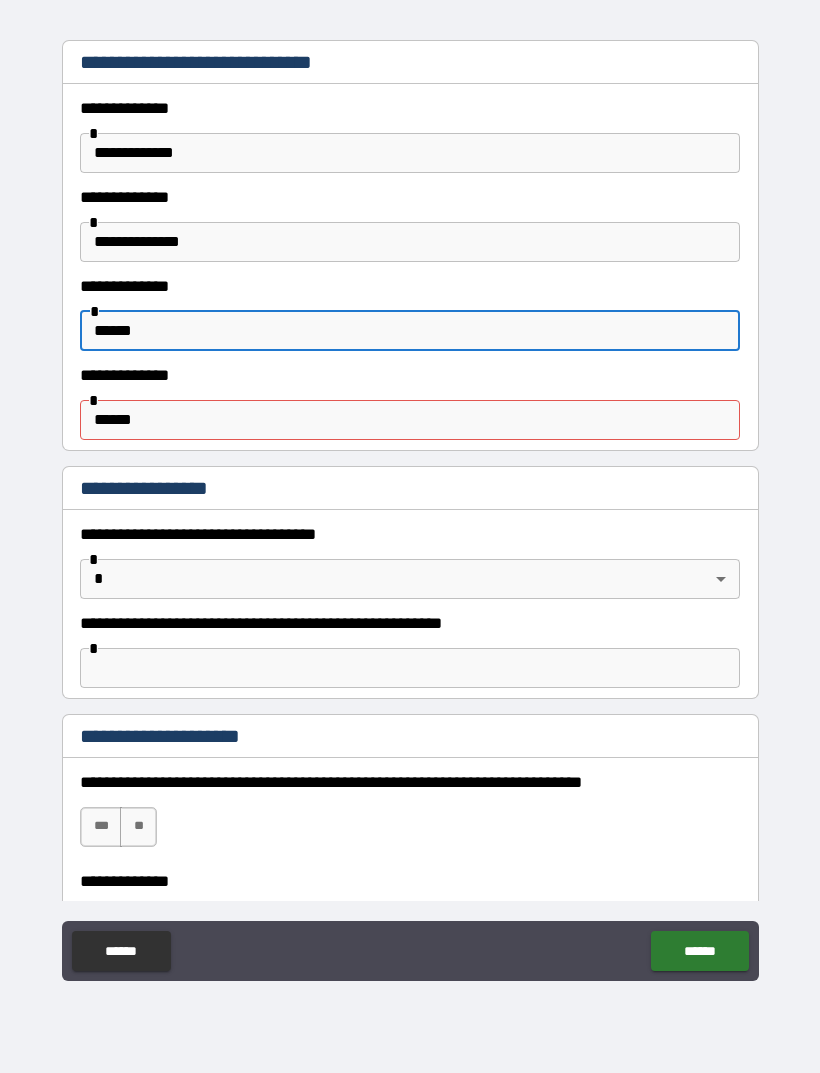 click on "******" at bounding box center [410, 331] 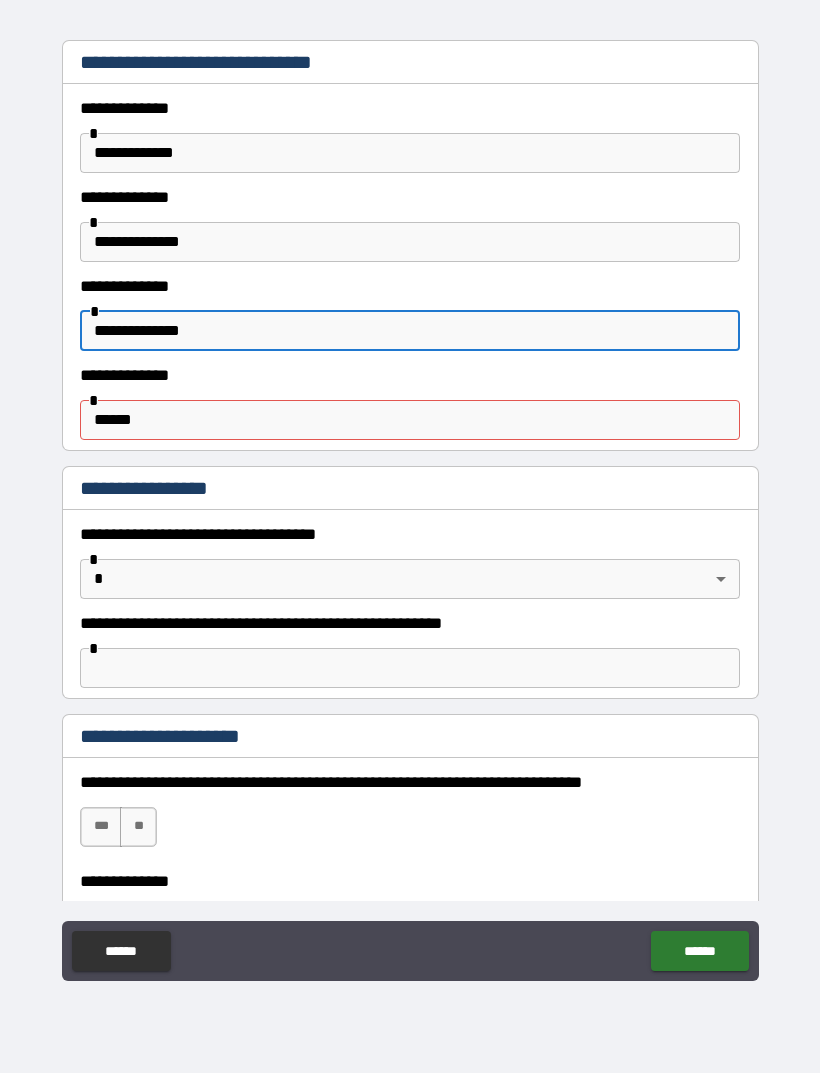 type on "**********" 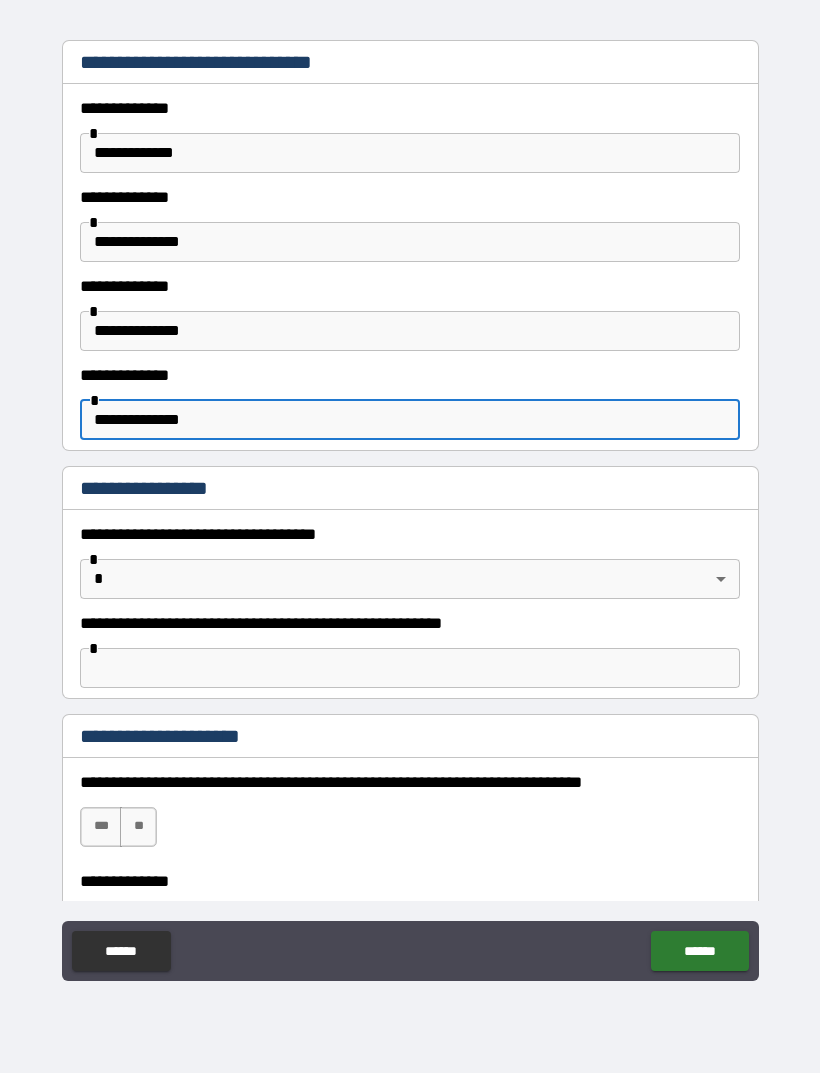 type on "**********" 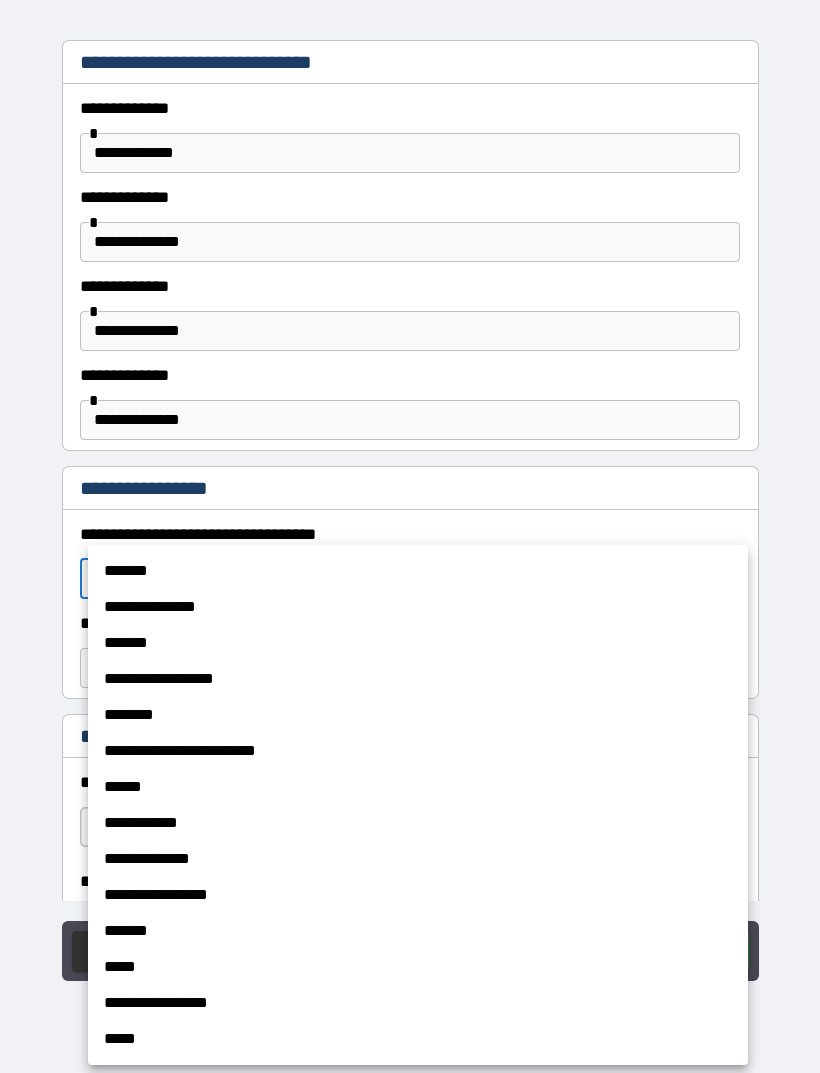 click on "*******" at bounding box center (418, 571) 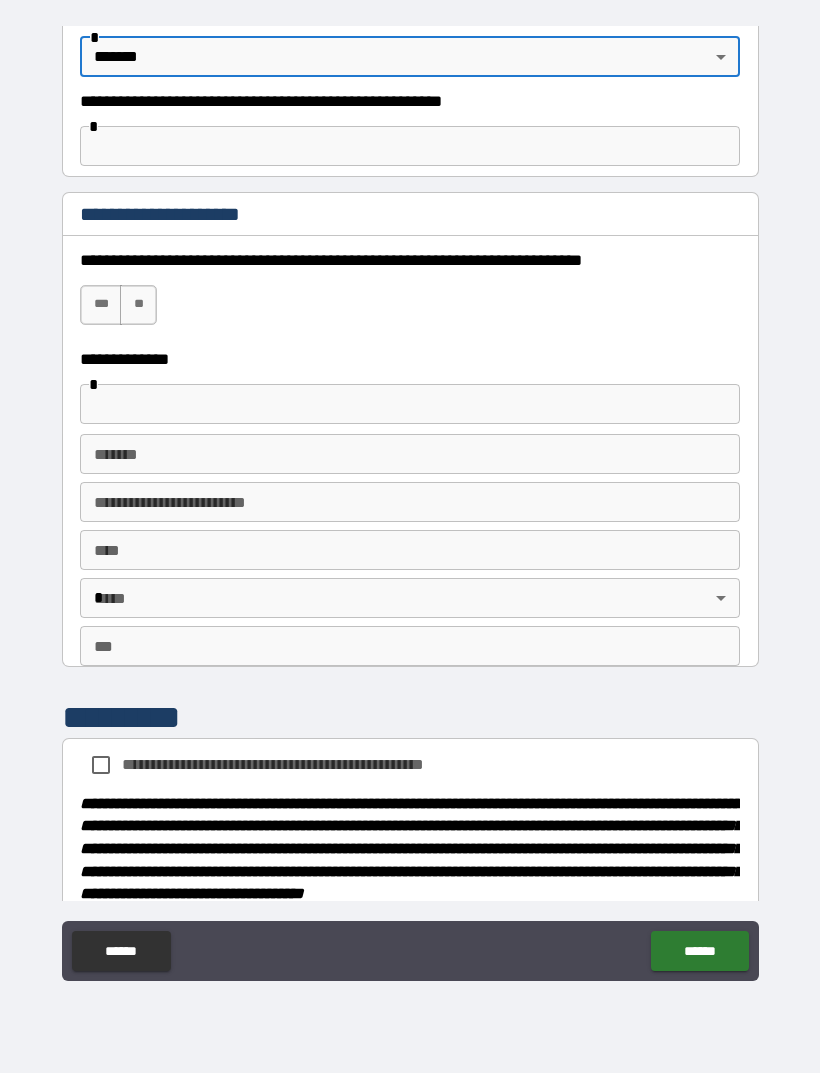 scroll, scrollTop: 1740, scrollLeft: 0, axis: vertical 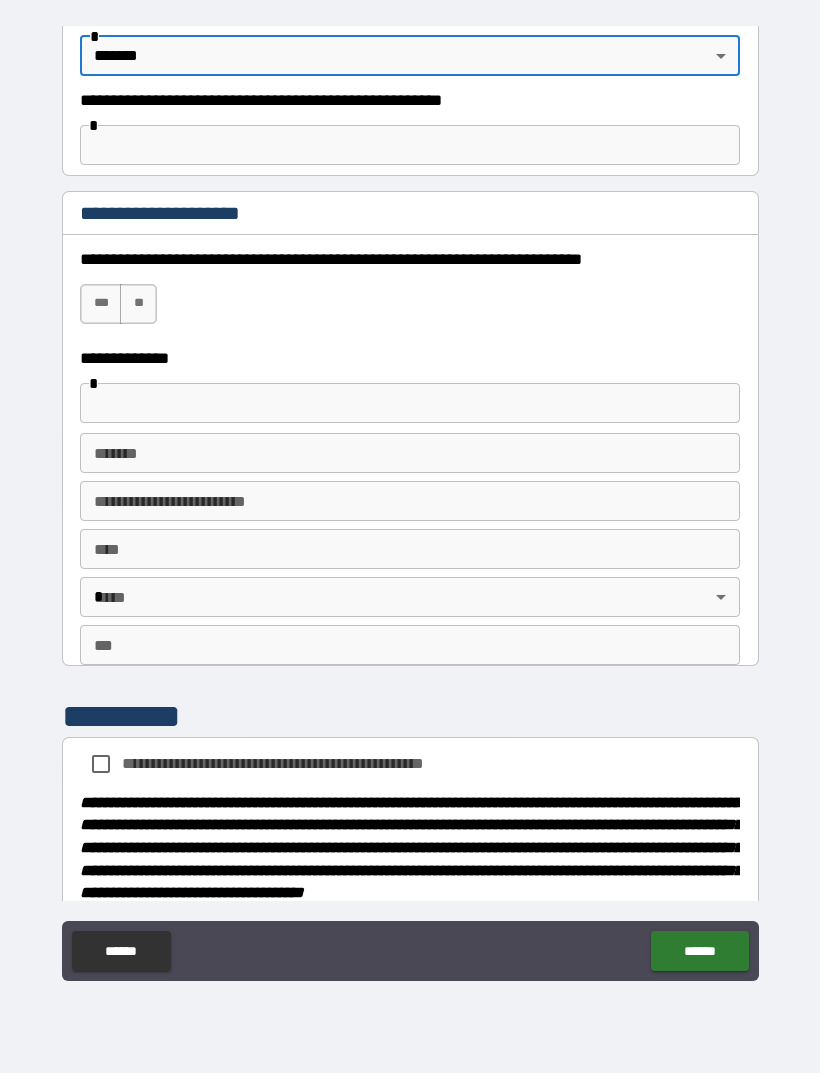 click on "**********" at bounding box center [410, 41] 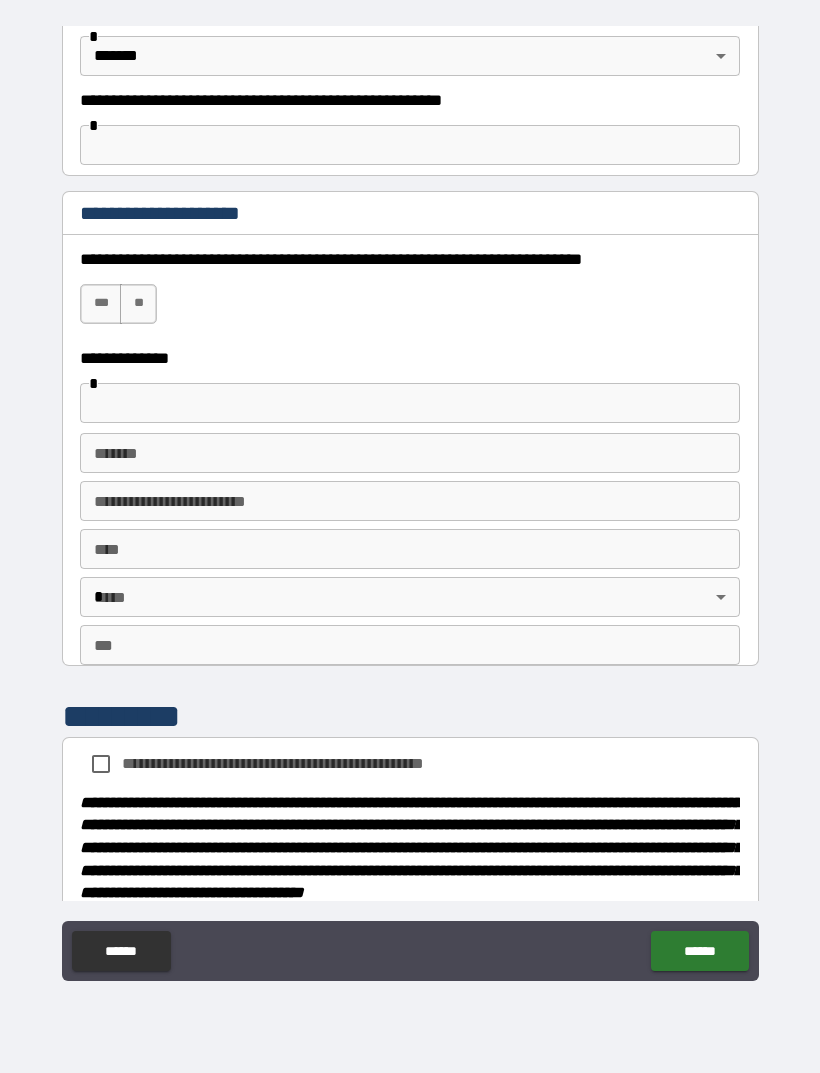 click on "***" at bounding box center [101, 304] 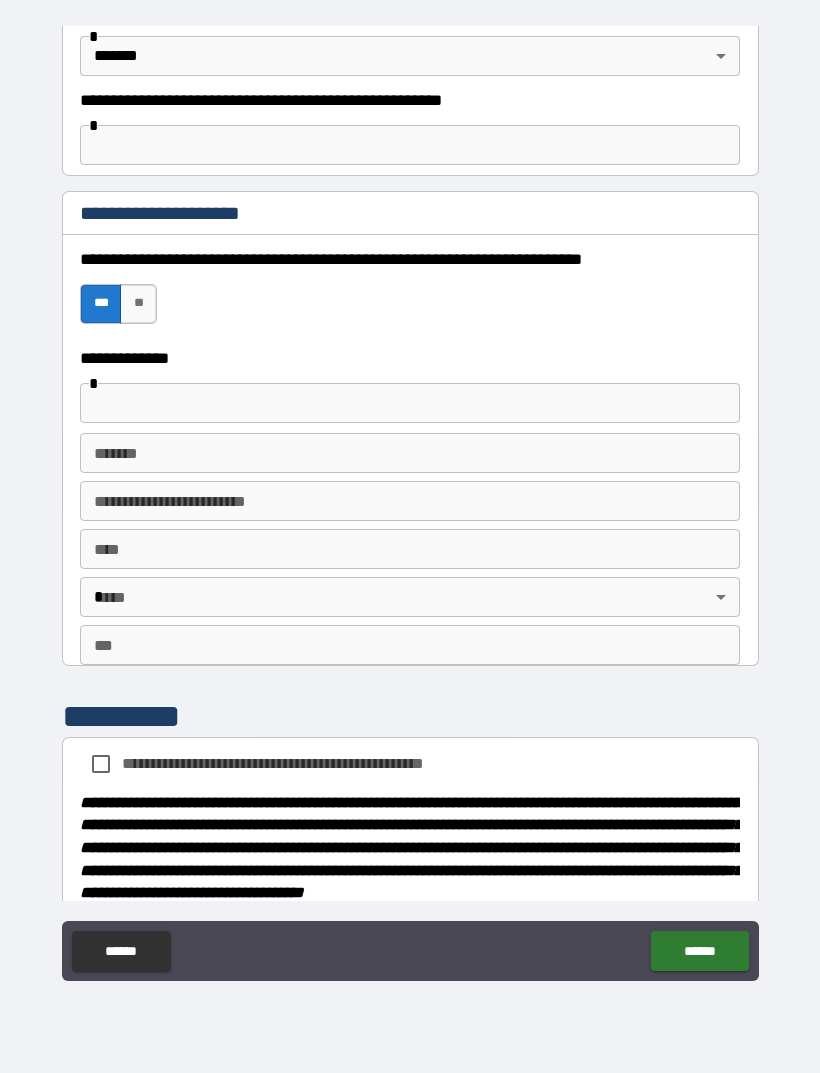 click at bounding box center (410, 403) 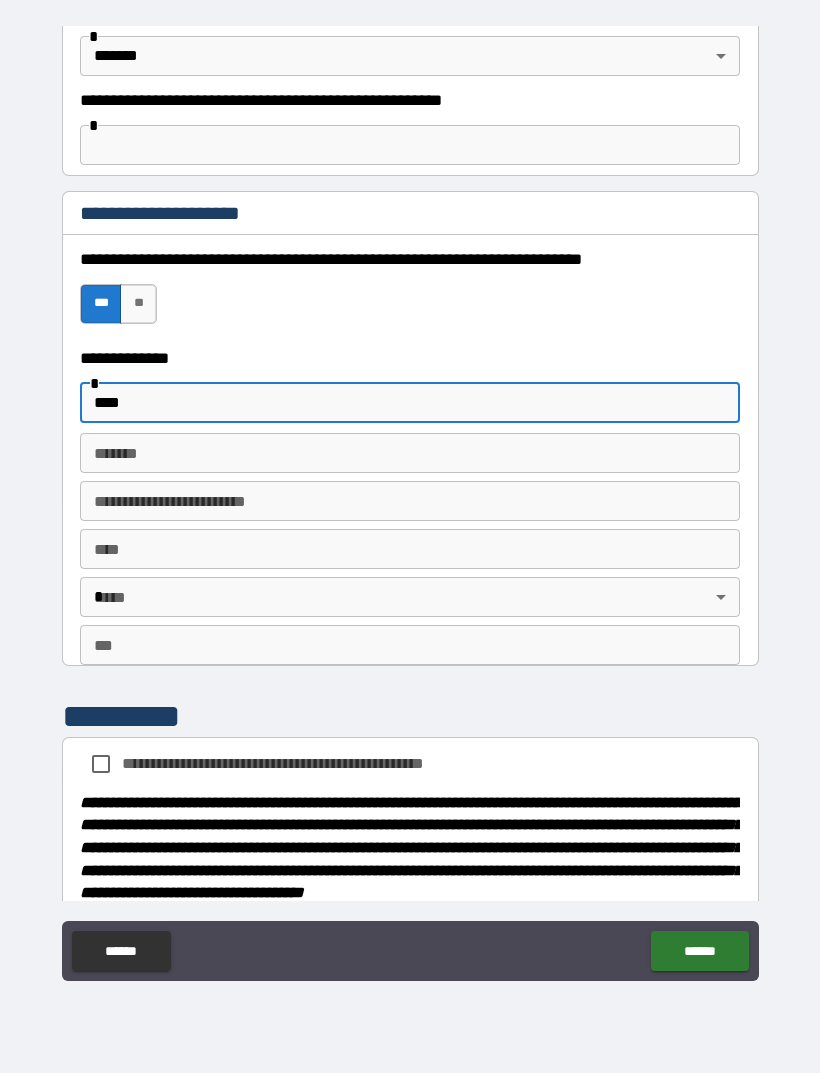 type on "***" 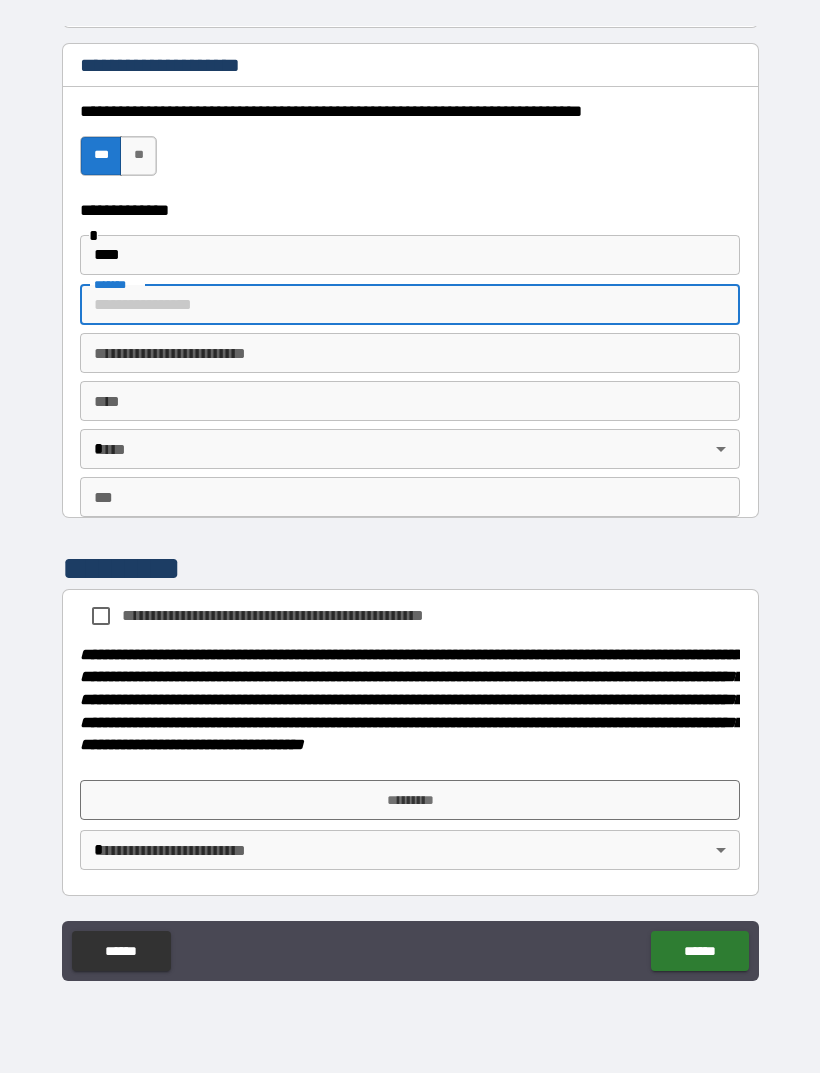 scroll, scrollTop: 1905, scrollLeft: 0, axis: vertical 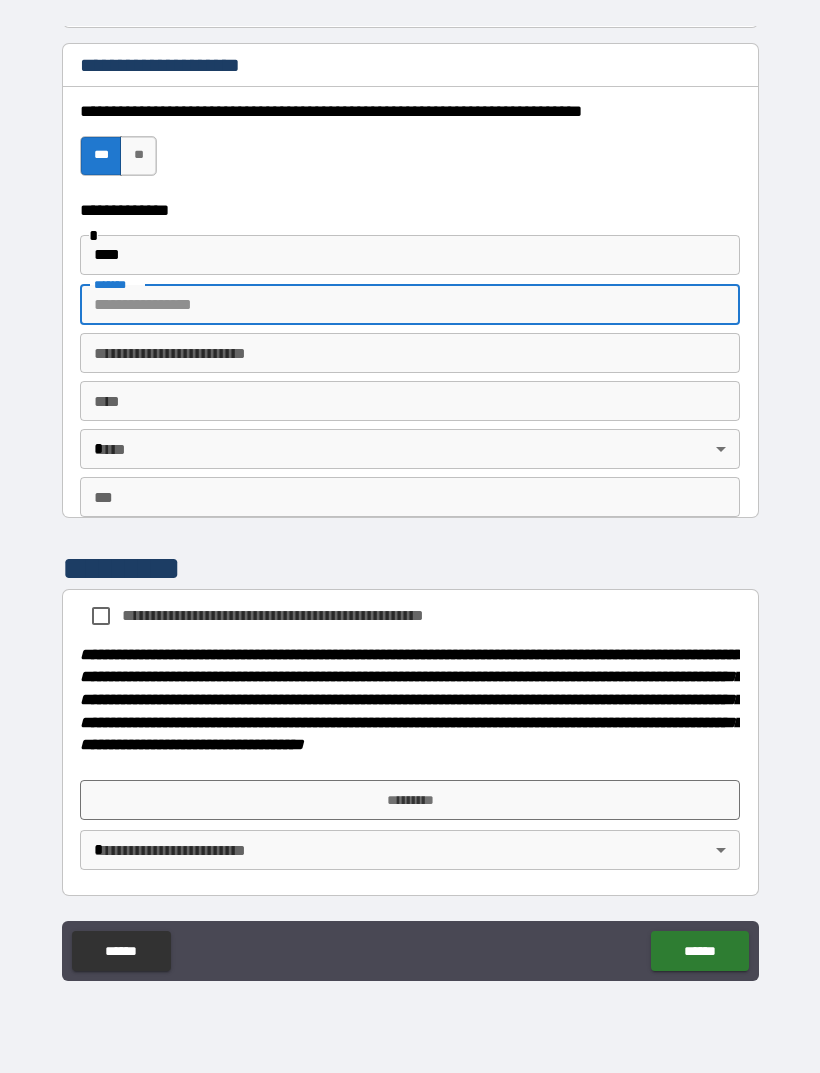 click on "****" at bounding box center [410, 401] 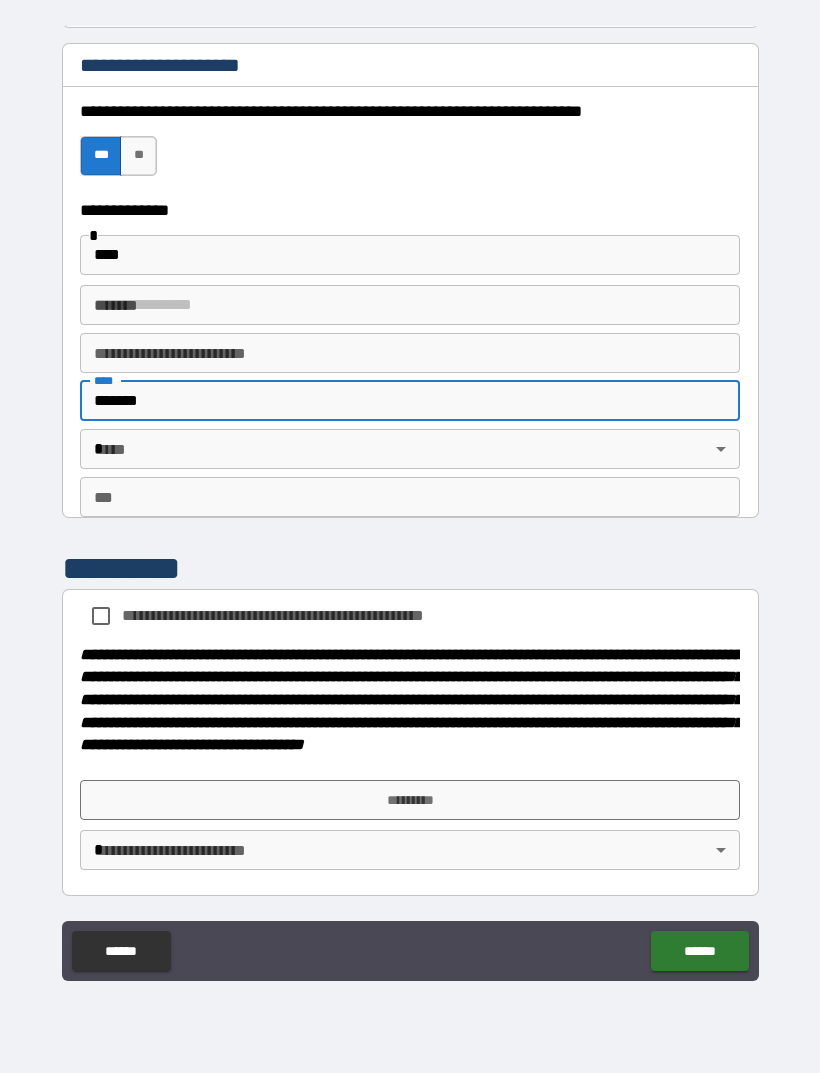 scroll, scrollTop: 57, scrollLeft: 0, axis: vertical 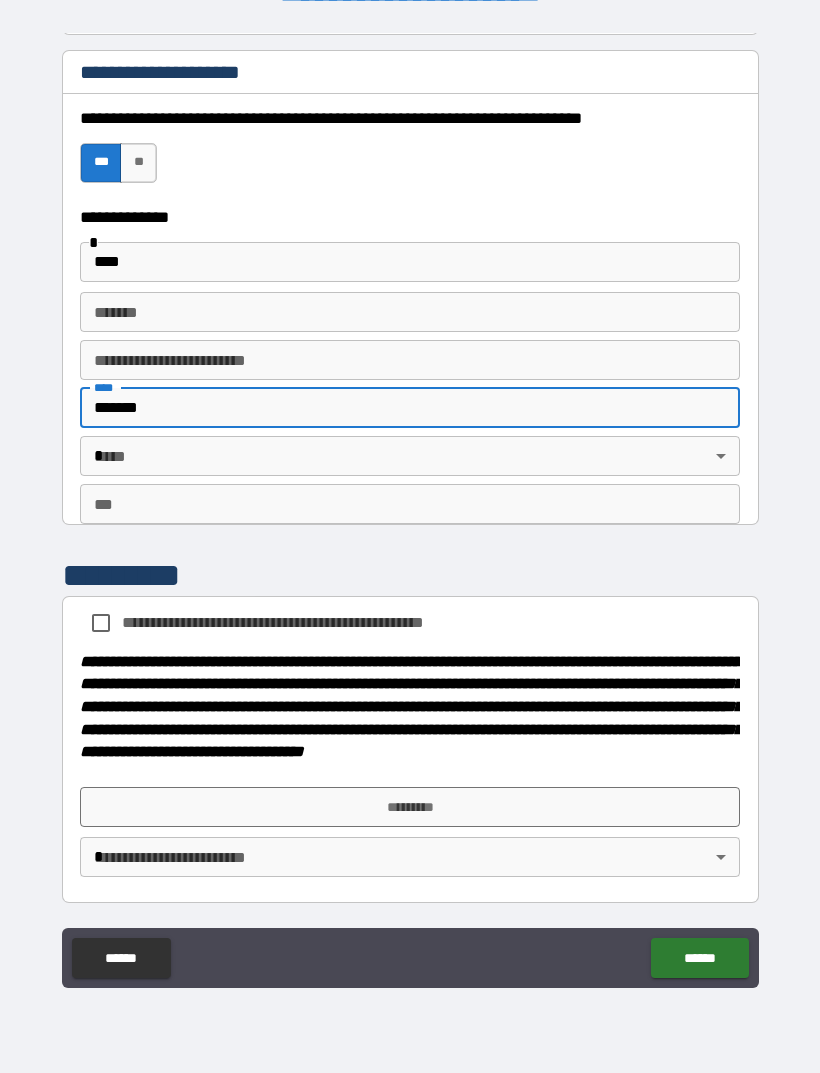 type on "*******" 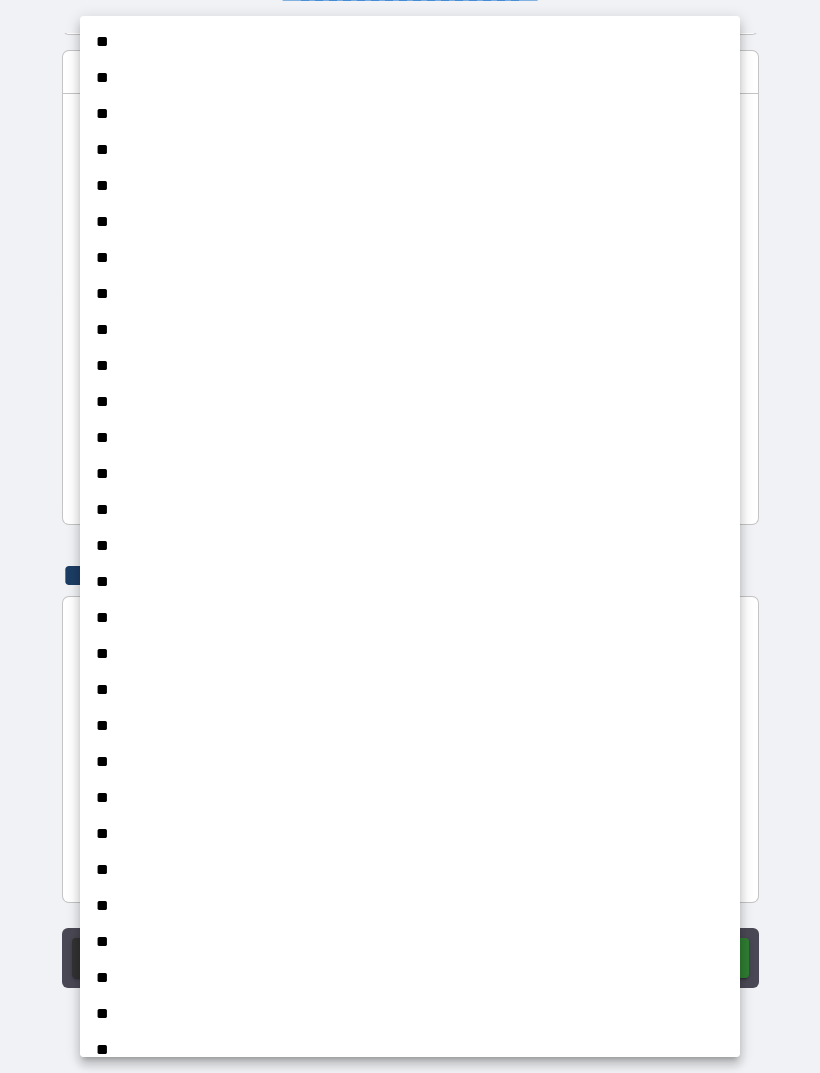 click on "**" at bounding box center (410, 654) 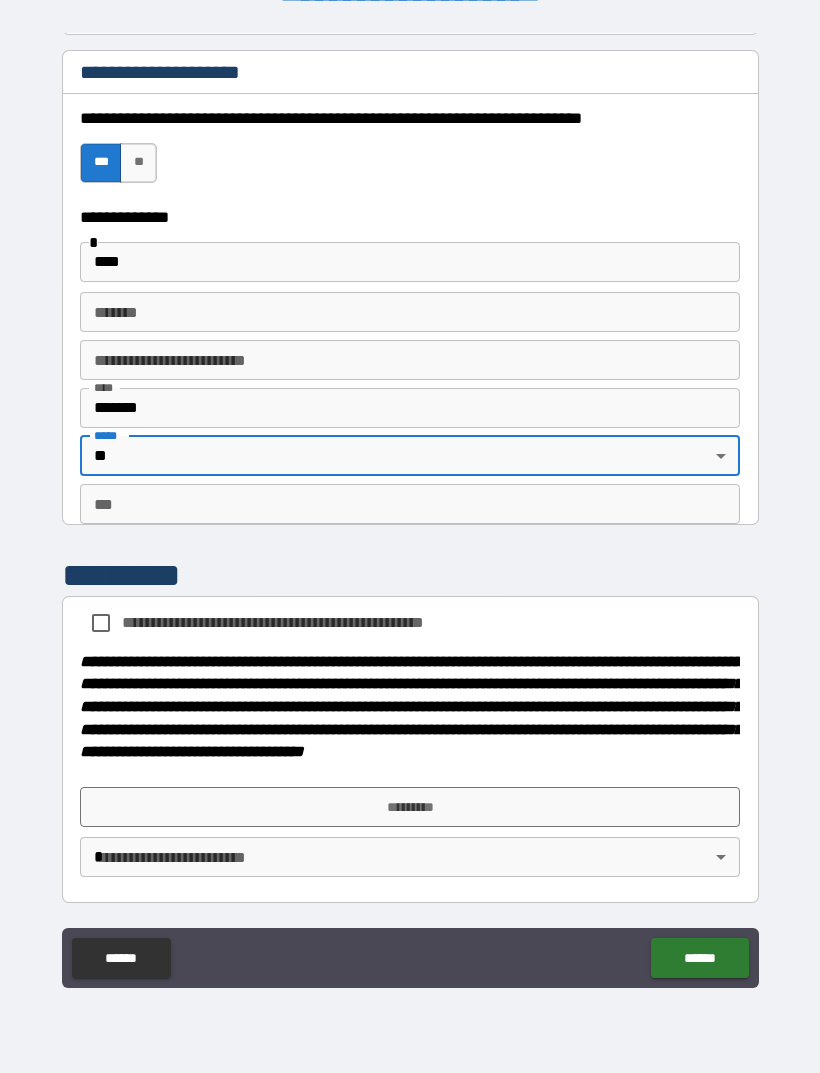 click on "***" at bounding box center (410, 504) 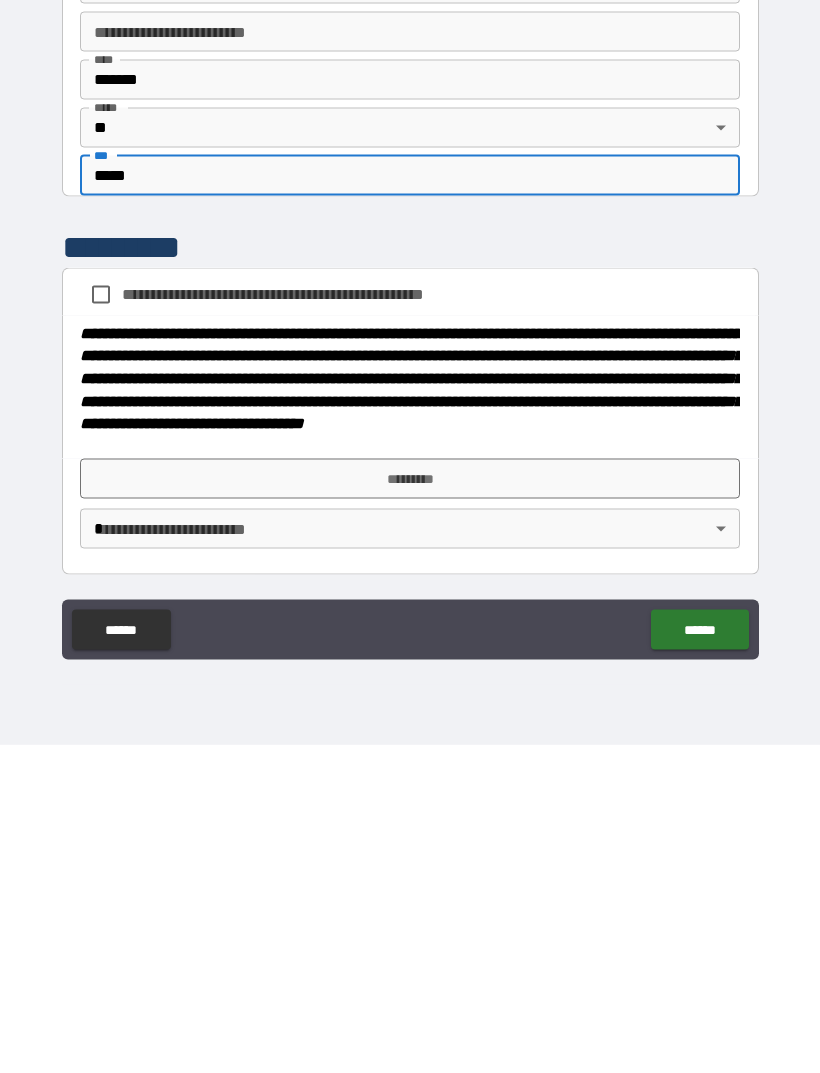 scroll, scrollTop: 64, scrollLeft: 0, axis: vertical 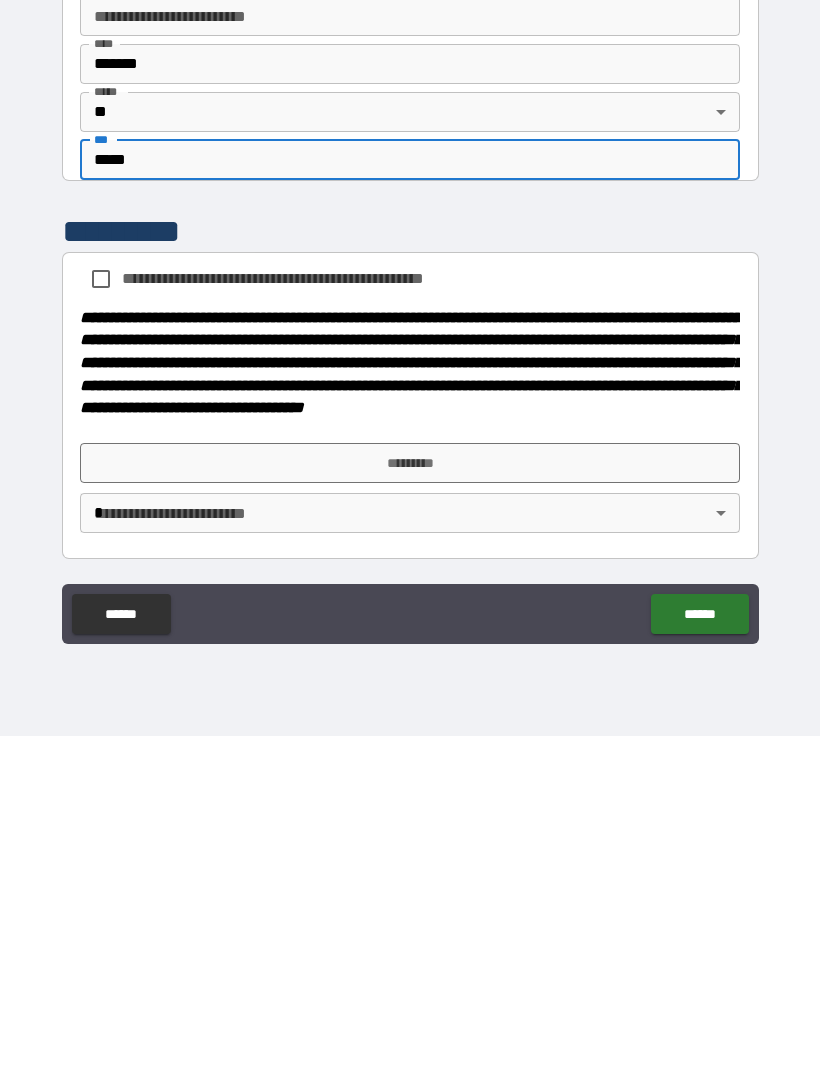 type on "*****" 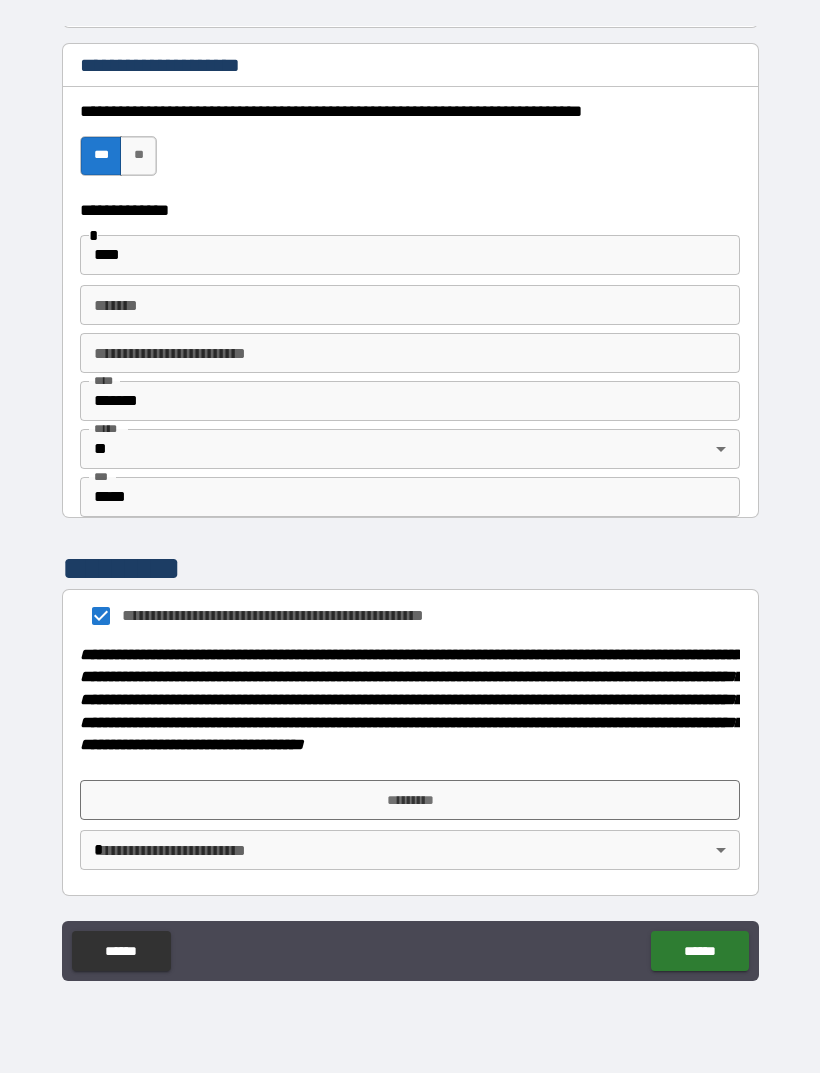click on "*********" at bounding box center (410, 800) 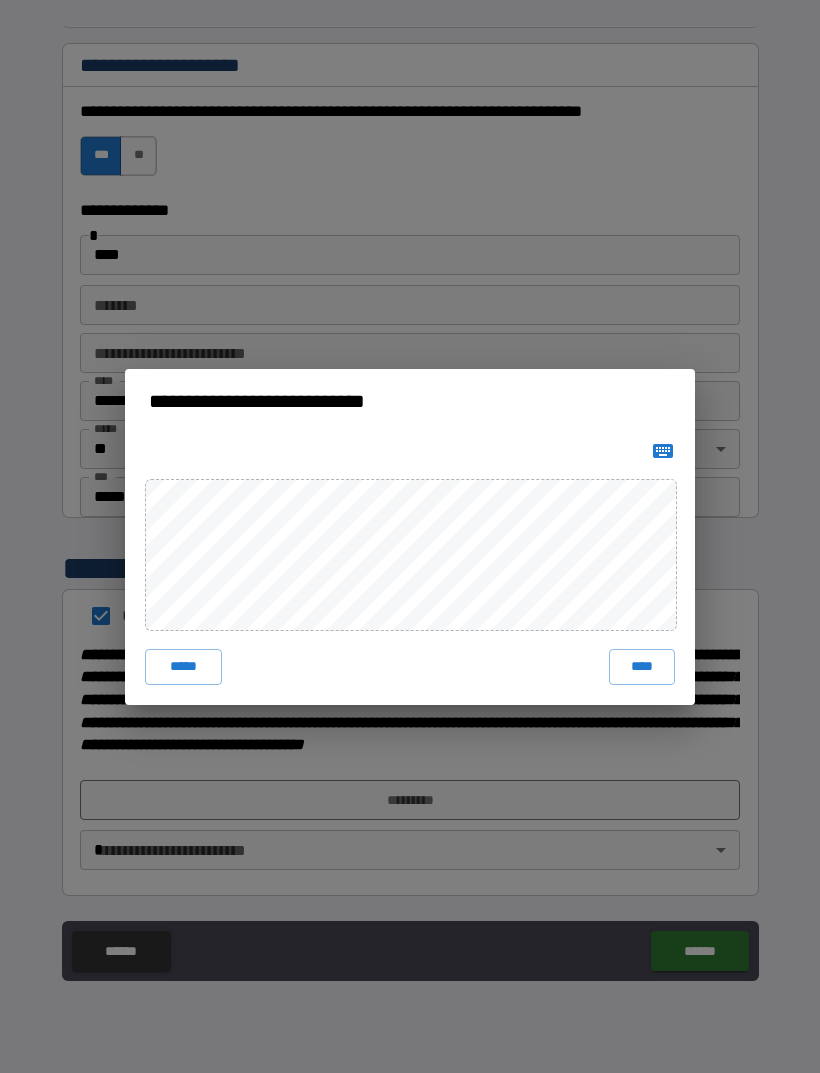 click on "****" at bounding box center (642, 667) 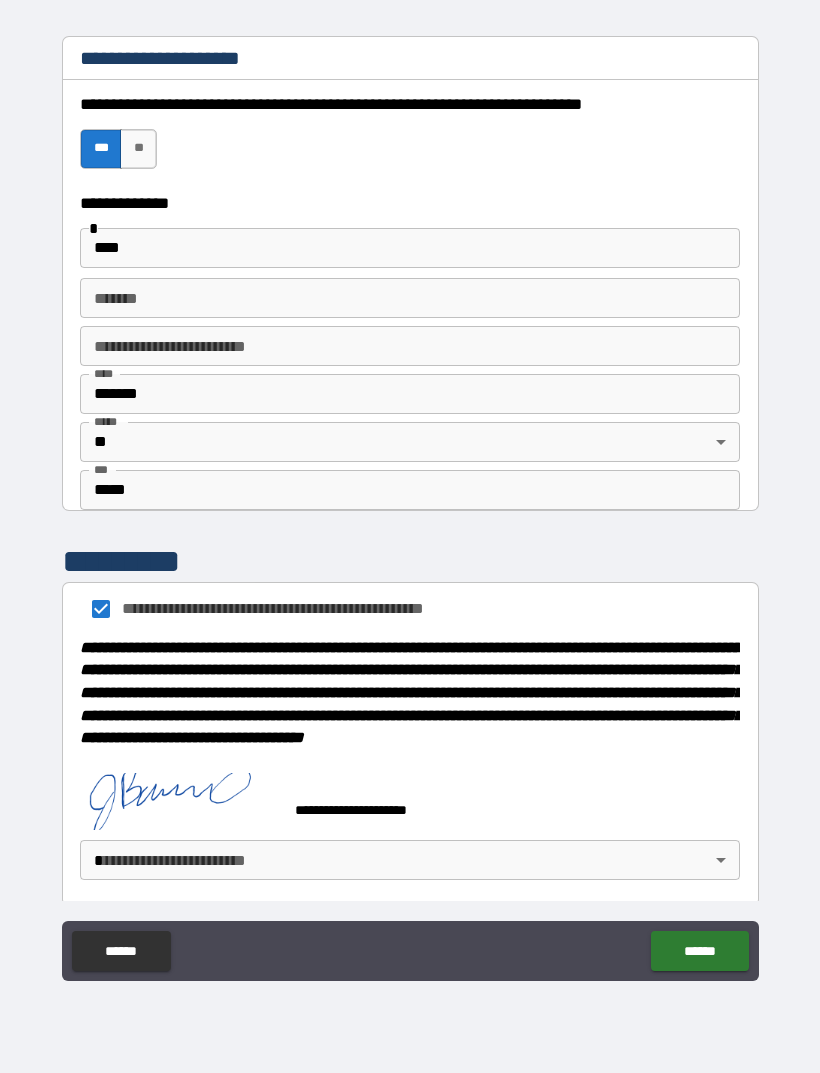click on "**********" at bounding box center (410, 504) 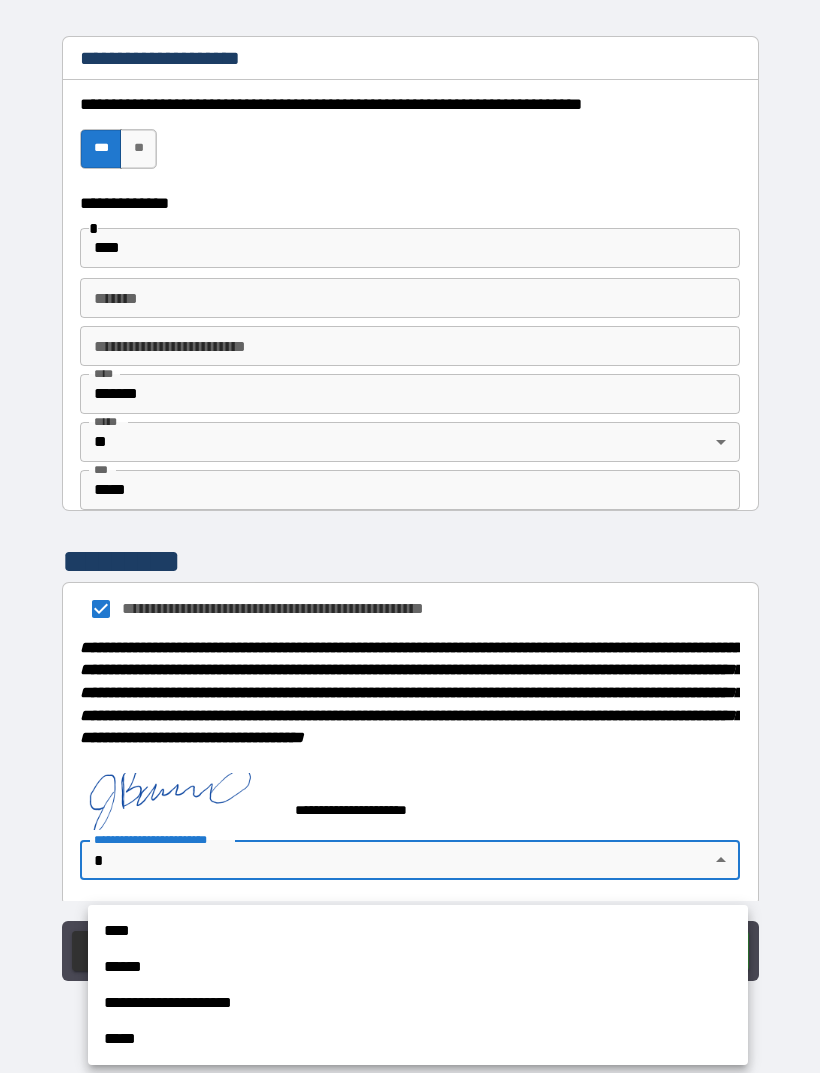 click on "****" at bounding box center (418, 931) 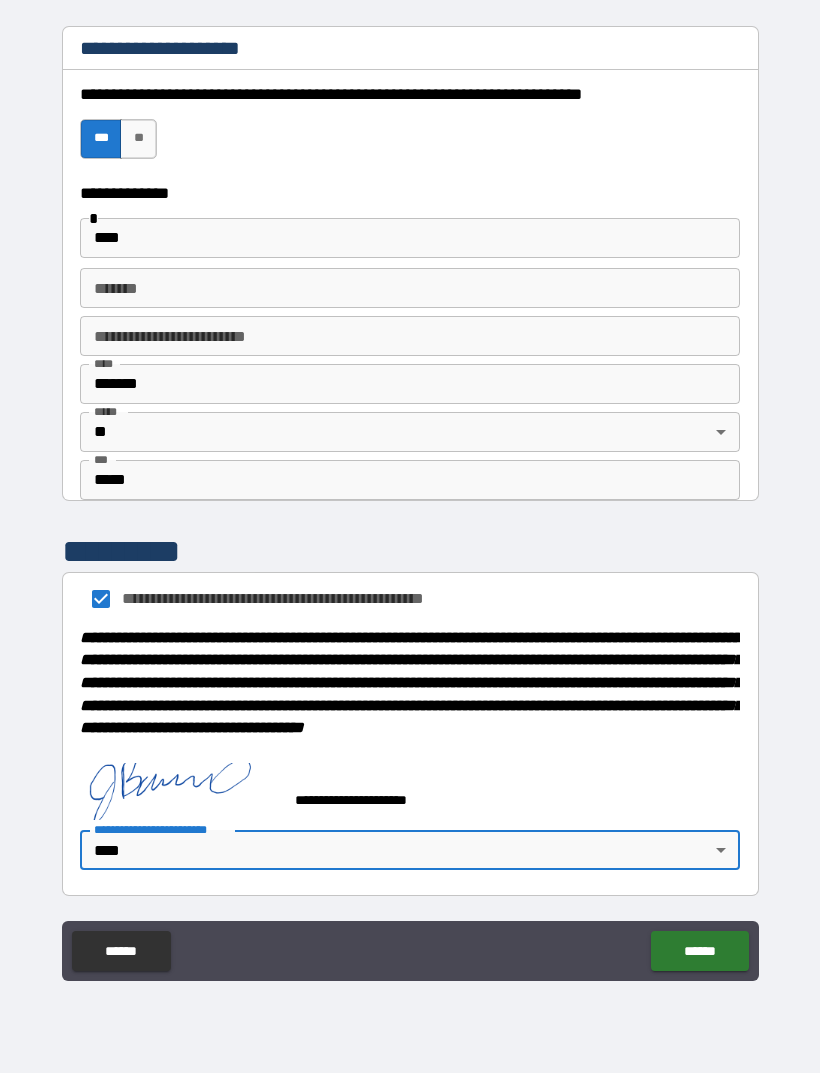 scroll, scrollTop: 1925, scrollLeft: 0, axis: vertical 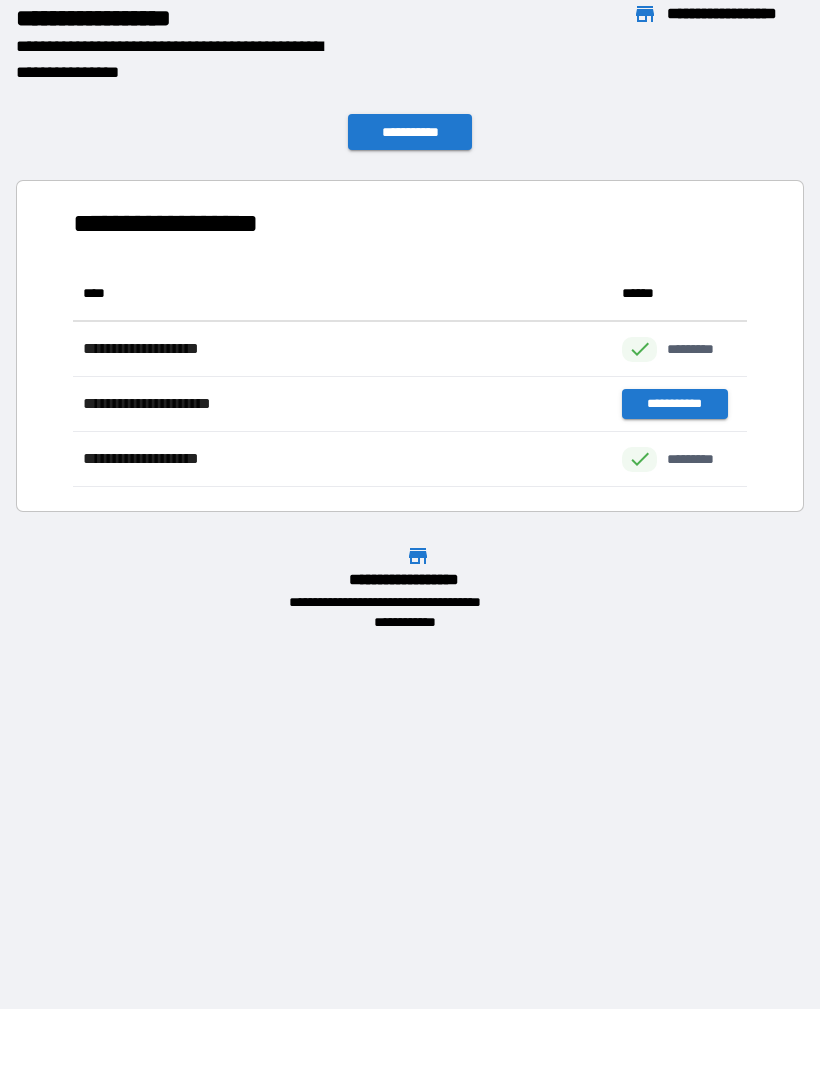 click on "**********" at bounding box center [410, 132] 